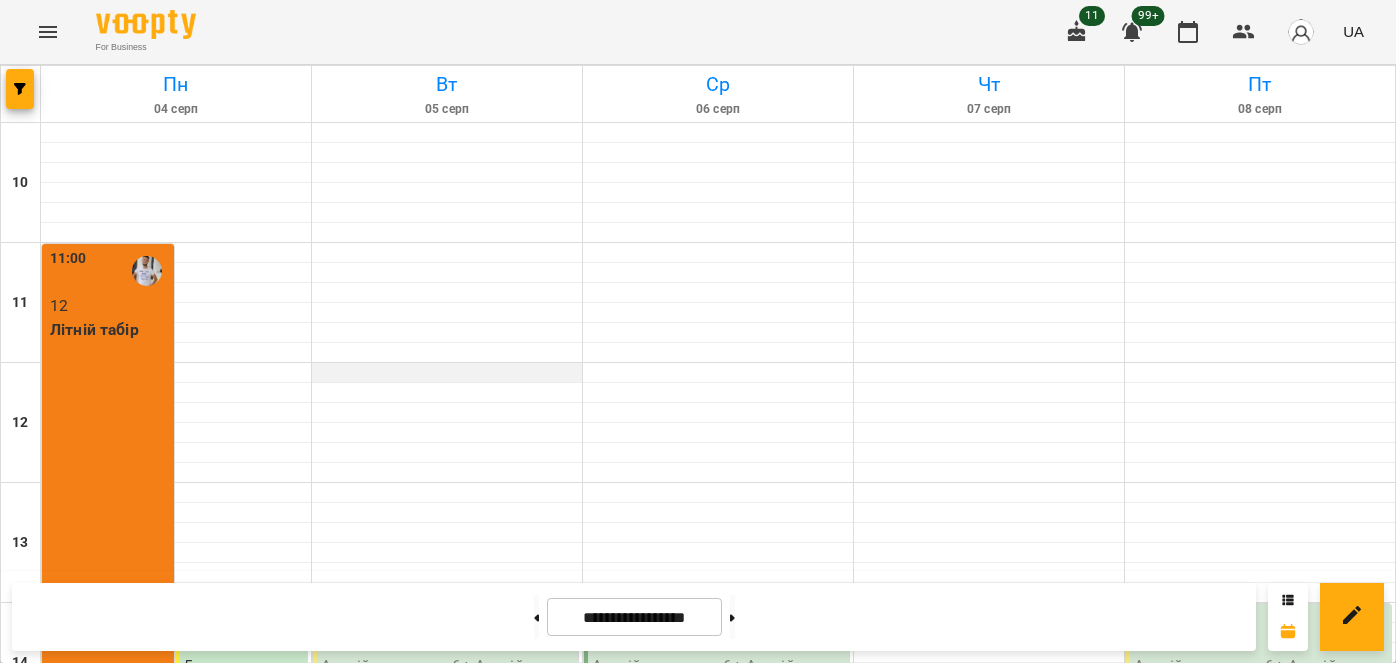scroll, scrollTop: 0, scrollLeft: 0, axis: both 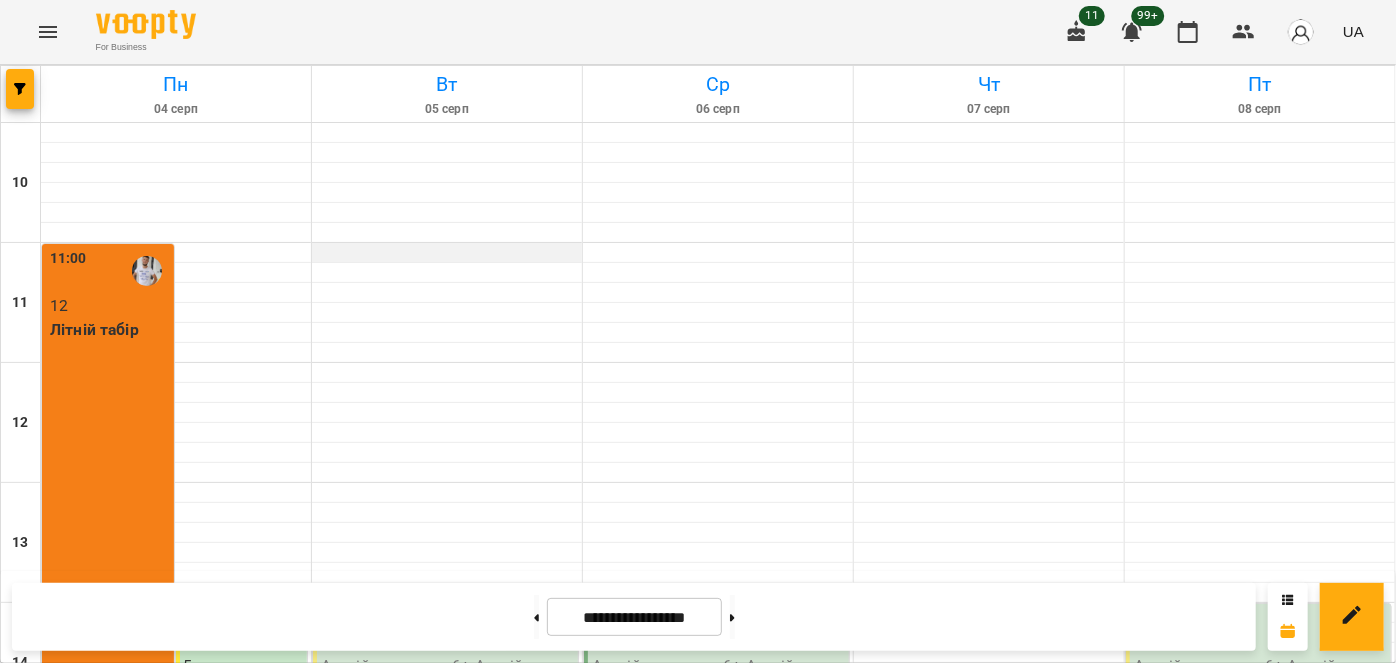 click at bounding box center [447, 253] 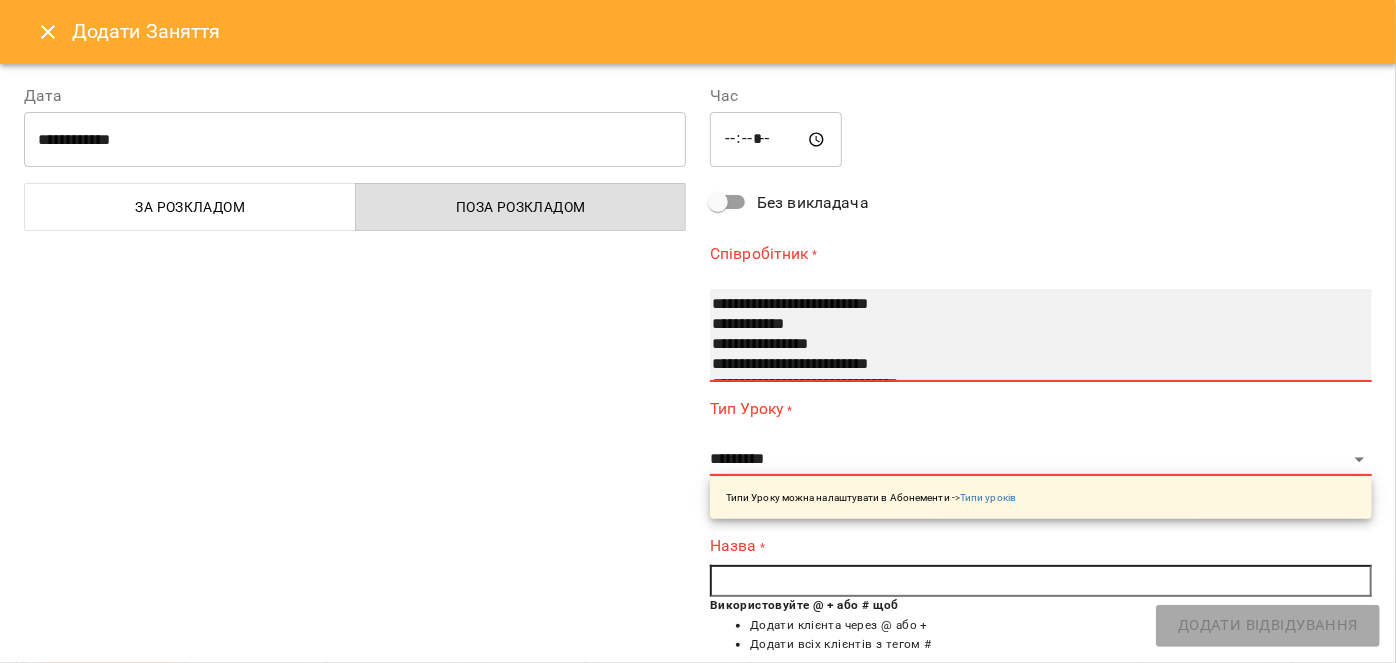 select on "**********" 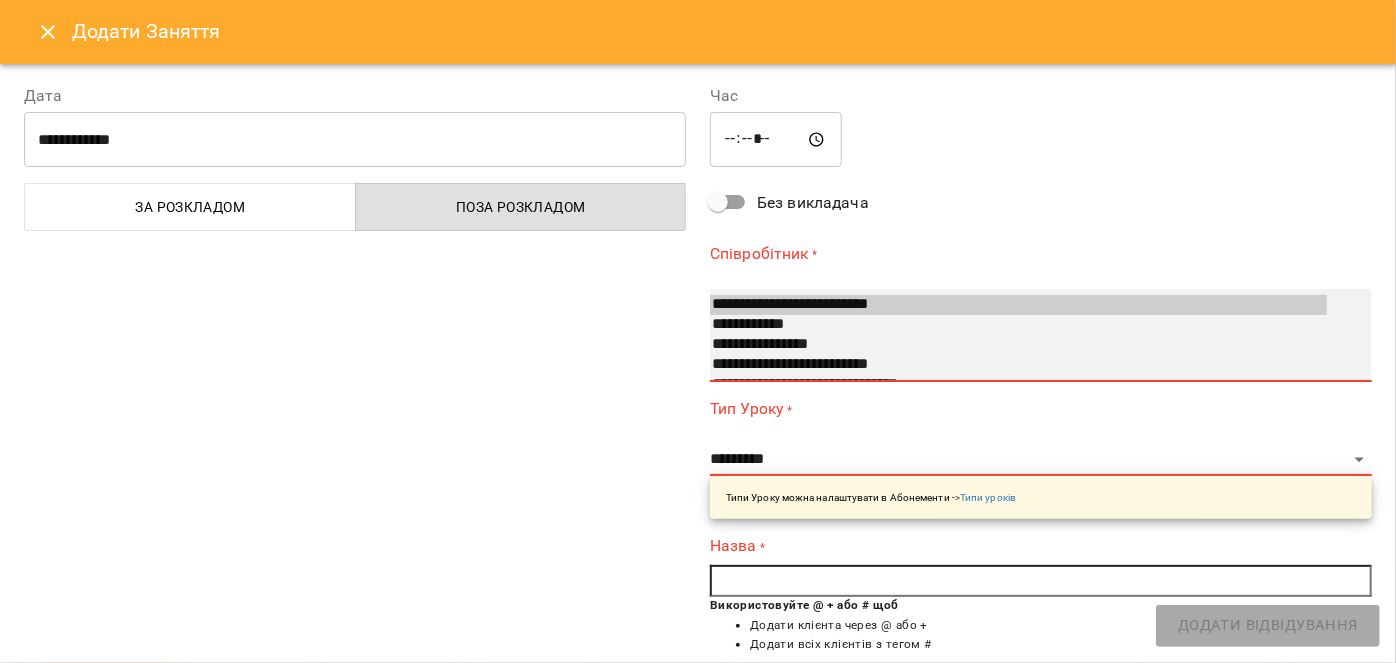 click on "**********" at bounding box center [1018, 365] 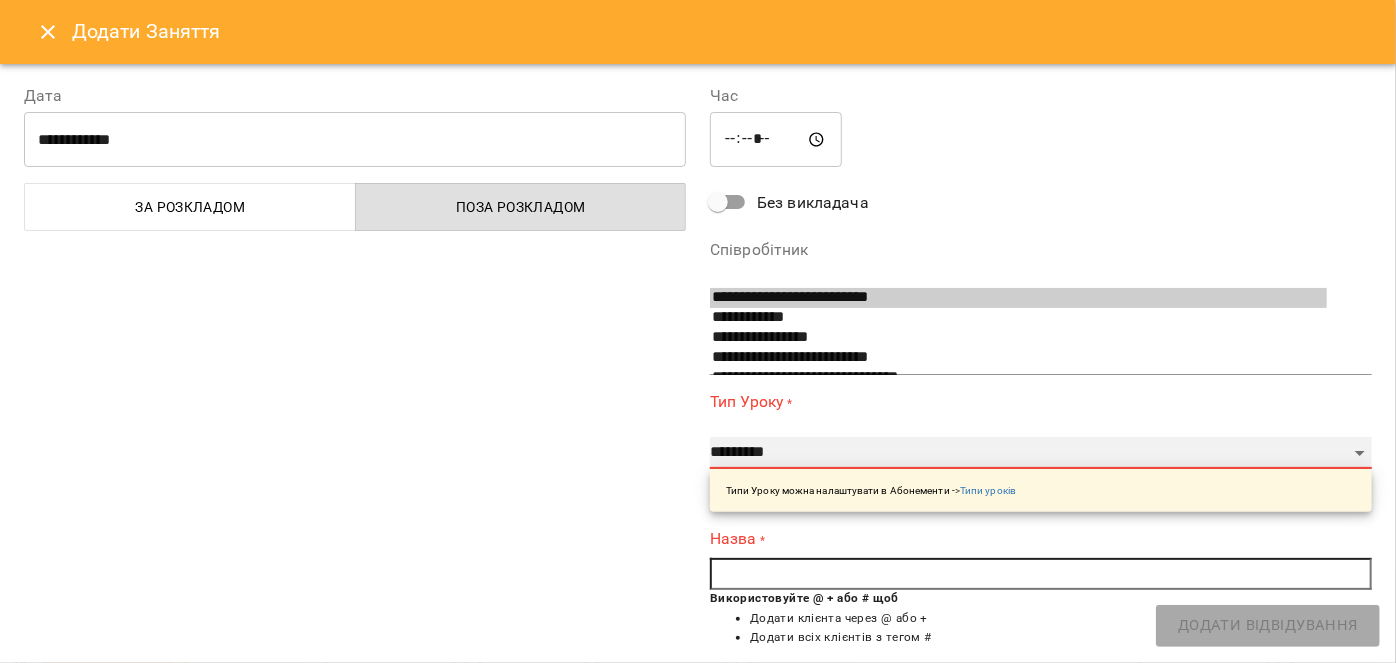 click on "**********" at bounding box center (1041, 453) 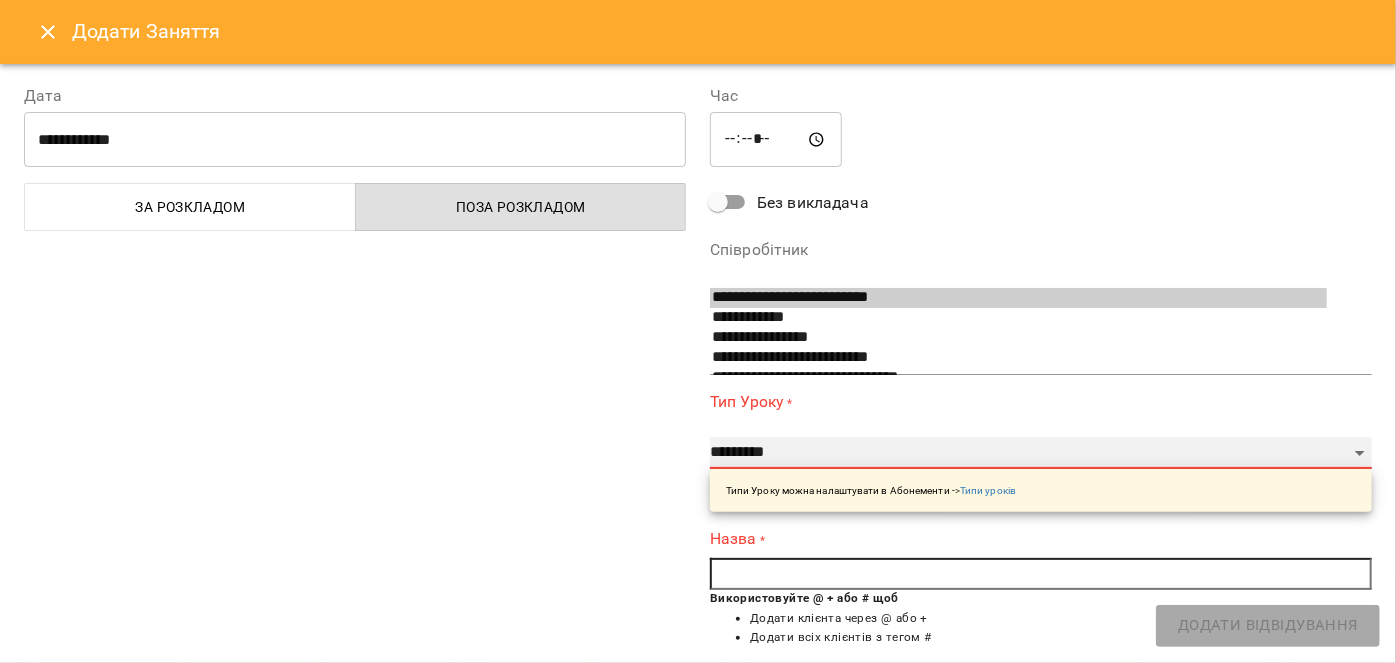 select on "**********" 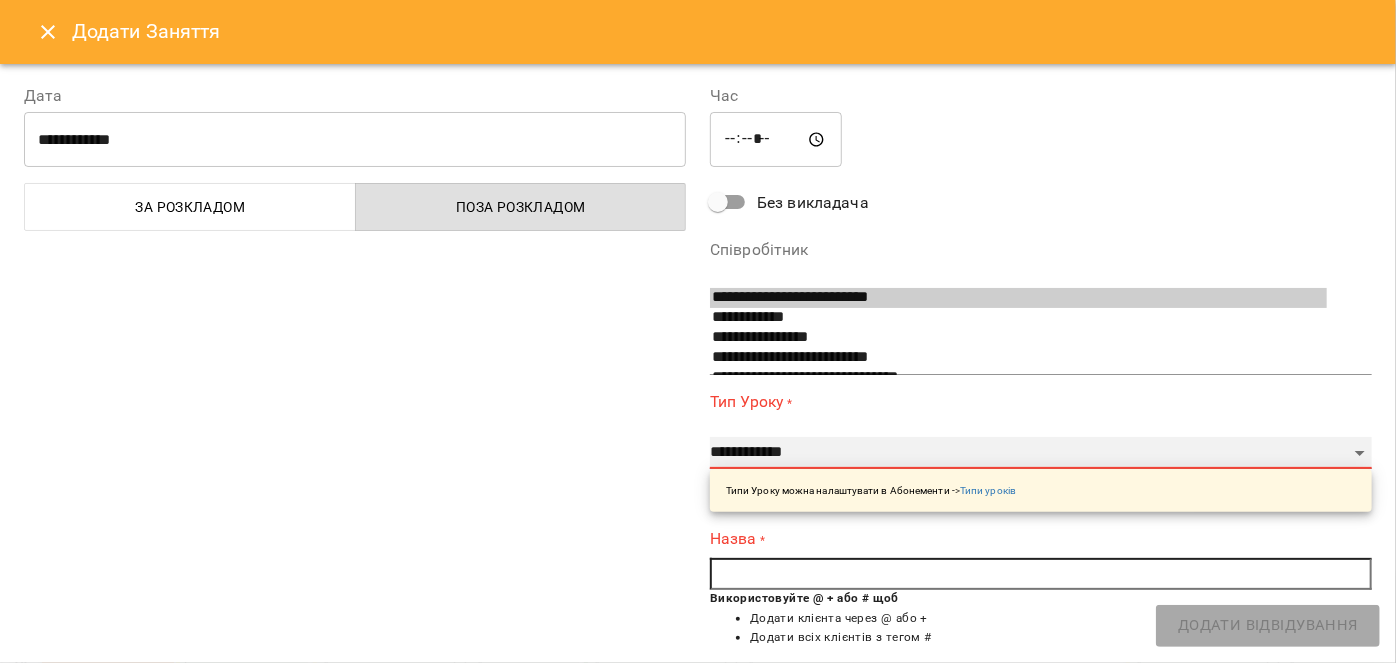 click on "**********" at bounding box center (1041, 453) 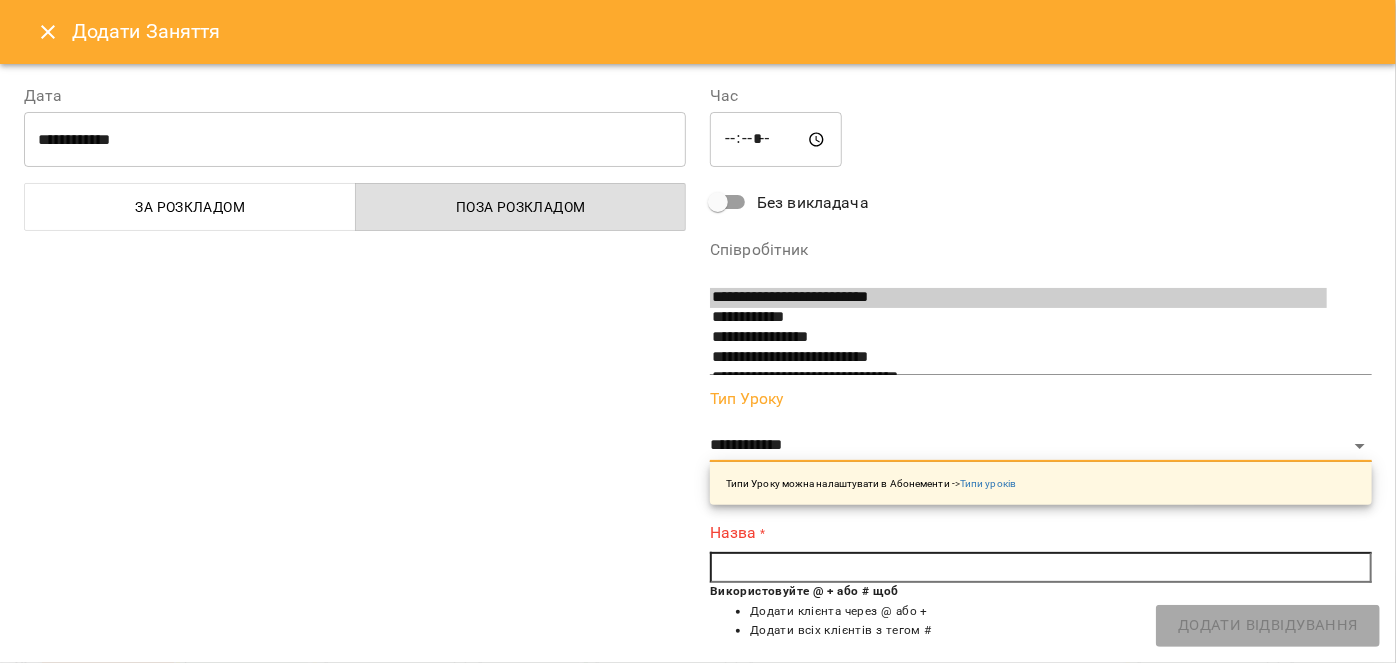 click at bounding box center [1041, 568] 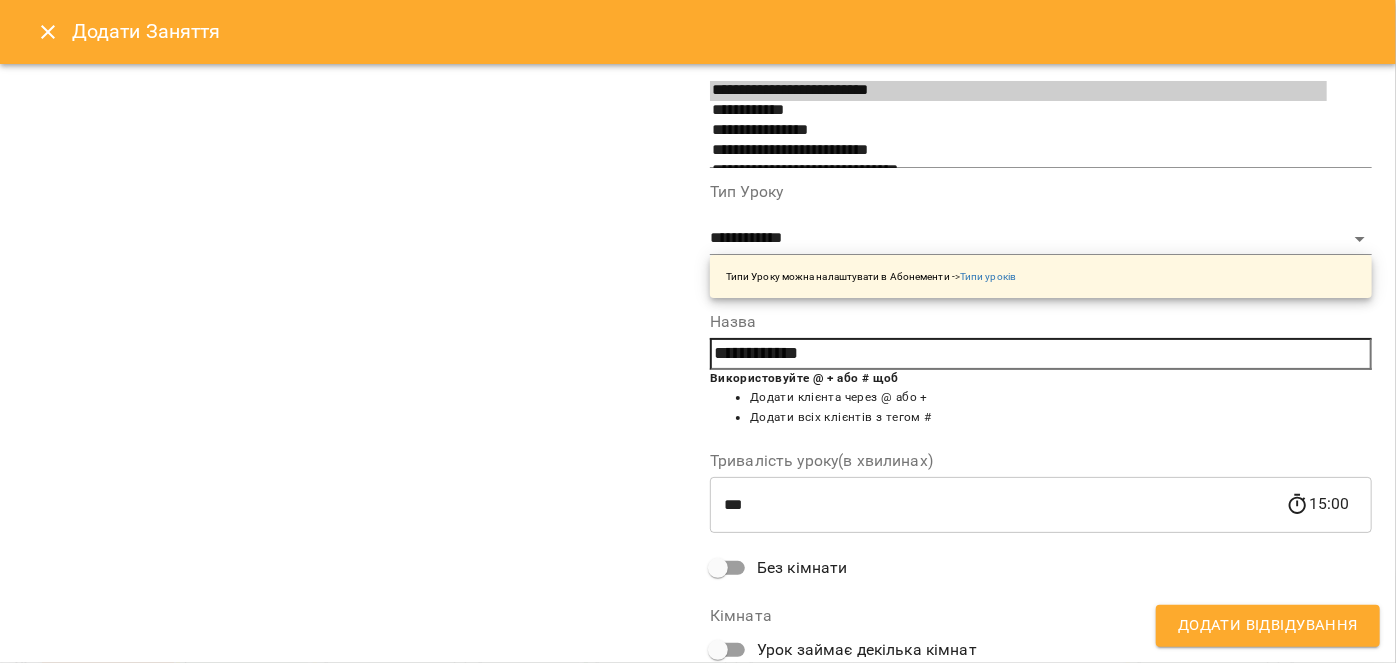 scroll, scrollTop: 333, scrollLeft: 0, axis: vertical 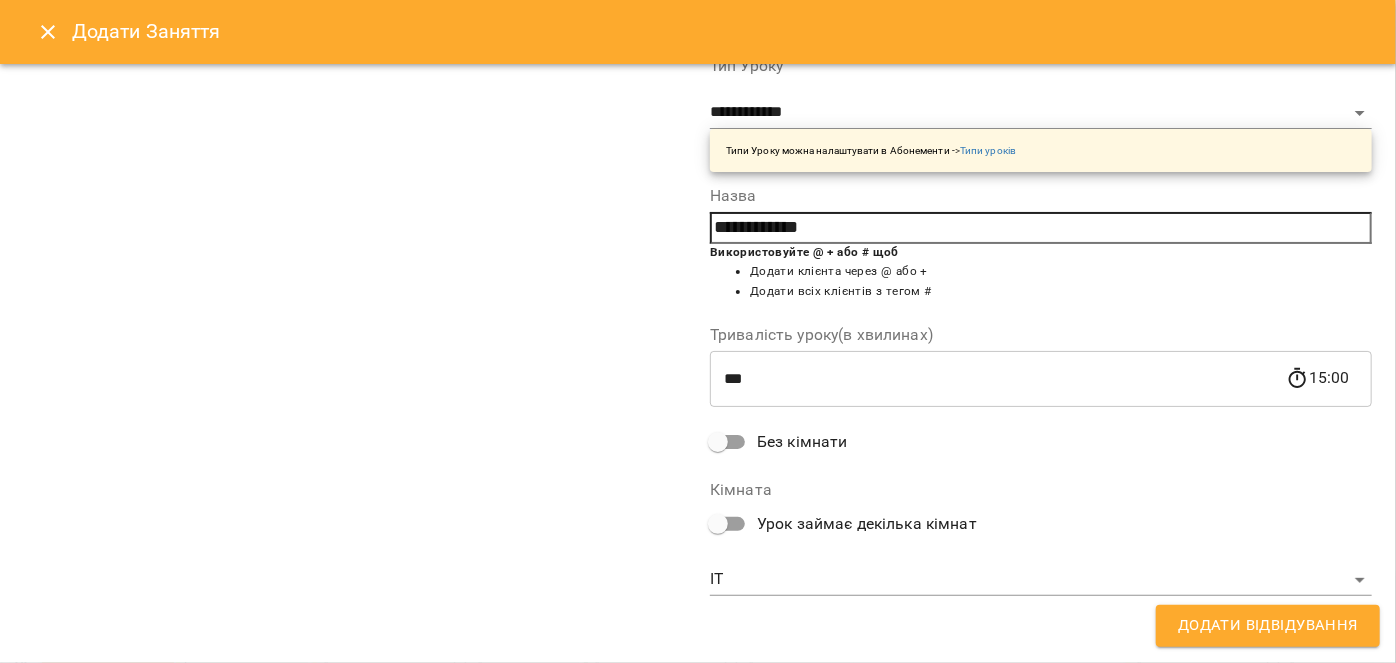 type on "**********" 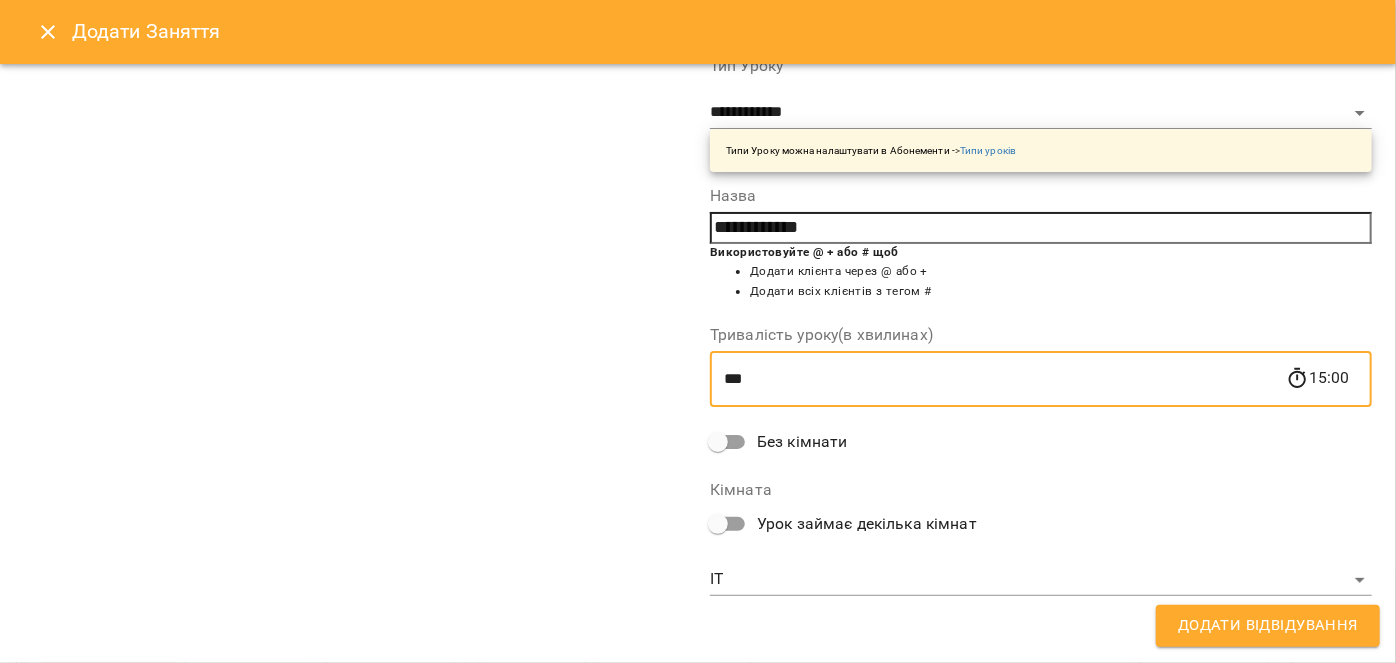 click on "***" at bounding box center (998, 379) 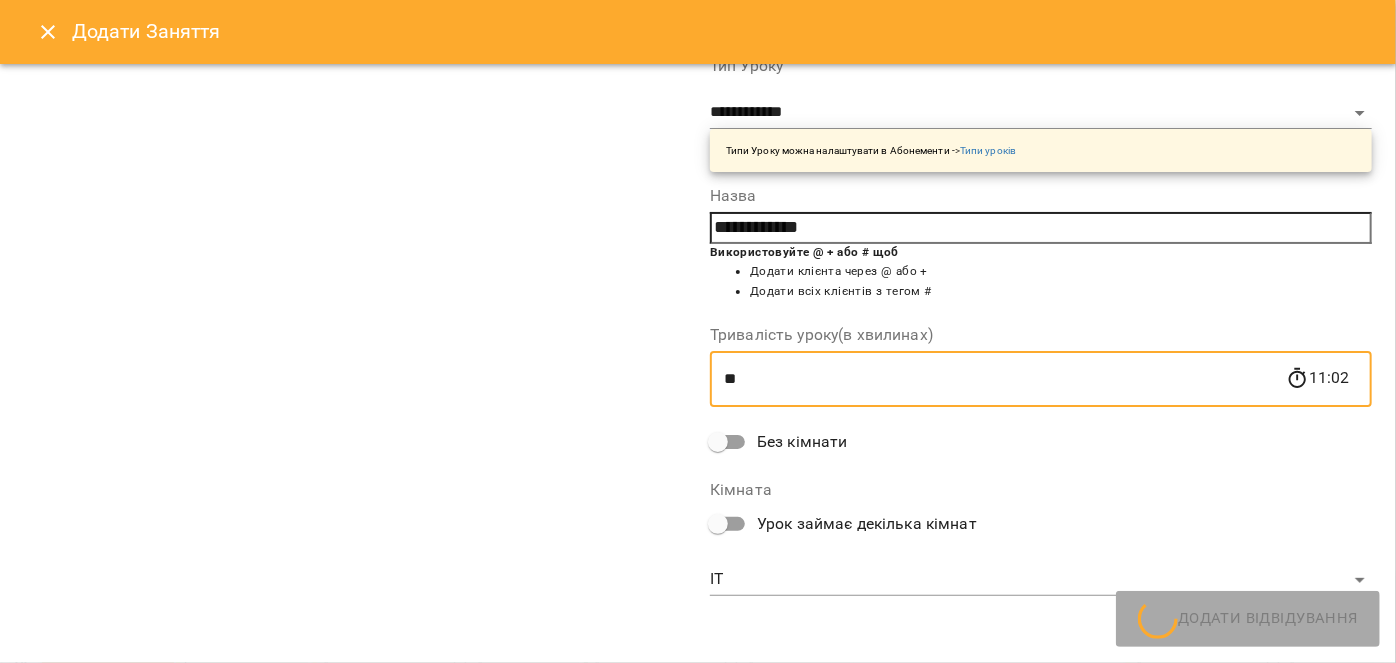 type on "*" 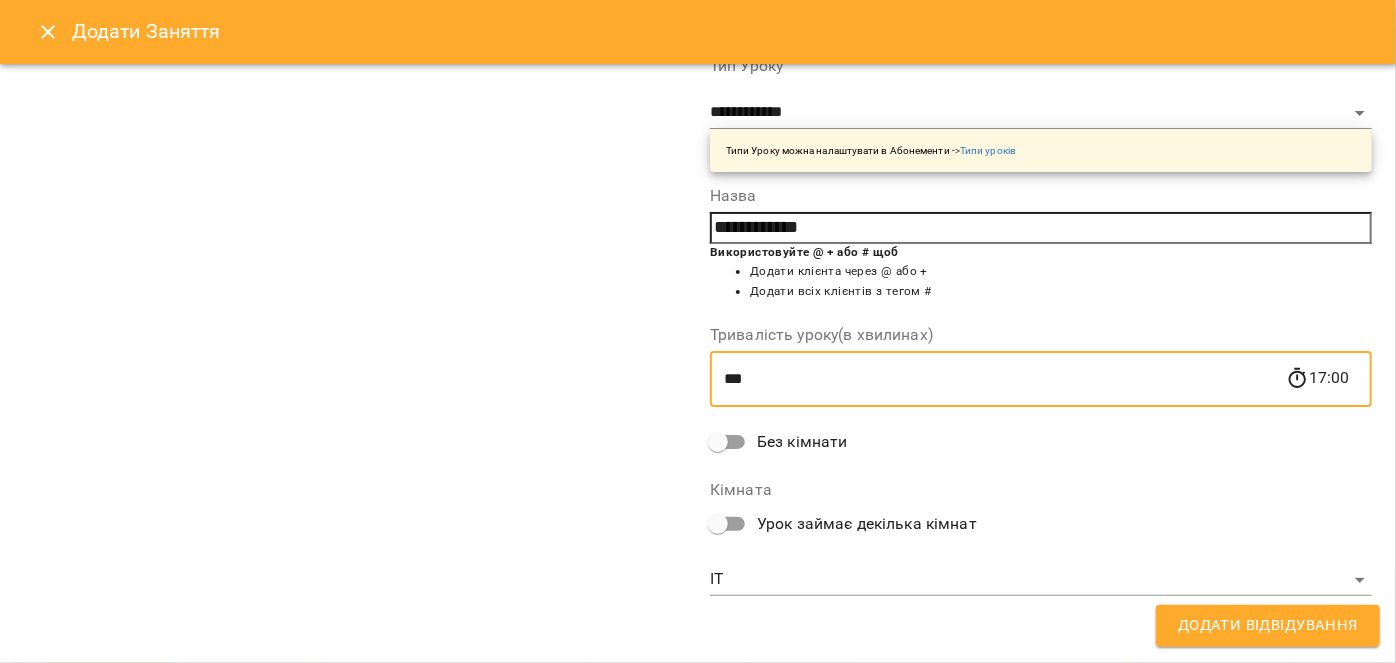 type on "***" 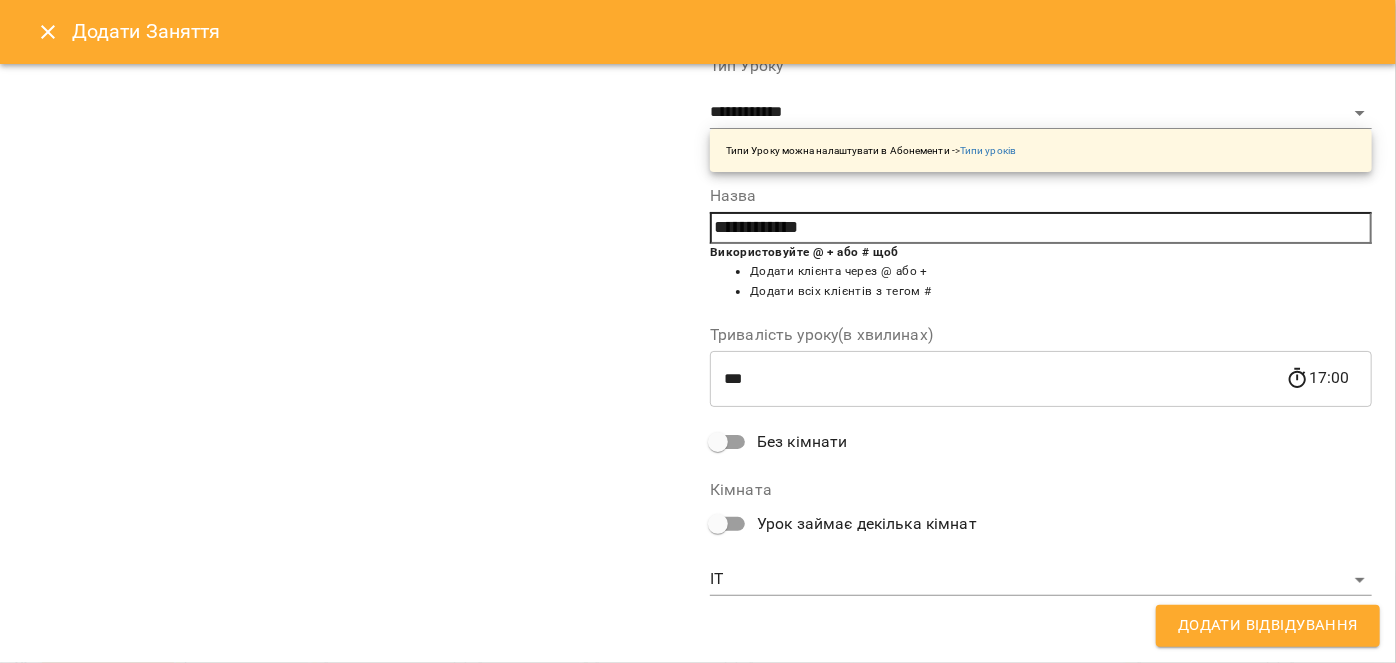 click on "**********" at bounding box center [1041, 175] 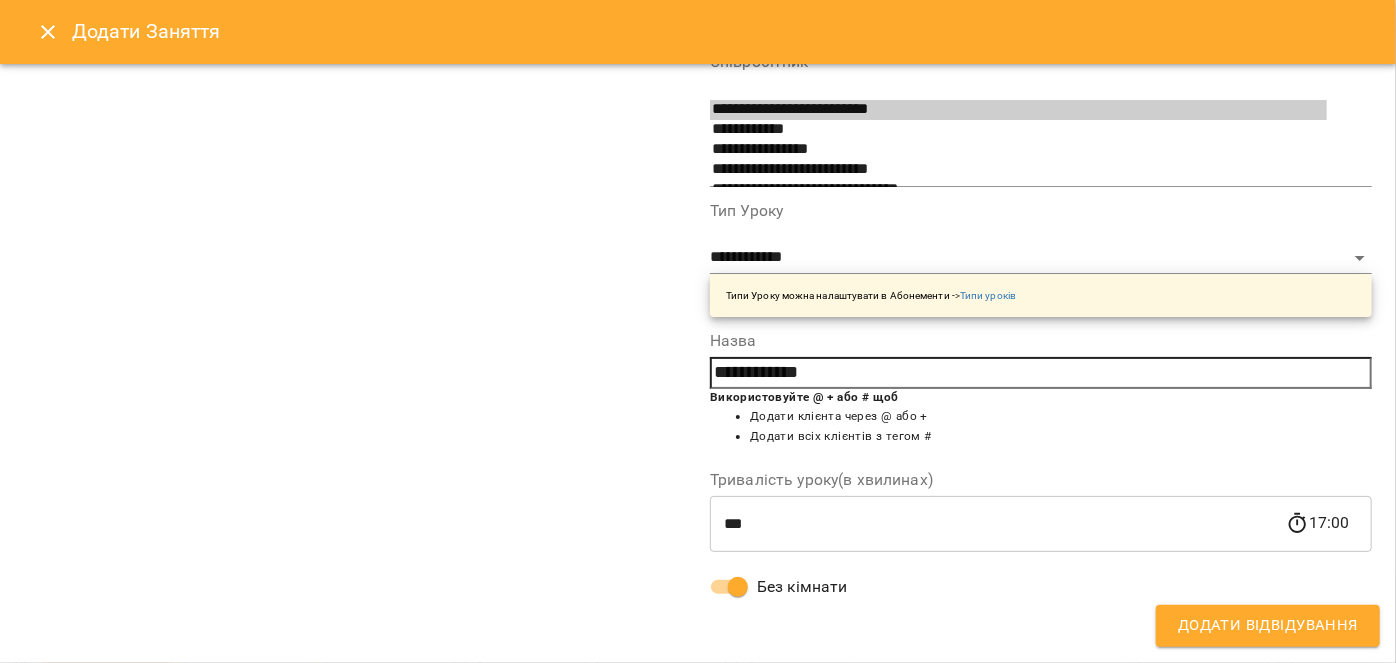 scroll, scrollTop: 187, scrollLeft: 0, axis: vertical 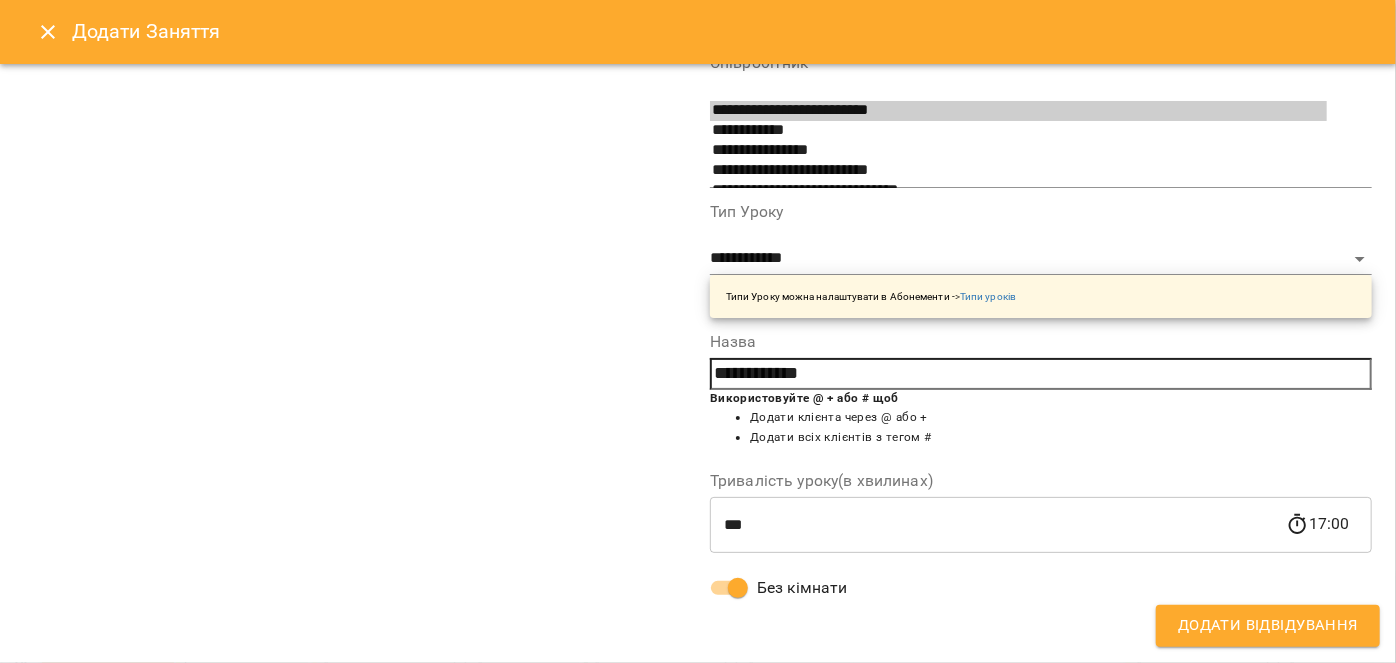 click on "Додати Відвідування" at bounding box center [1268, 626] 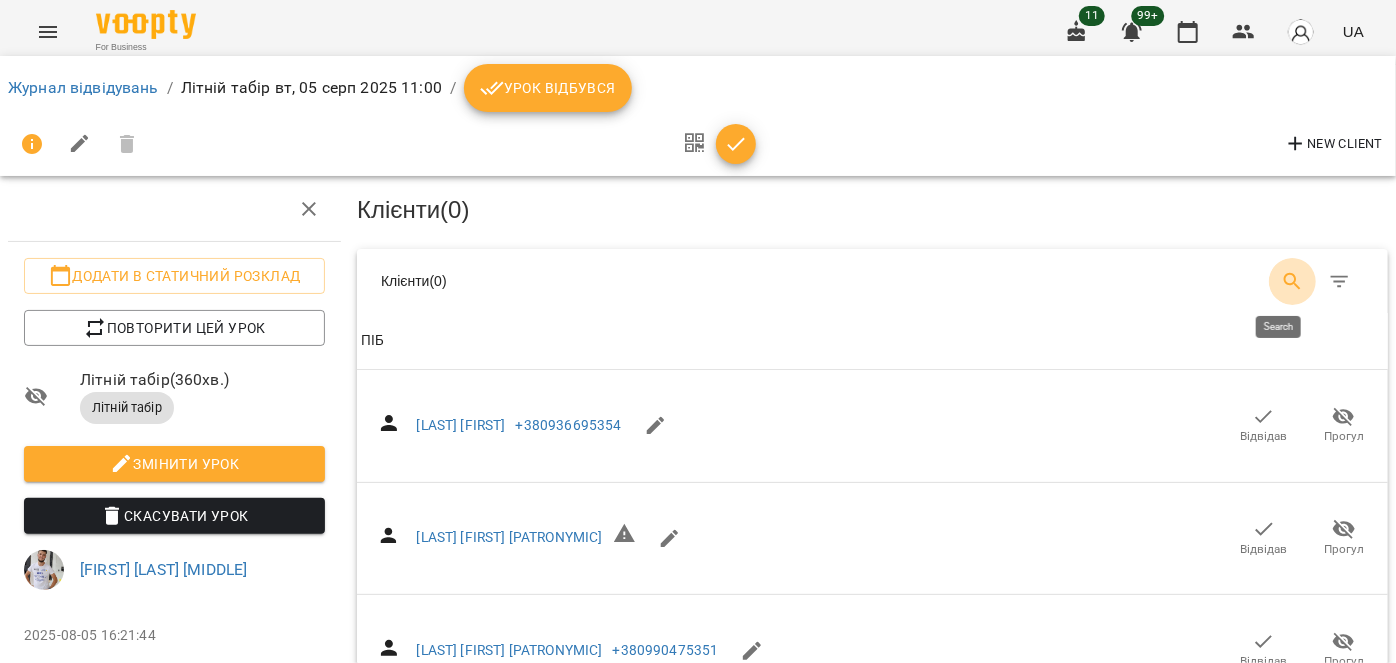 click 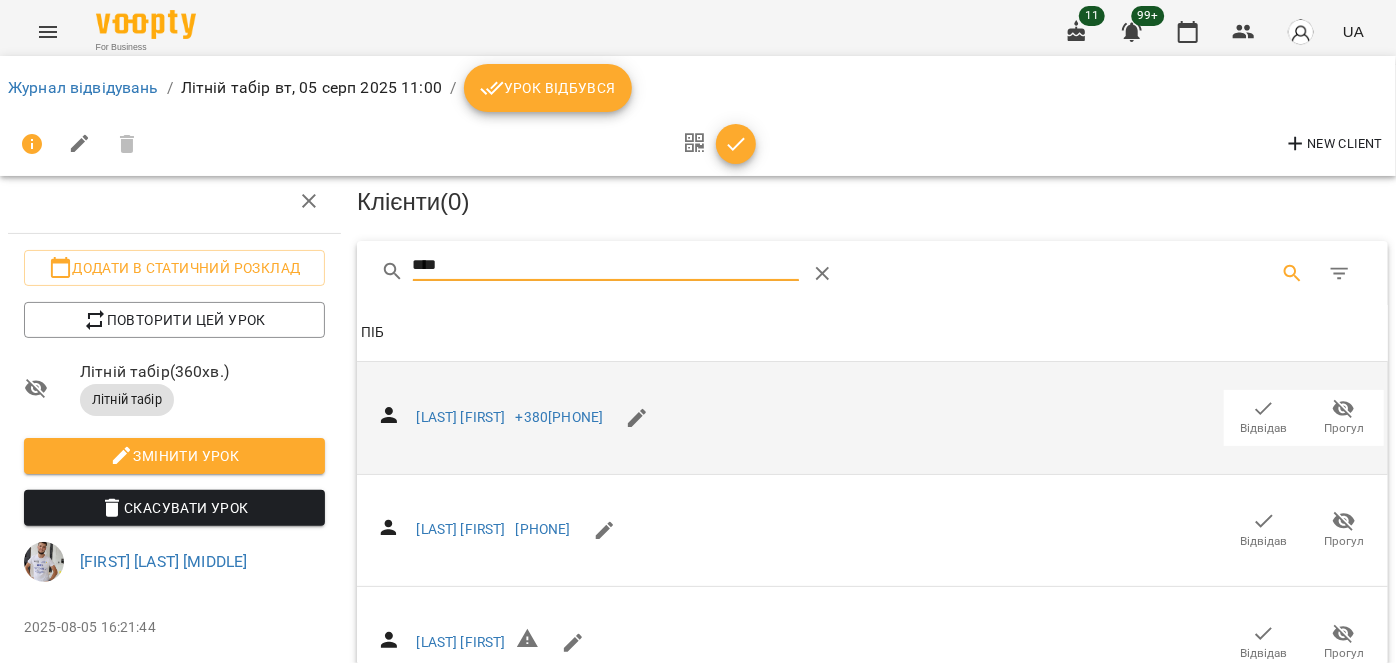 scroll, scrollTop: 0, scrollLeft: 0, axis: both 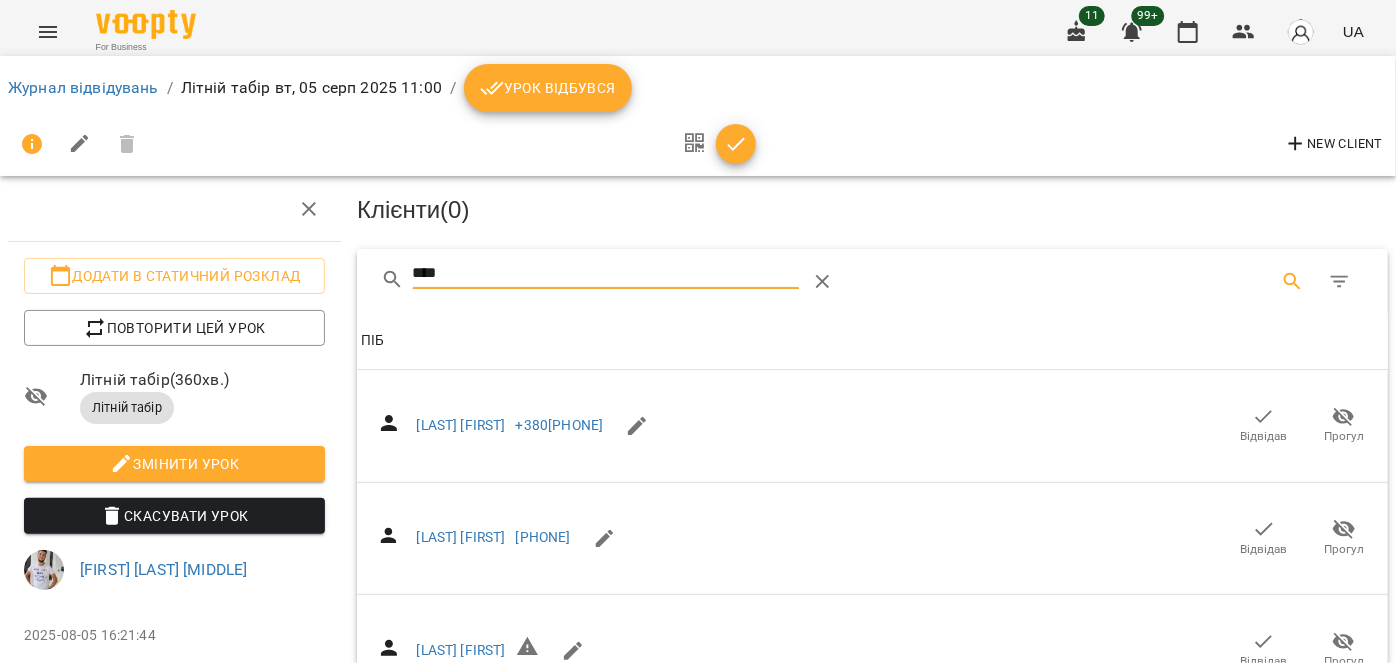 type on "****" 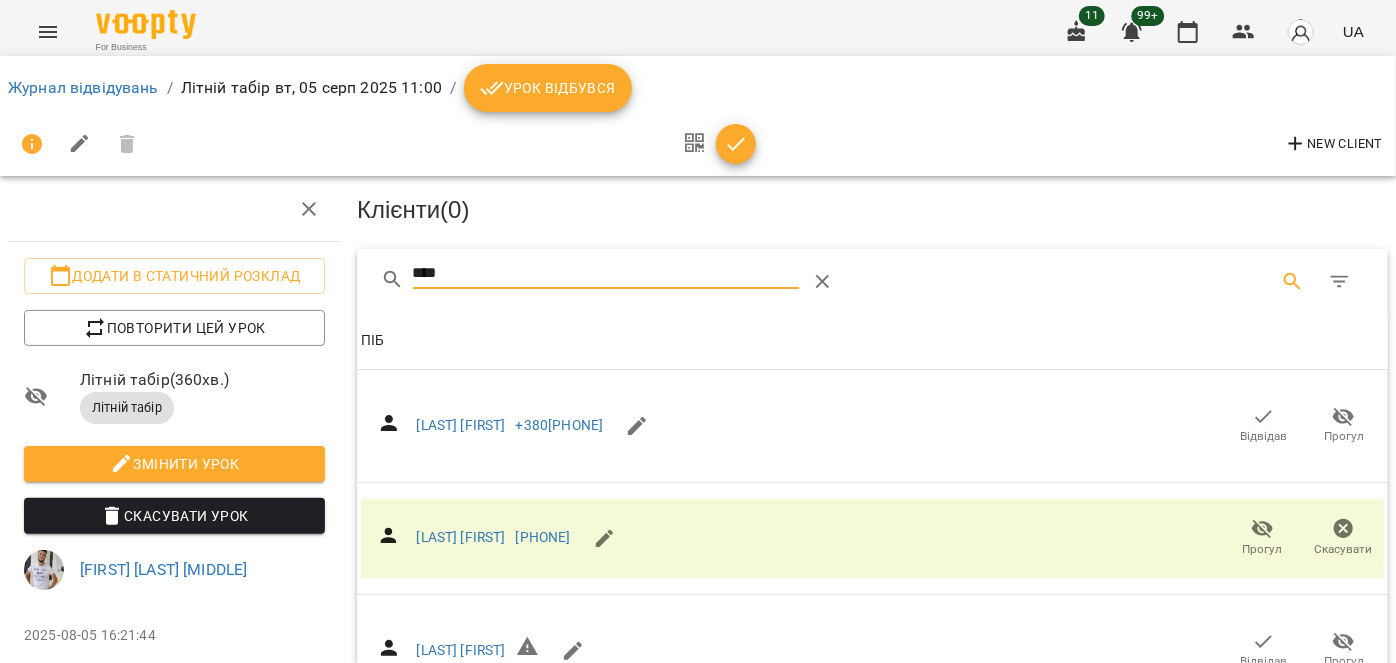 drag, startPoint x: 485, startPoint y: 278, endPoint x: 355, endPoint y: 272, distance: 130.13838 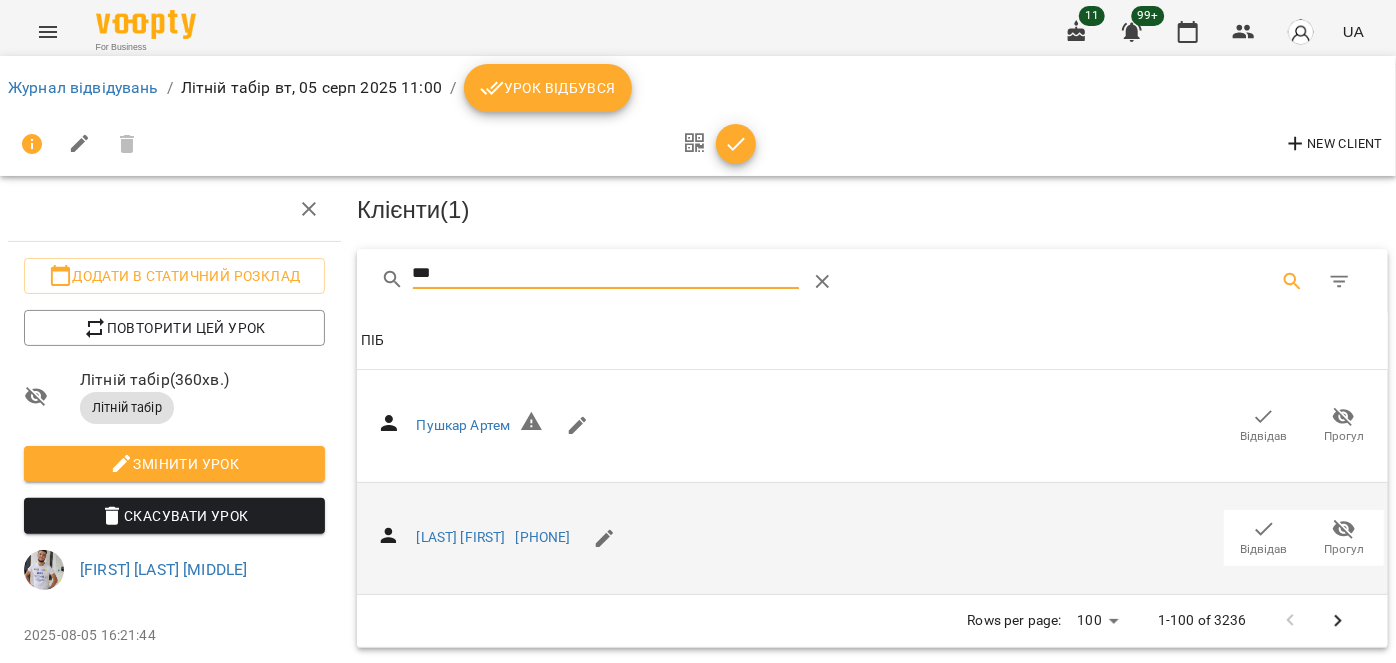 type on "***" 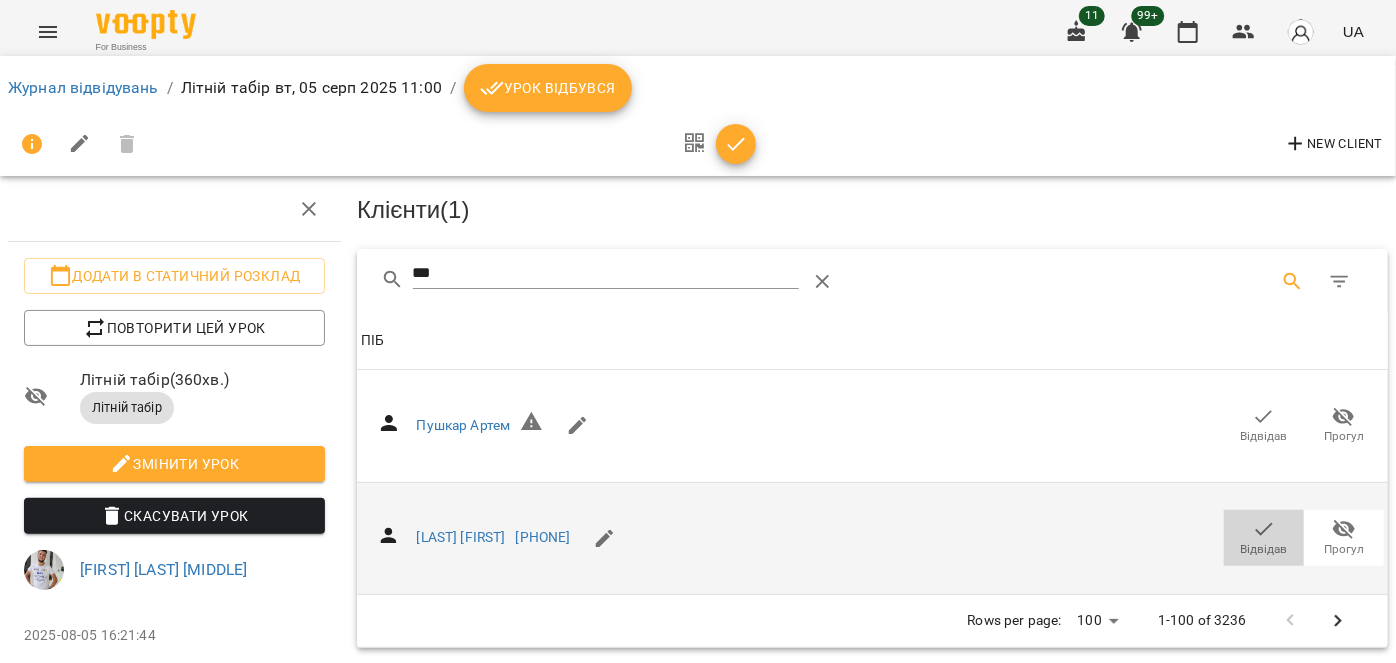 click on "Відвідав" at bounding box center (1264, 537) 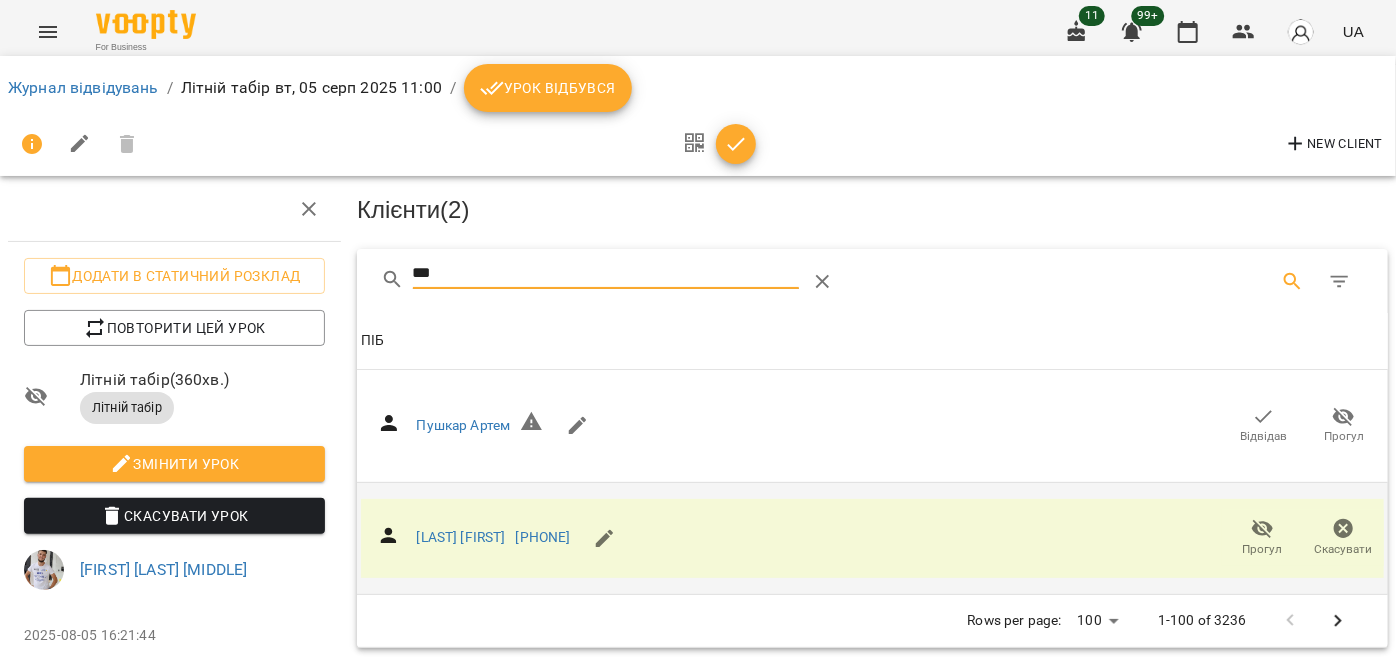 drag, startPoint x: 503, startPoint y: 281, endPoint x: 364, endPoint y: 265, distance: 139.91783 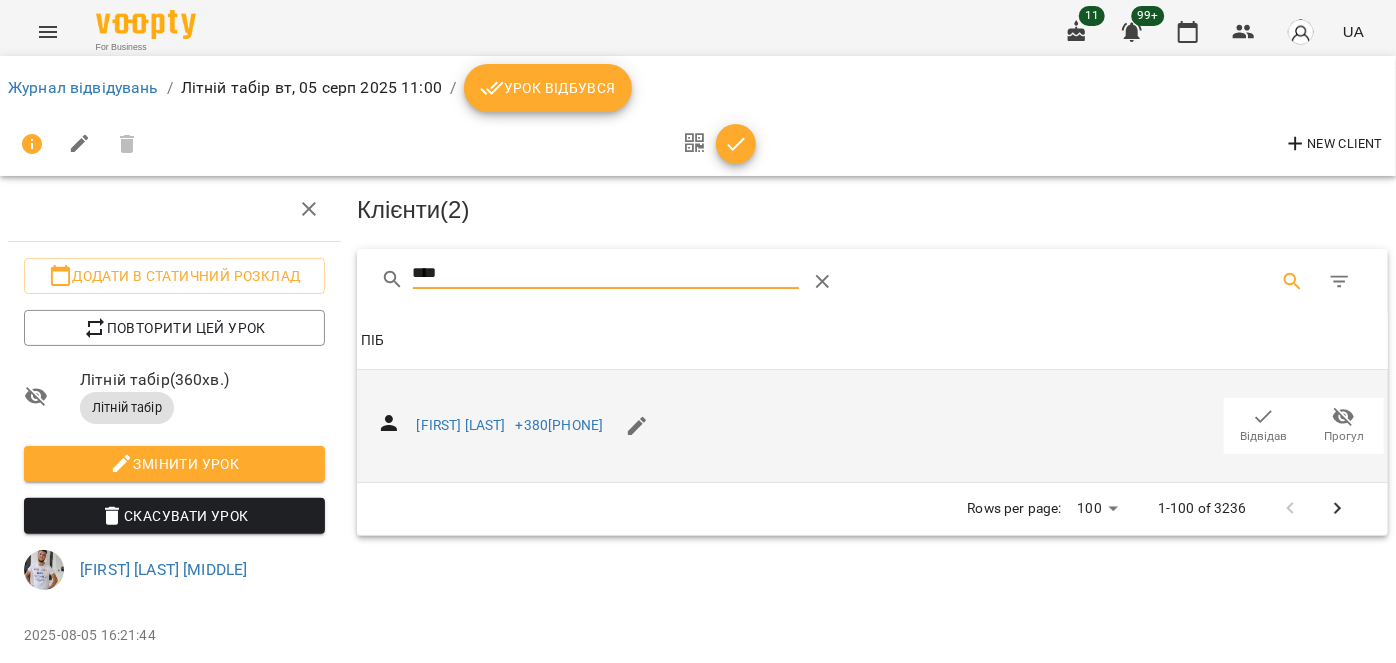 type on "****" 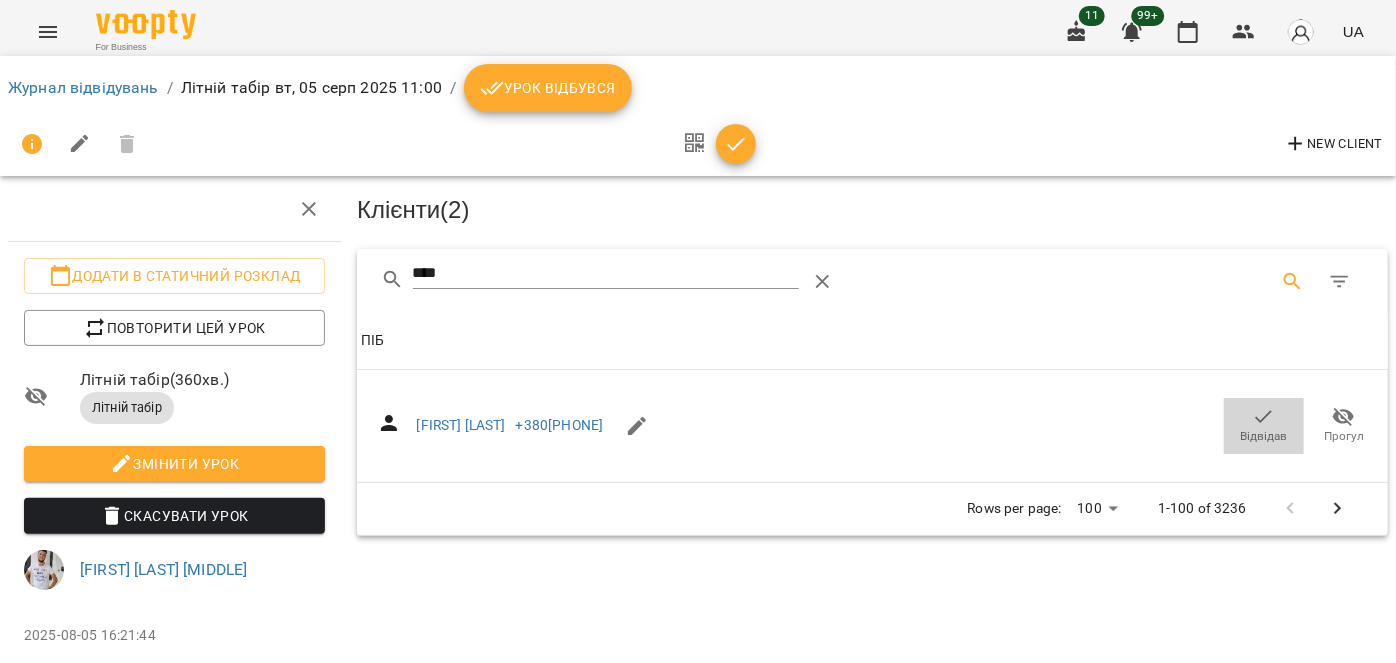 drag, startPoint x: 1245, startPoint y: 433, endPoint x: 551, endPoint y: 278, distance: 711.09845 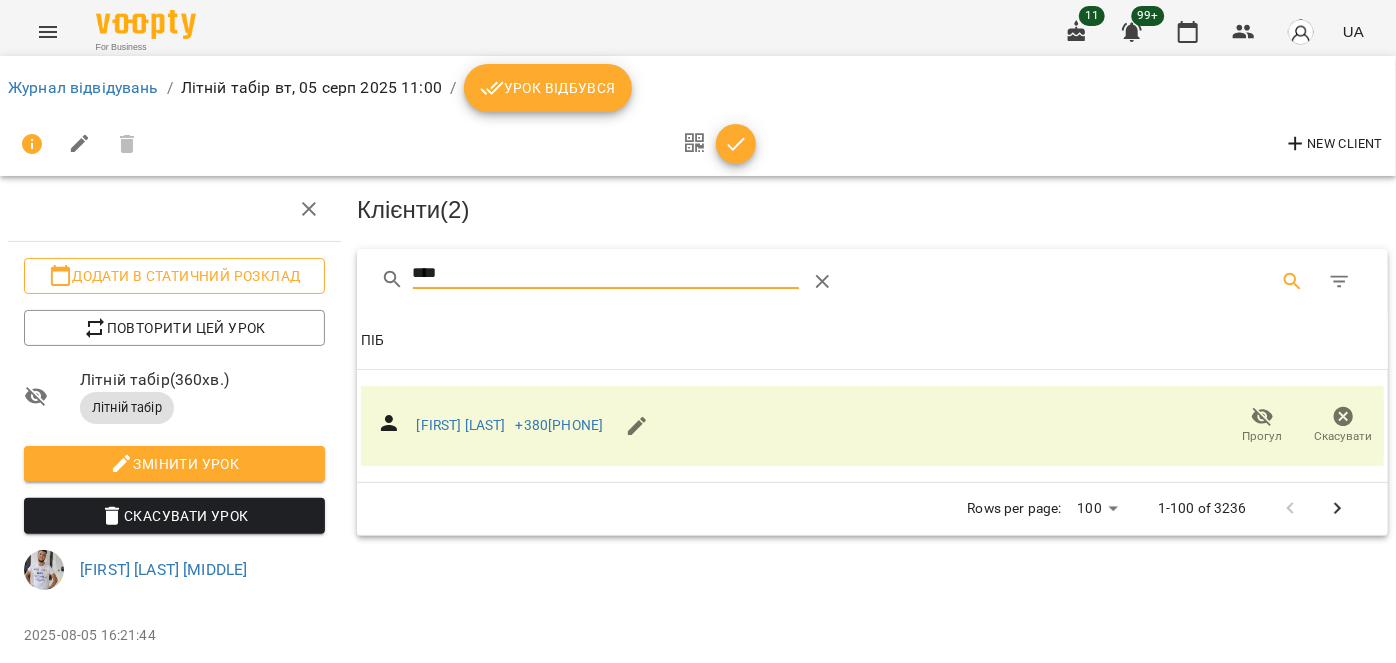 drag, startPoint x: 507, startPoint y: 262, endPoint x: 314, endPoint y: 266, distance: 193.04144 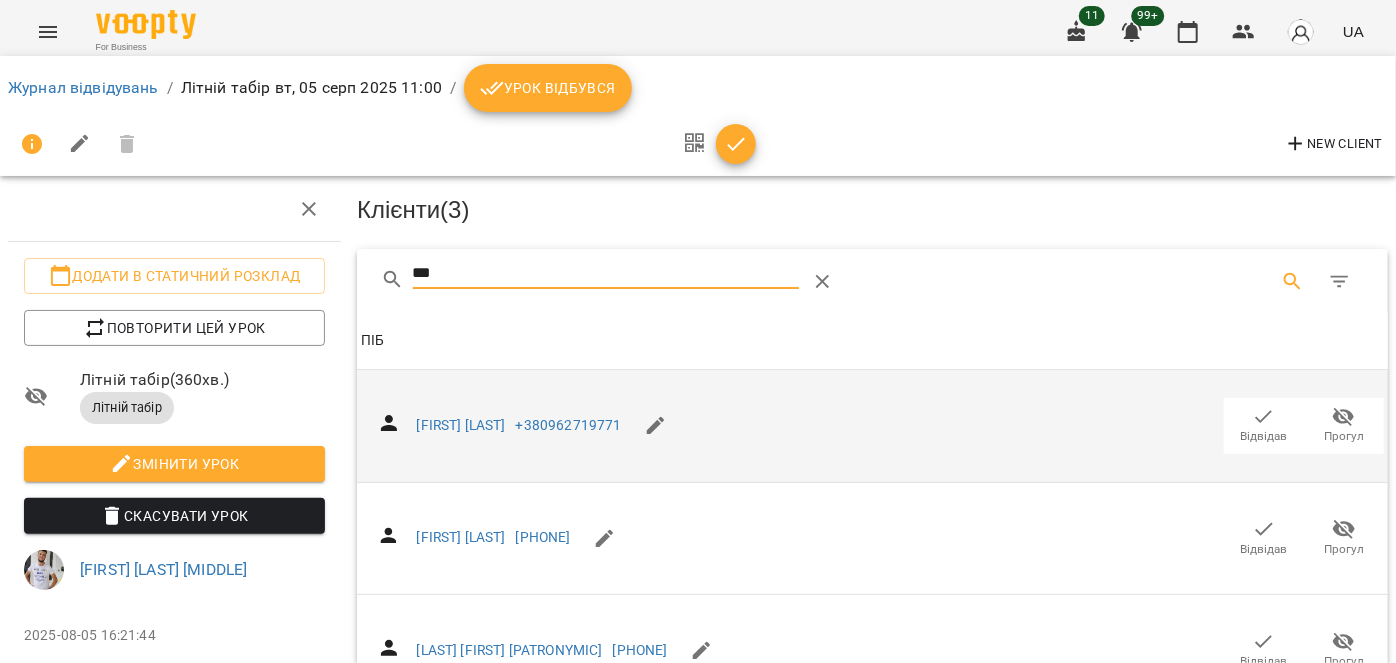 type on "***" 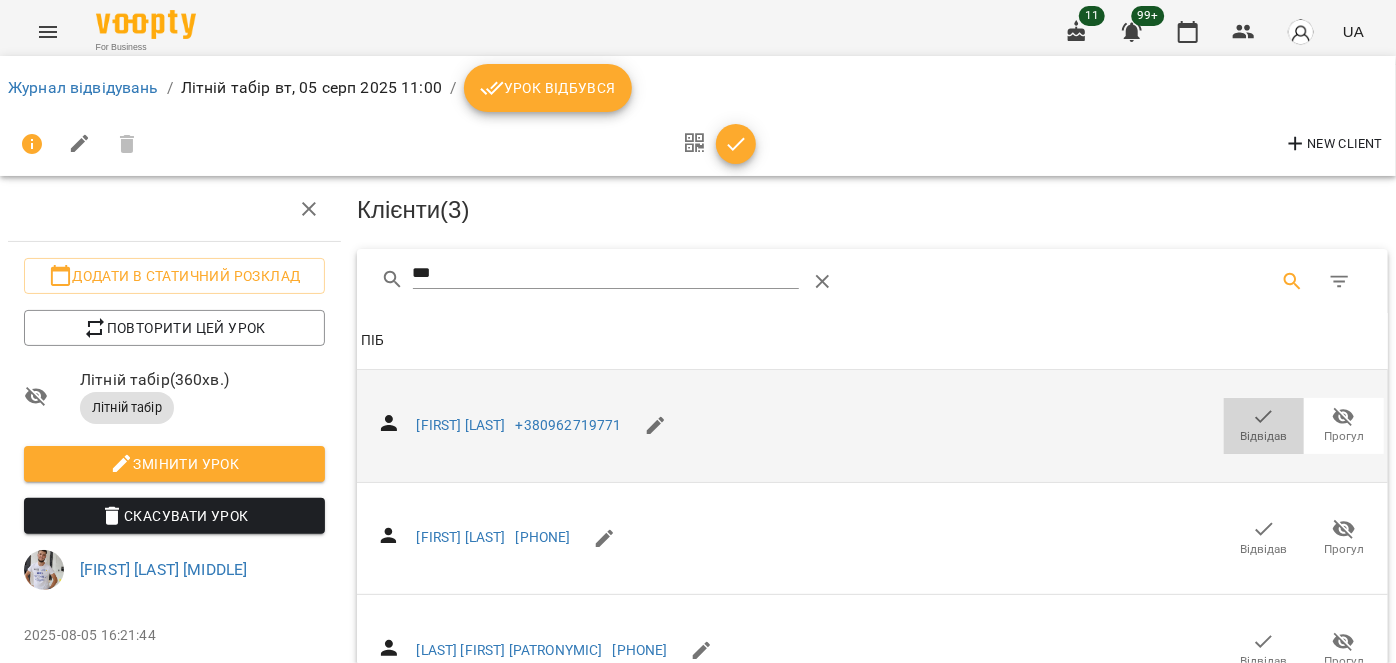 click 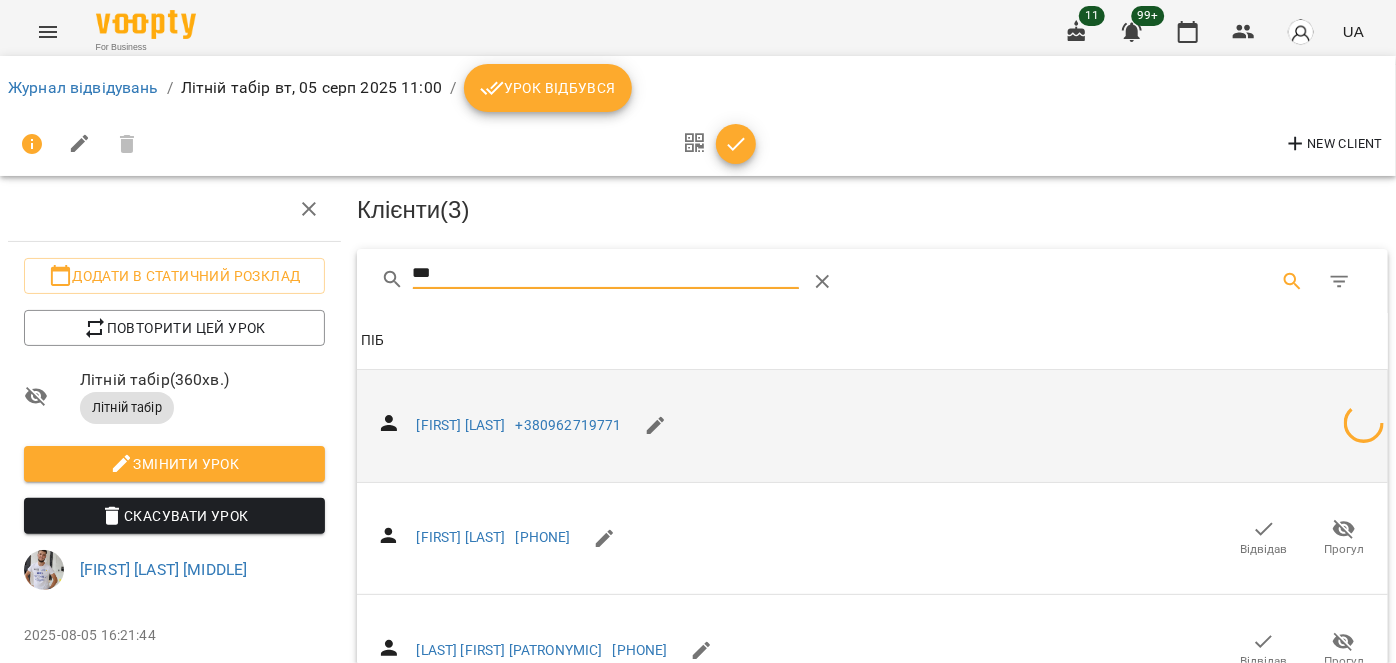 drag, startPoint x: 484, startPoint y: 271, endPoint x: 339, endPoint y: 255, distance: 145.88008 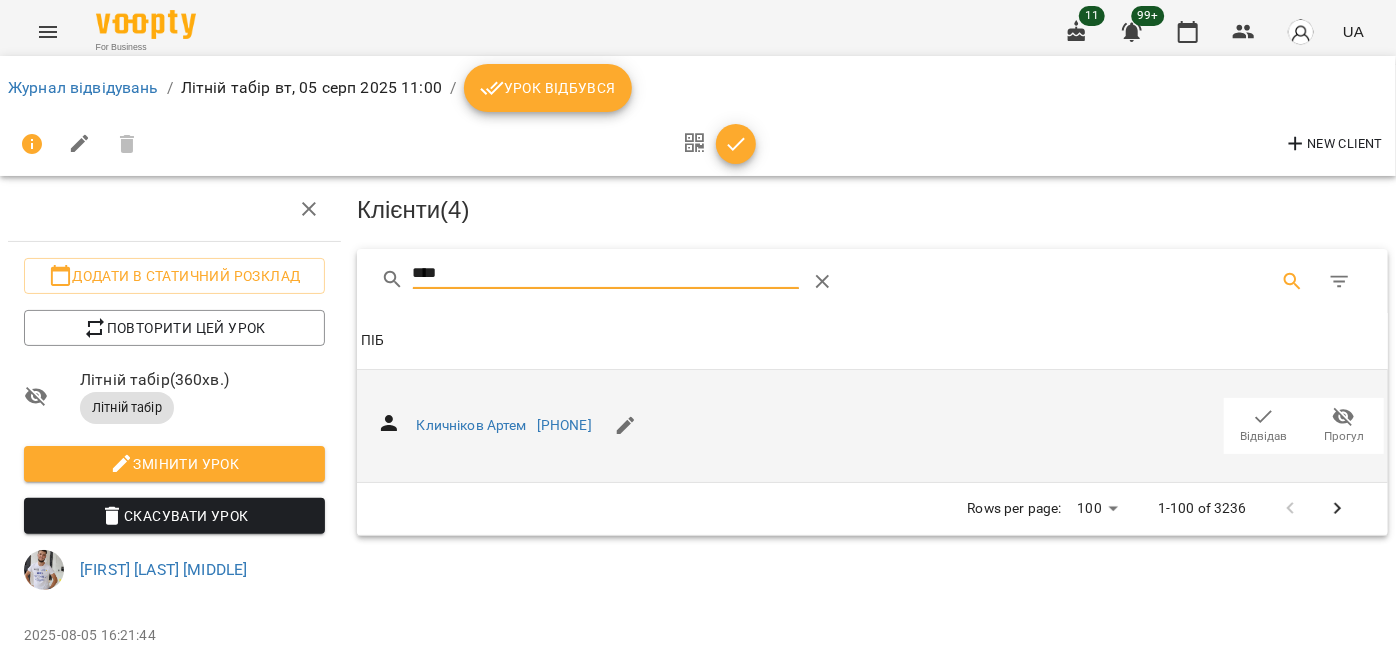 type on "****" 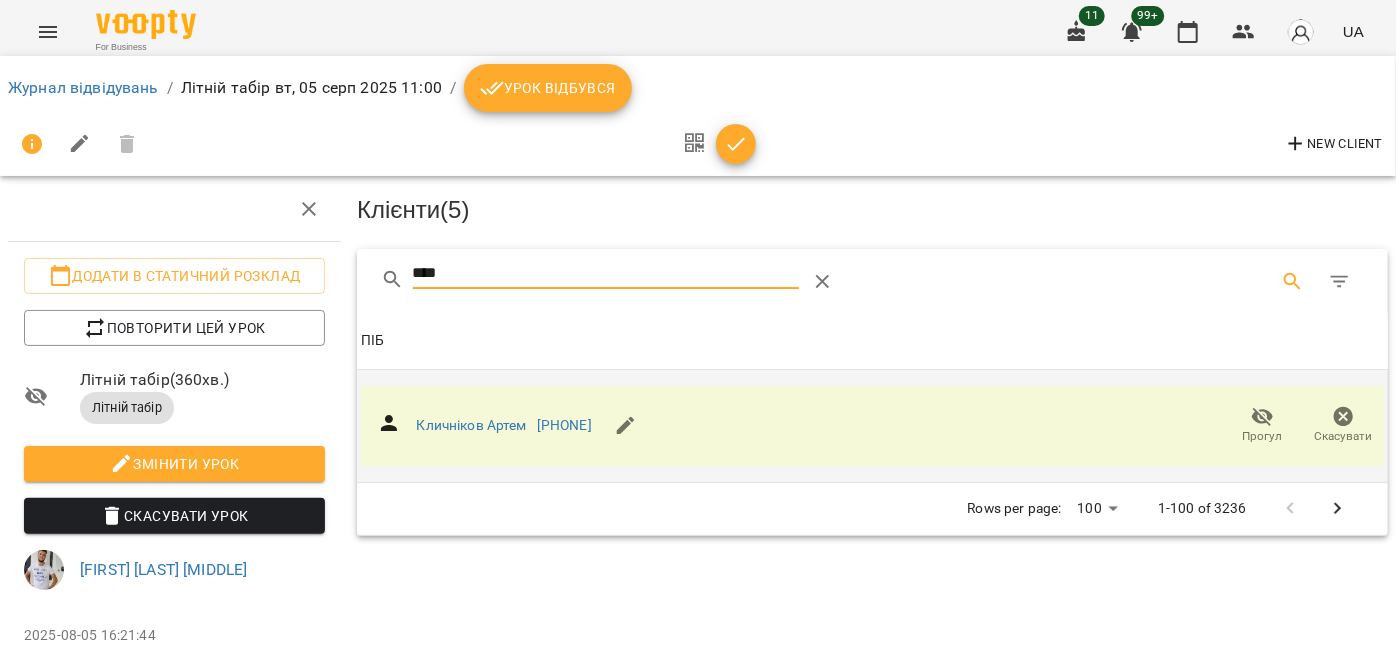 drag, startPoint x: 456, startPoint y: 267, endPoint x: 345, endPoint y: 260, distance: 111.220505 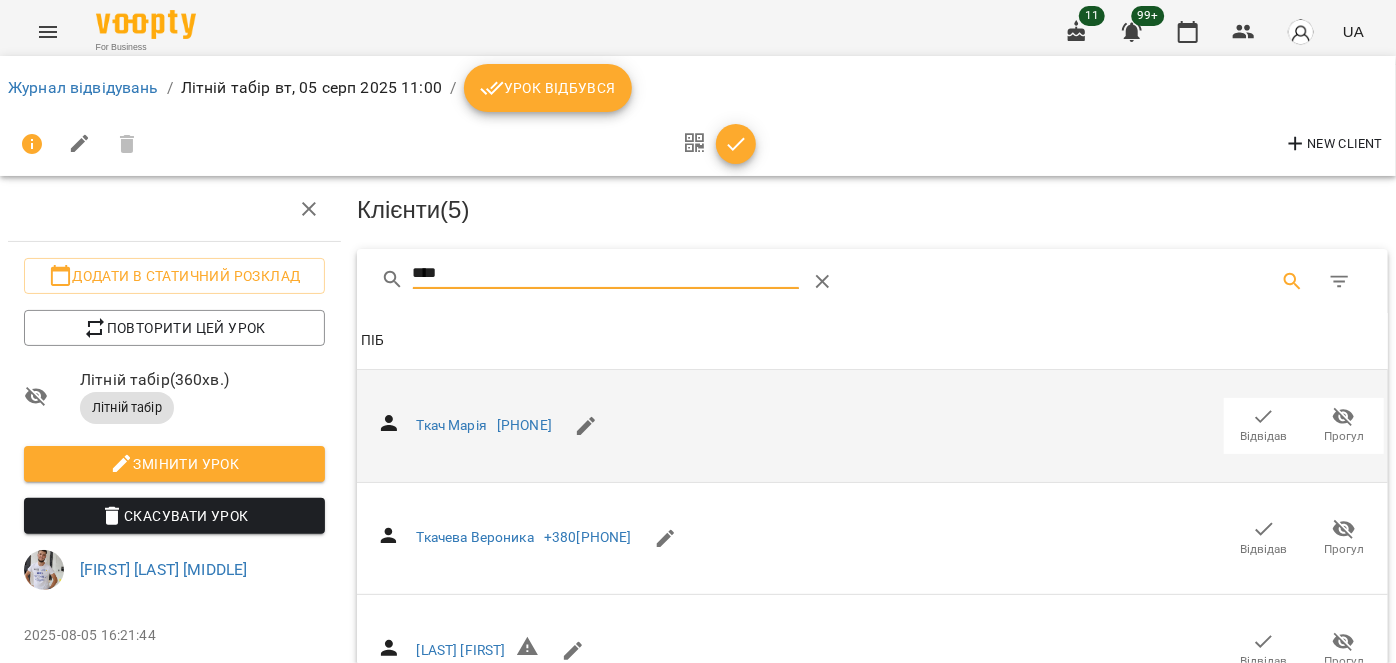 type on "****" 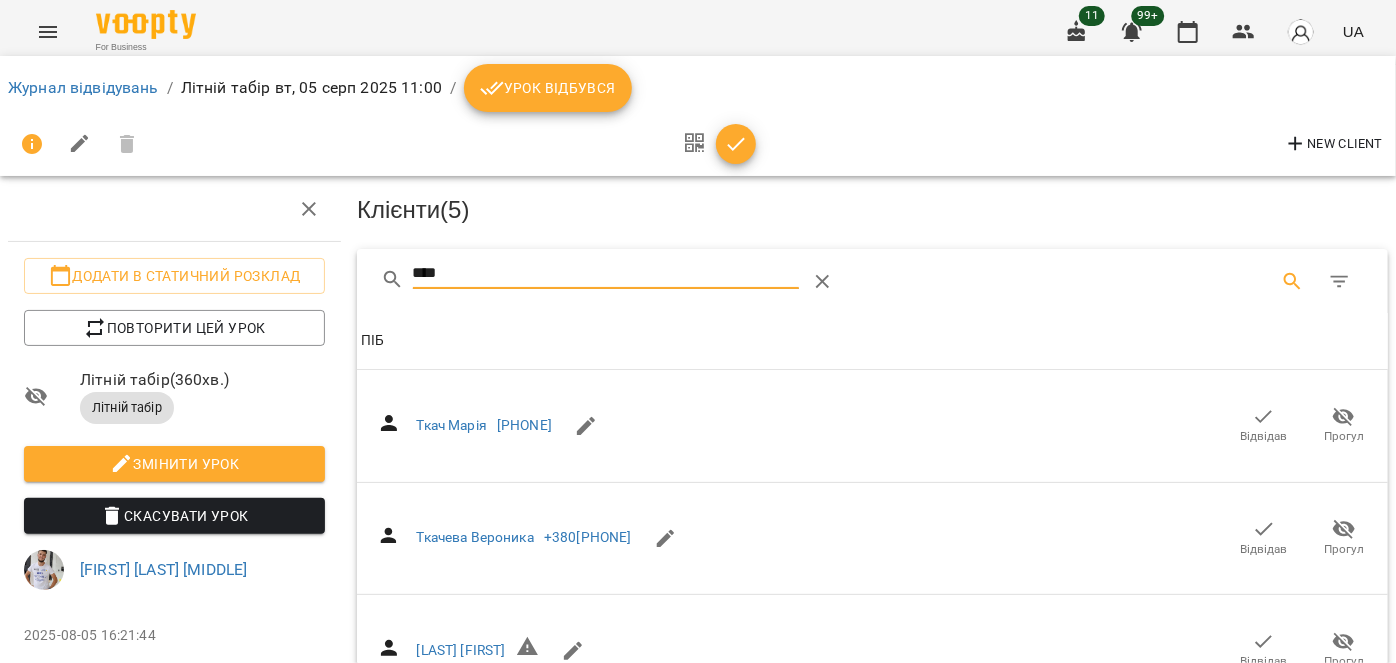 drag, startPoint x: 1253, startPoint y: 422, endPoint x: 471, endPoint y: 291, distance: 792.8966 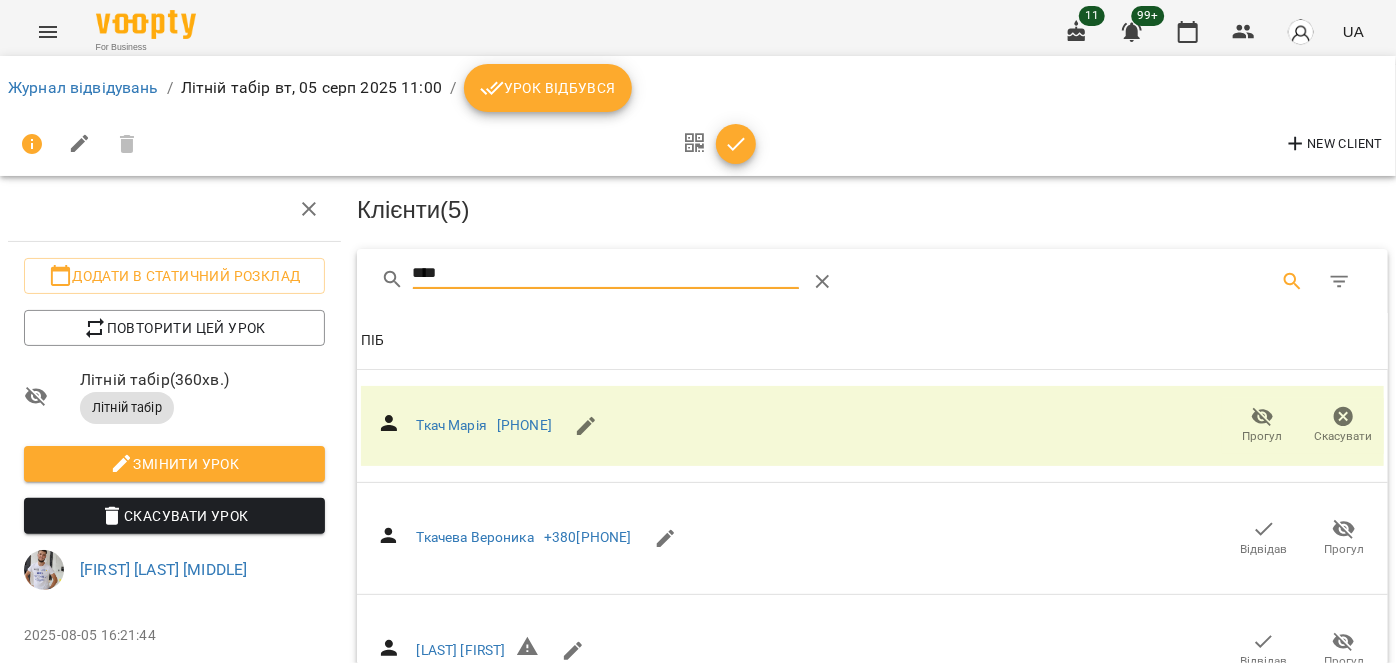 drag, startPoint x: 472, startPoint y: 271, endPoint x: 332, endPoint y: 265, distance: 140.12851 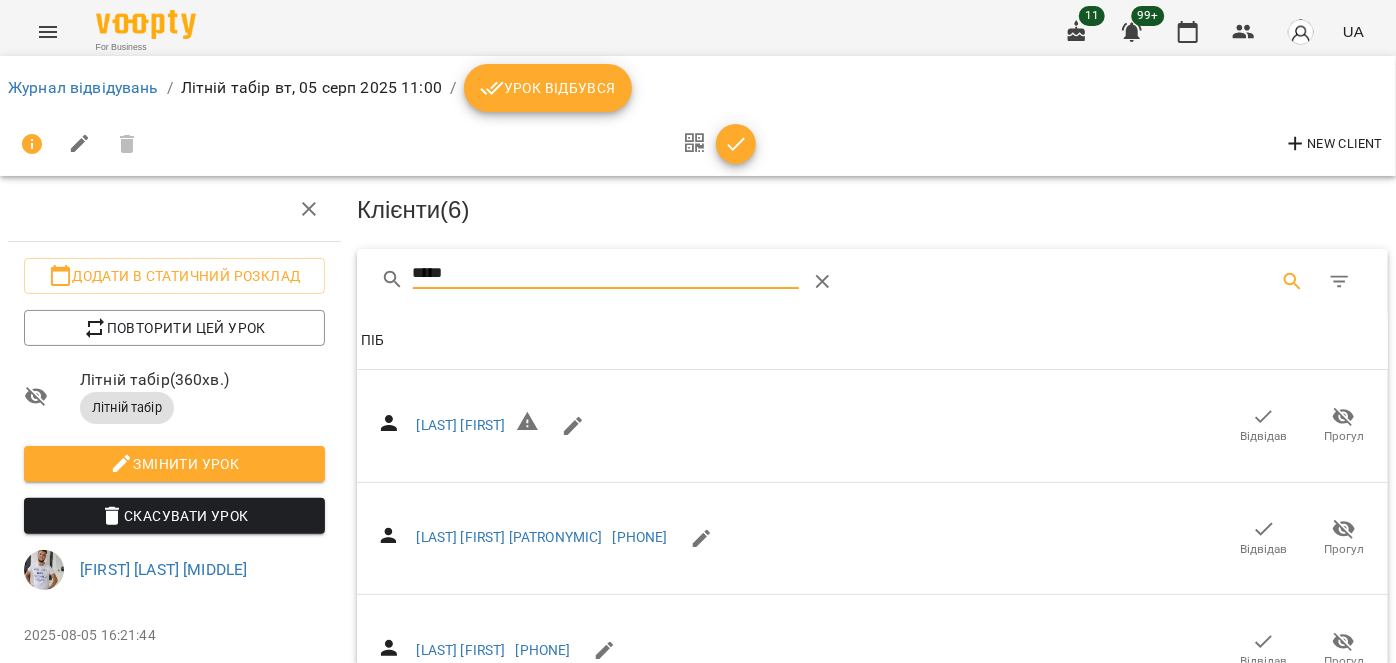type on "*****" 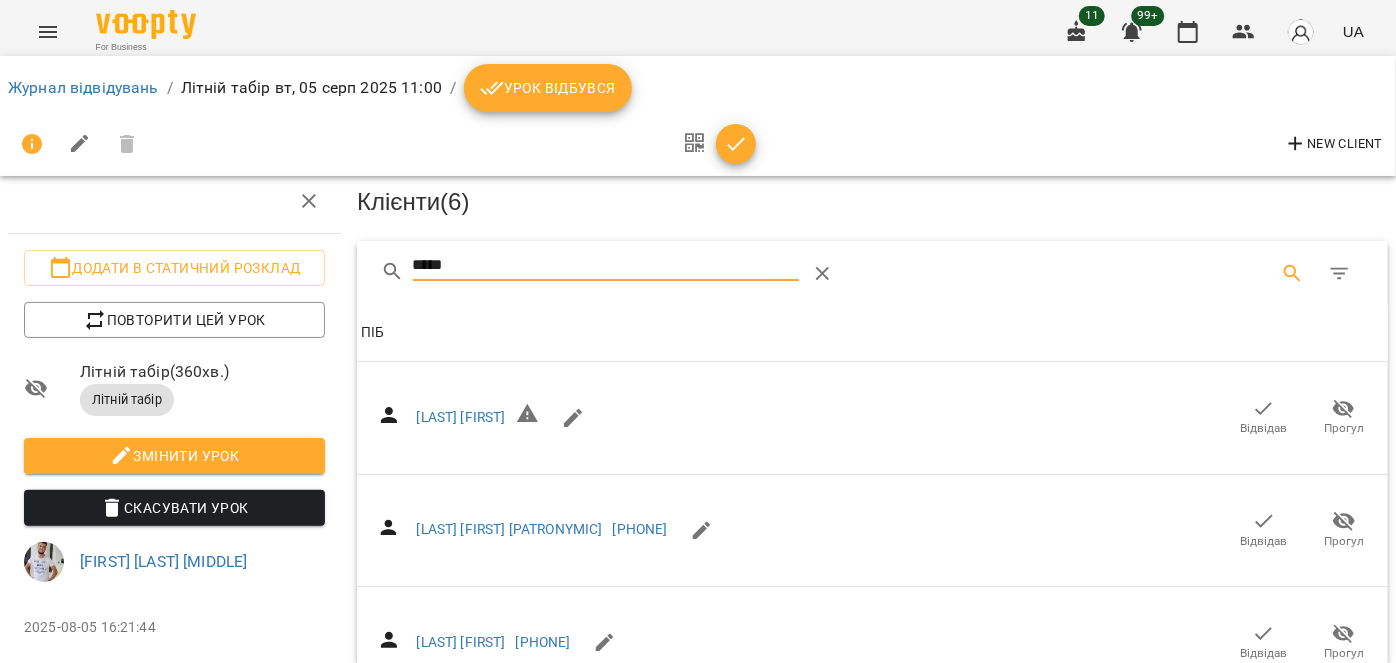 scroll, scrollTop: 347, scrollLeft: 0, axis: vertical 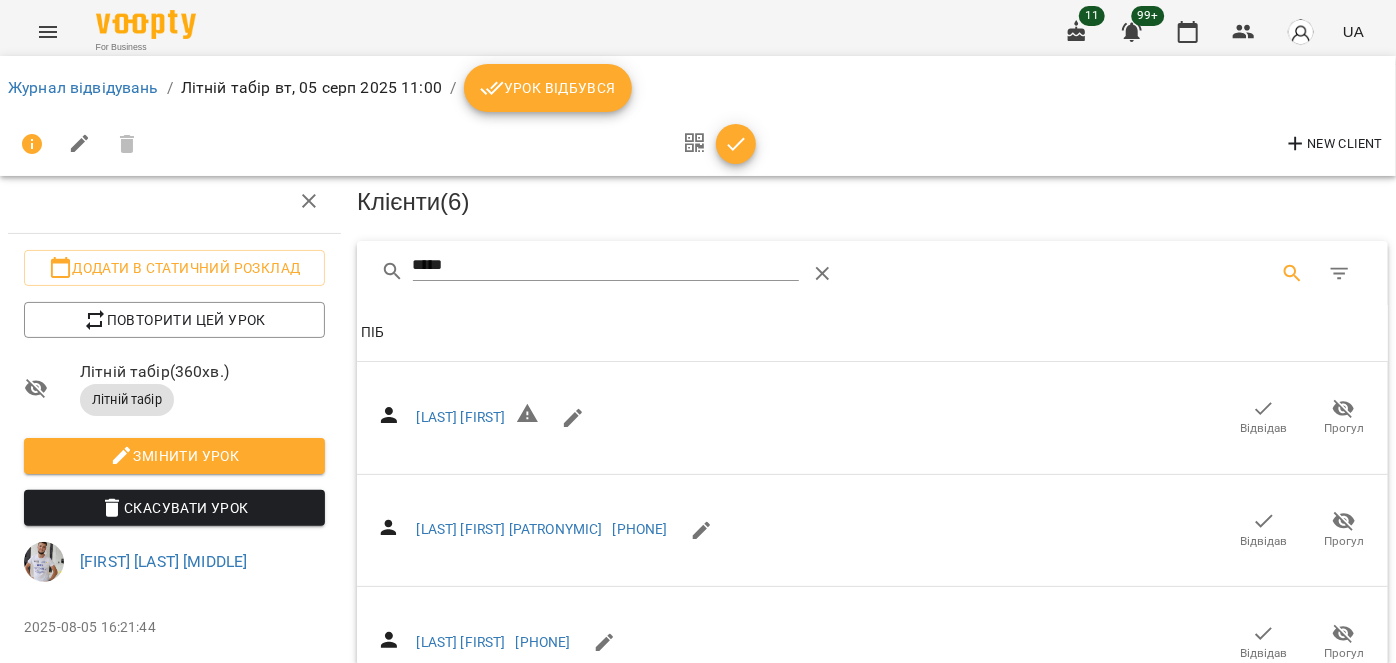 drag, startPoint x: 1252, startPoint y: 526, endPoint x: 673, endPoint y: 416, distance: 589.35645 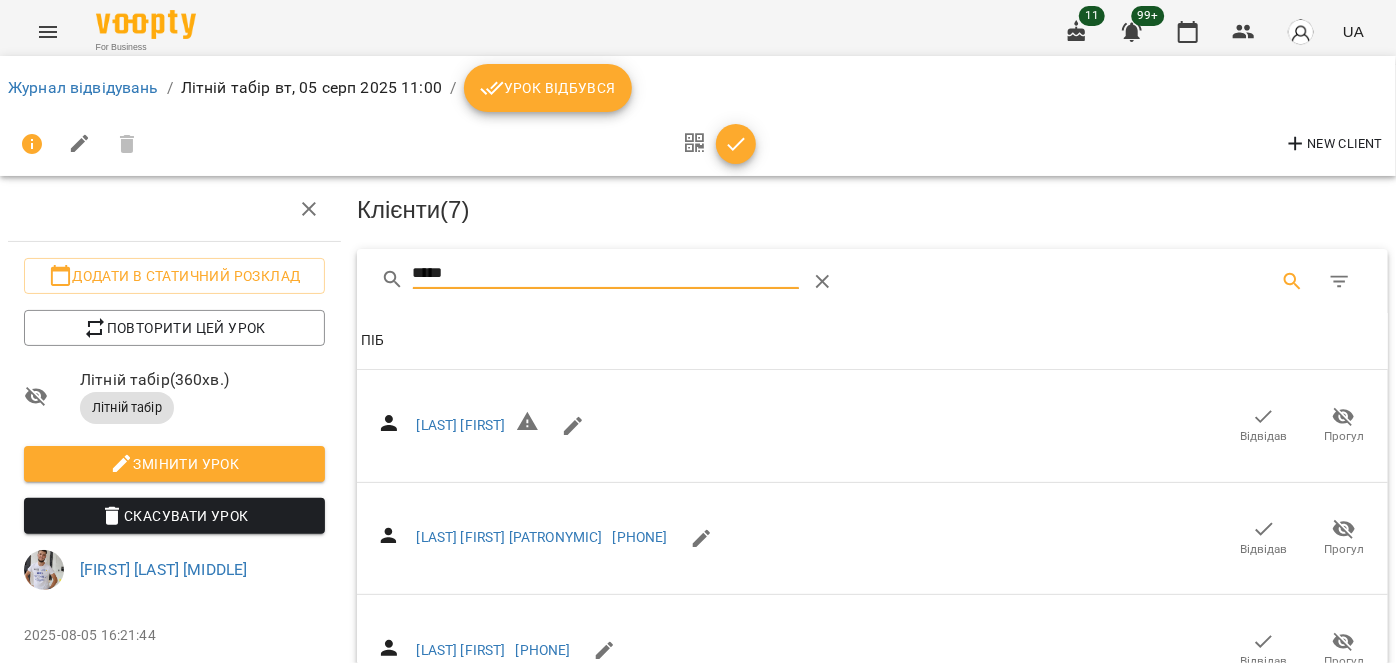 drag, startPoint x: 509, startPoint y: 271, endPoint x: 326, endPoint y: 279, distance: 183.17477 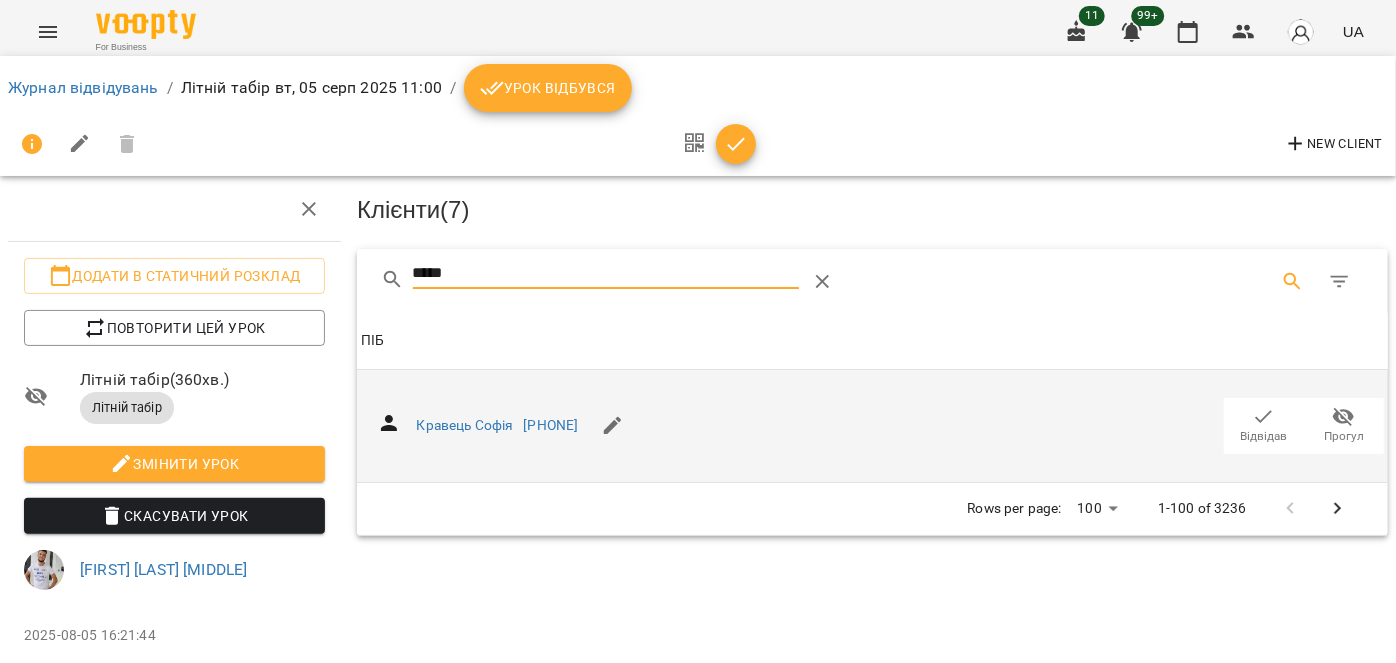 type on "*****" 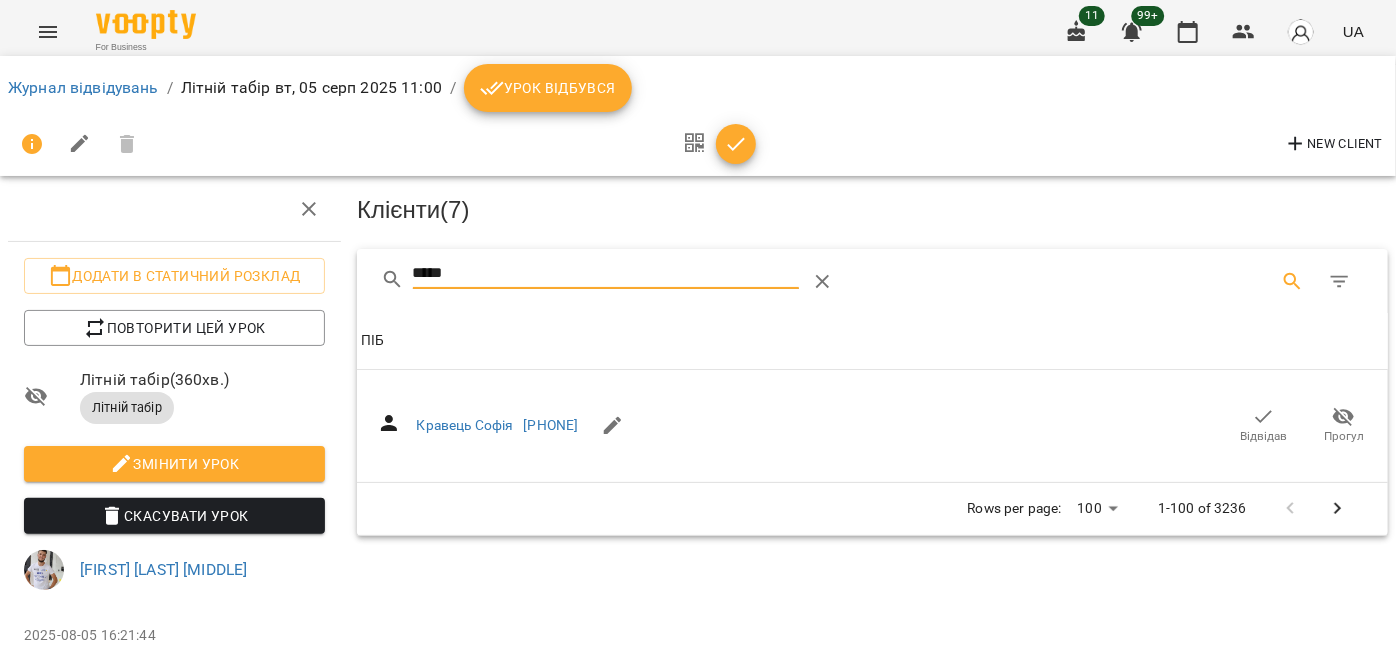 click 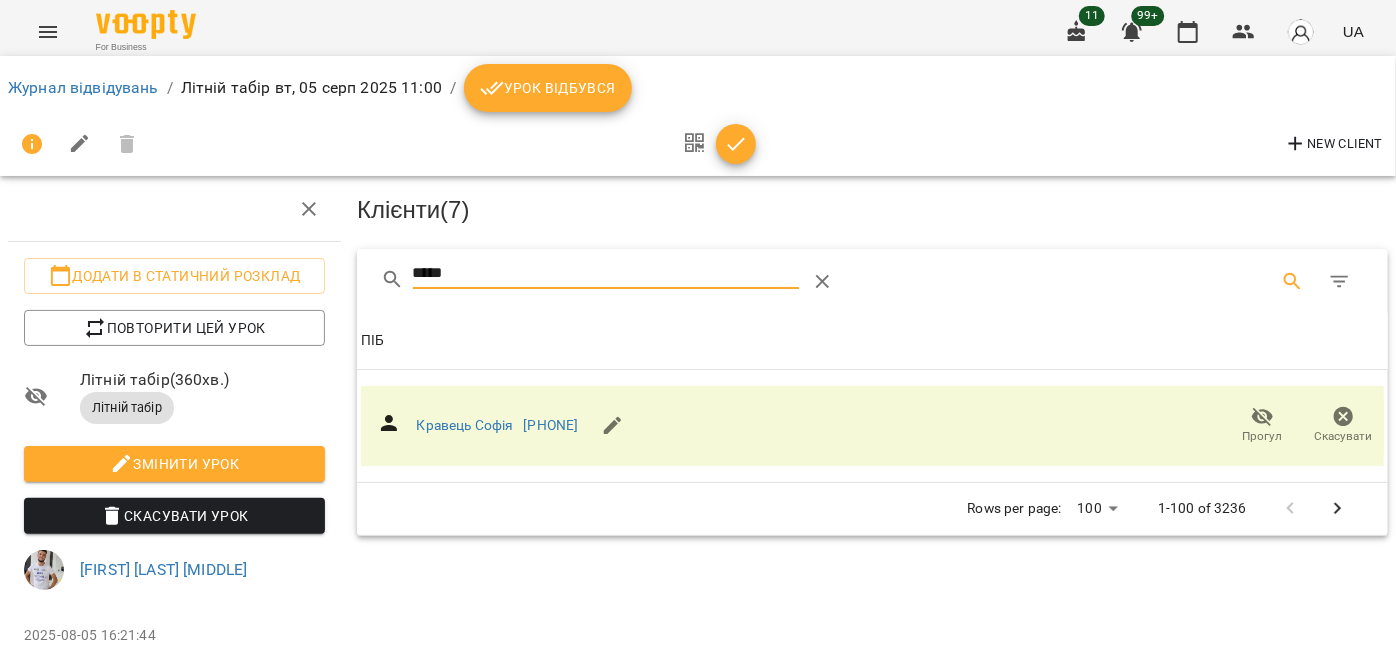 click on "*****" at bounding box center [872, 281] 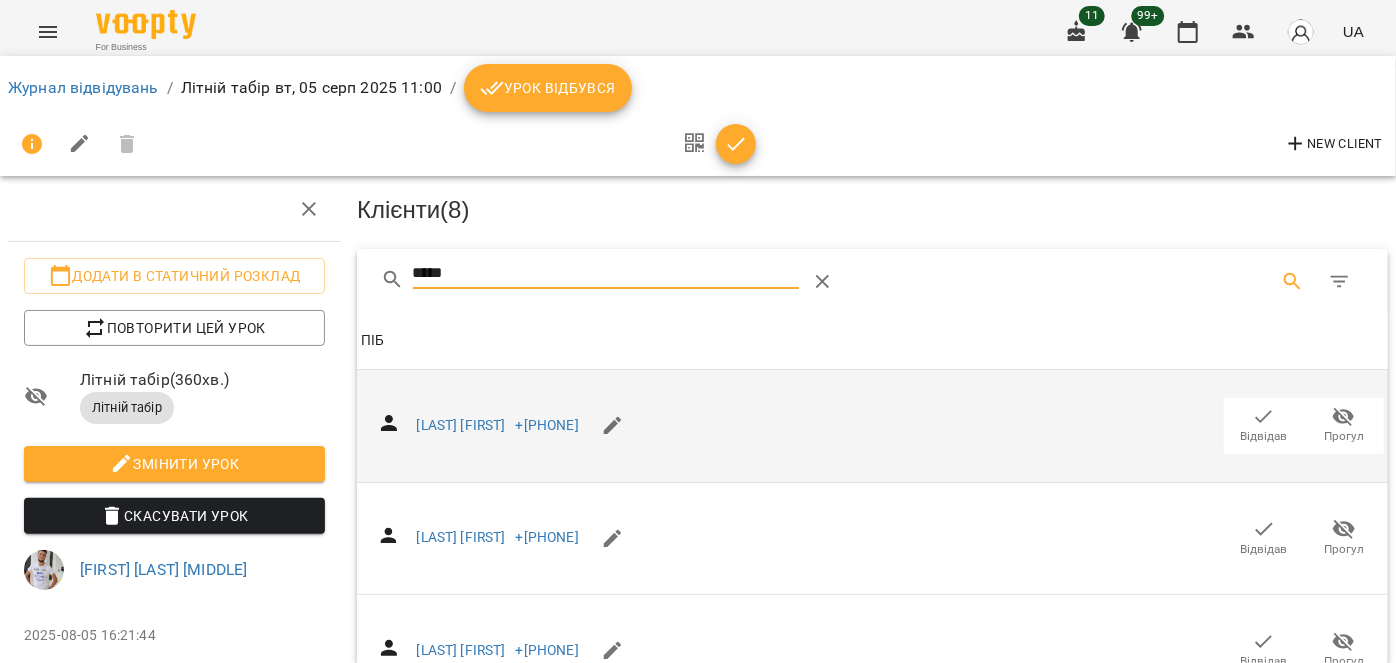 type on "*****" 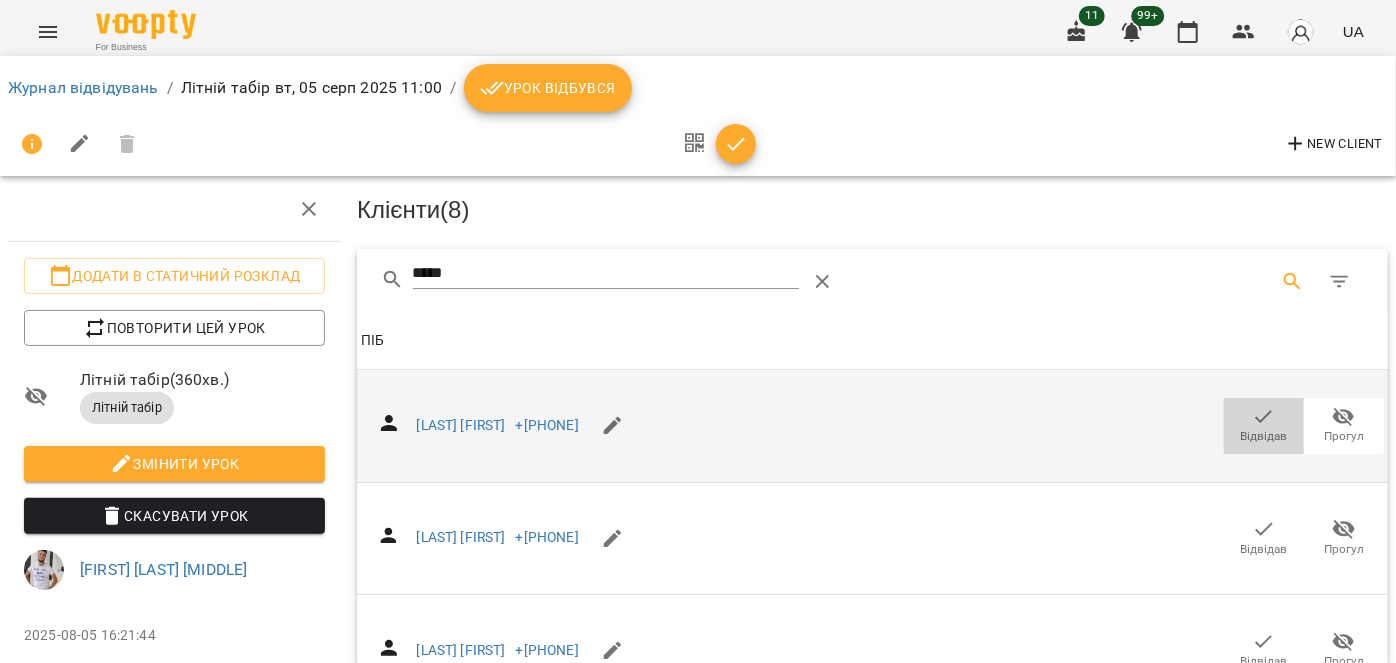 click 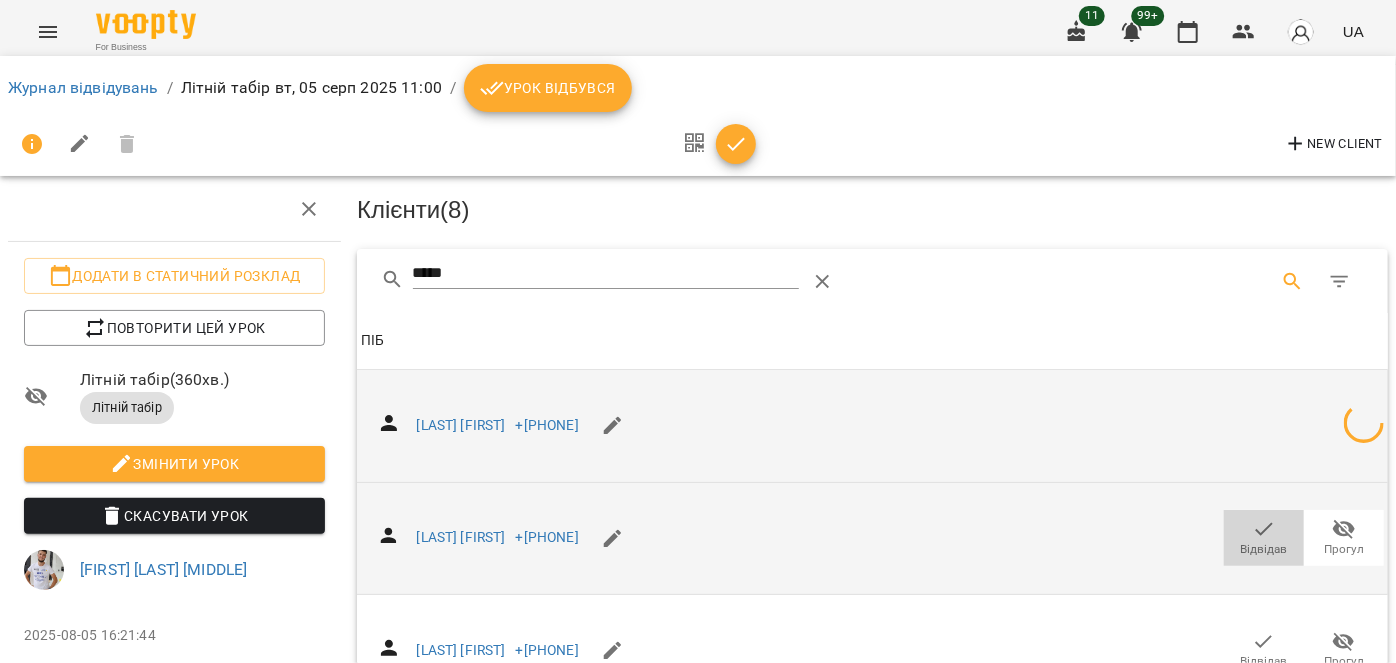 click 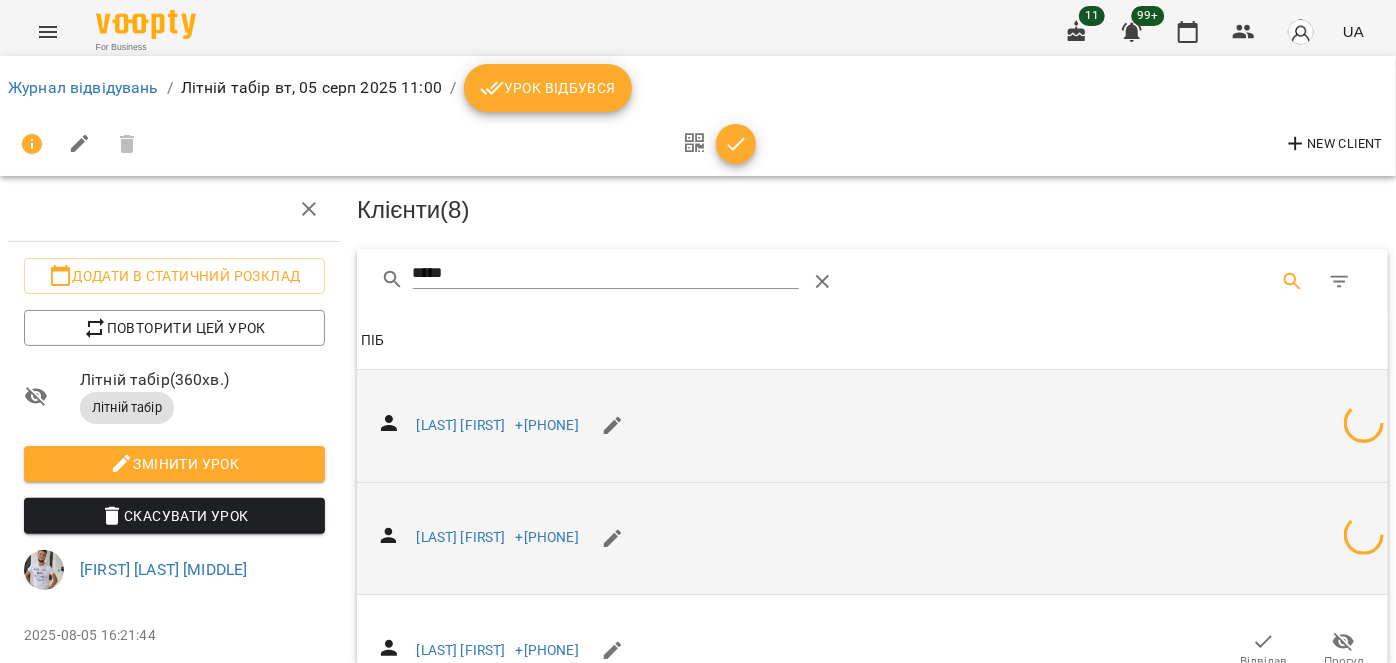 scroll, scrollTop: 90, scrollLeft: 0, axis: vertical 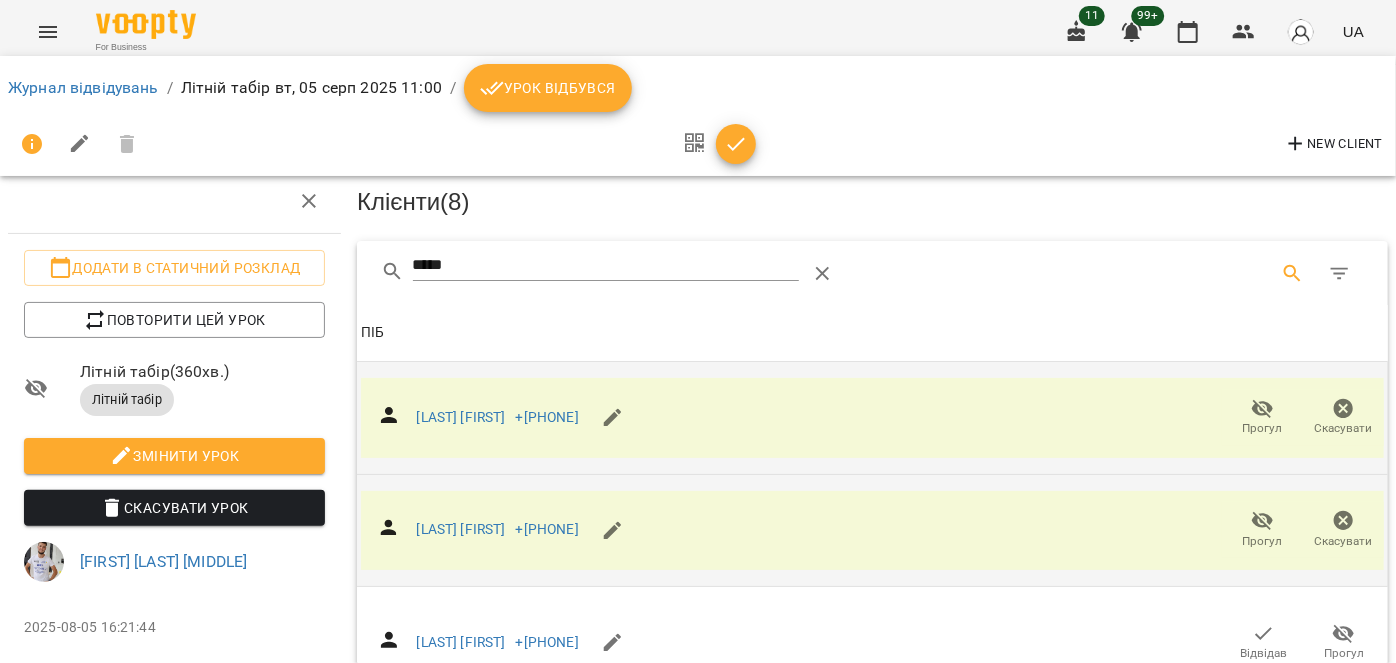 drag, startPoint x: 1249, startPoint y: 568, endPoint x: 1035, endPoint y: 488, distance: 228.46443 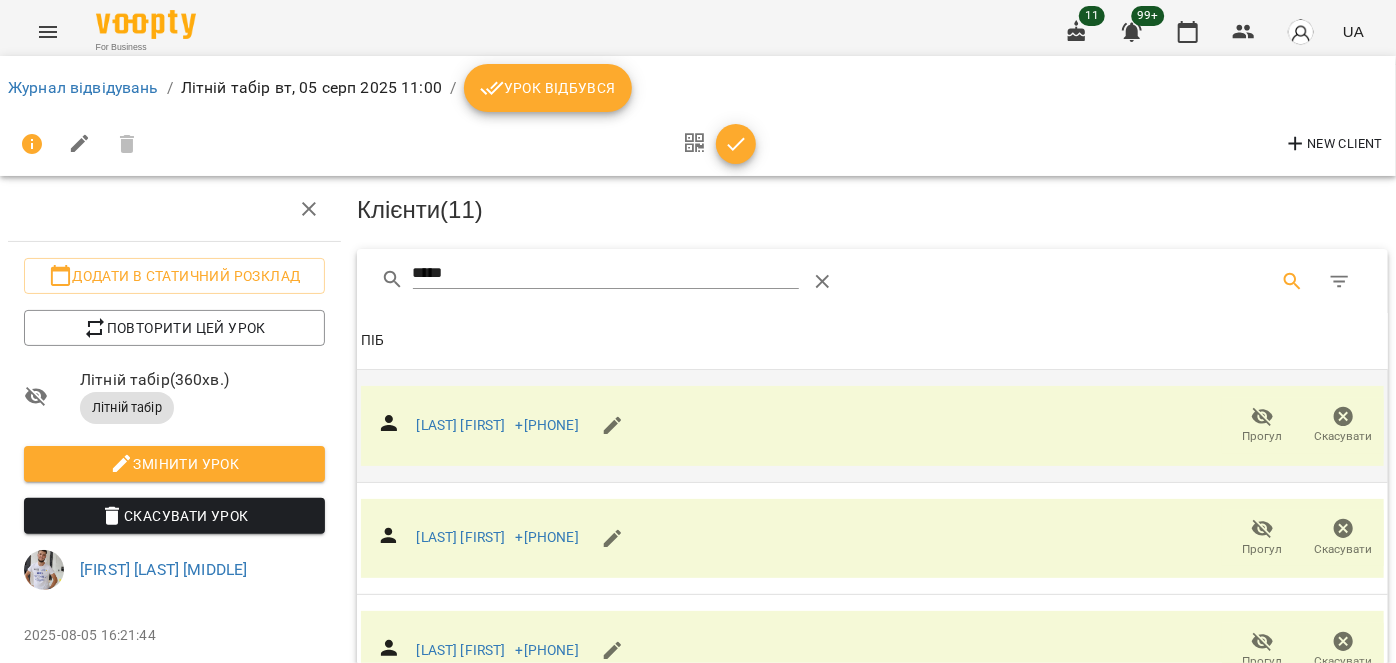 scroll, scrollTop: 0, scrollLeft: 0, axis: both 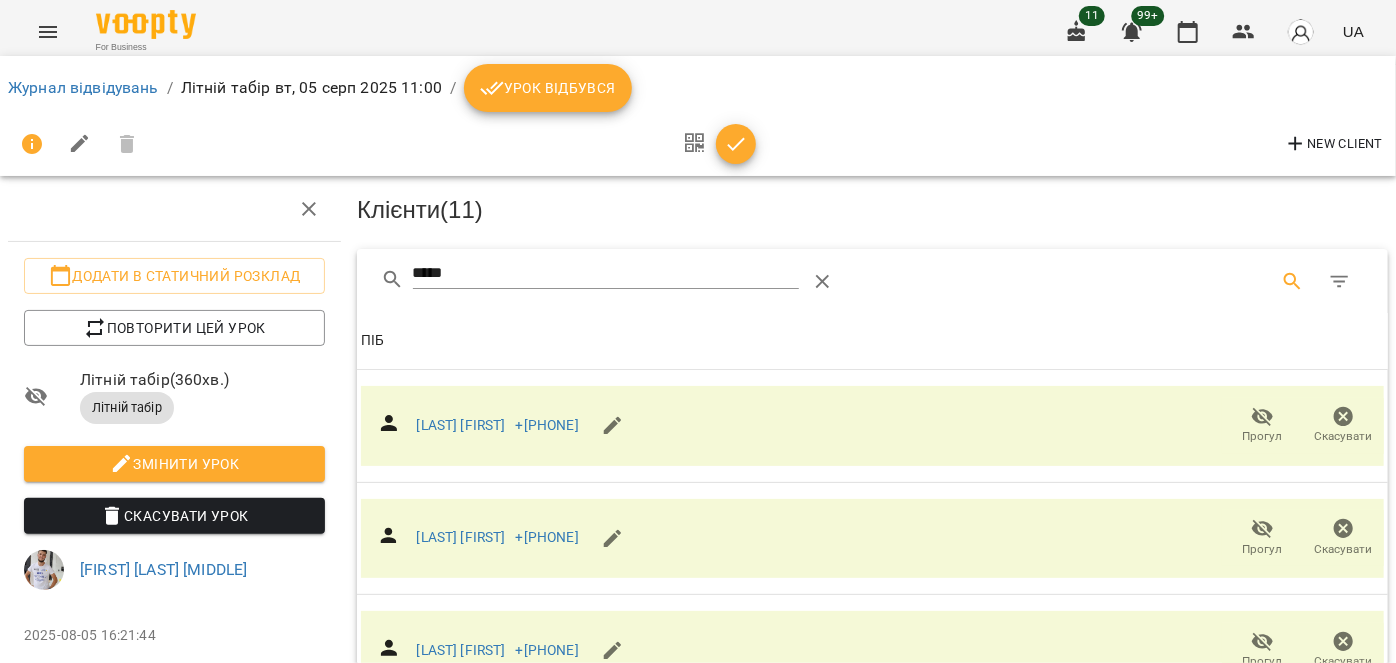 click 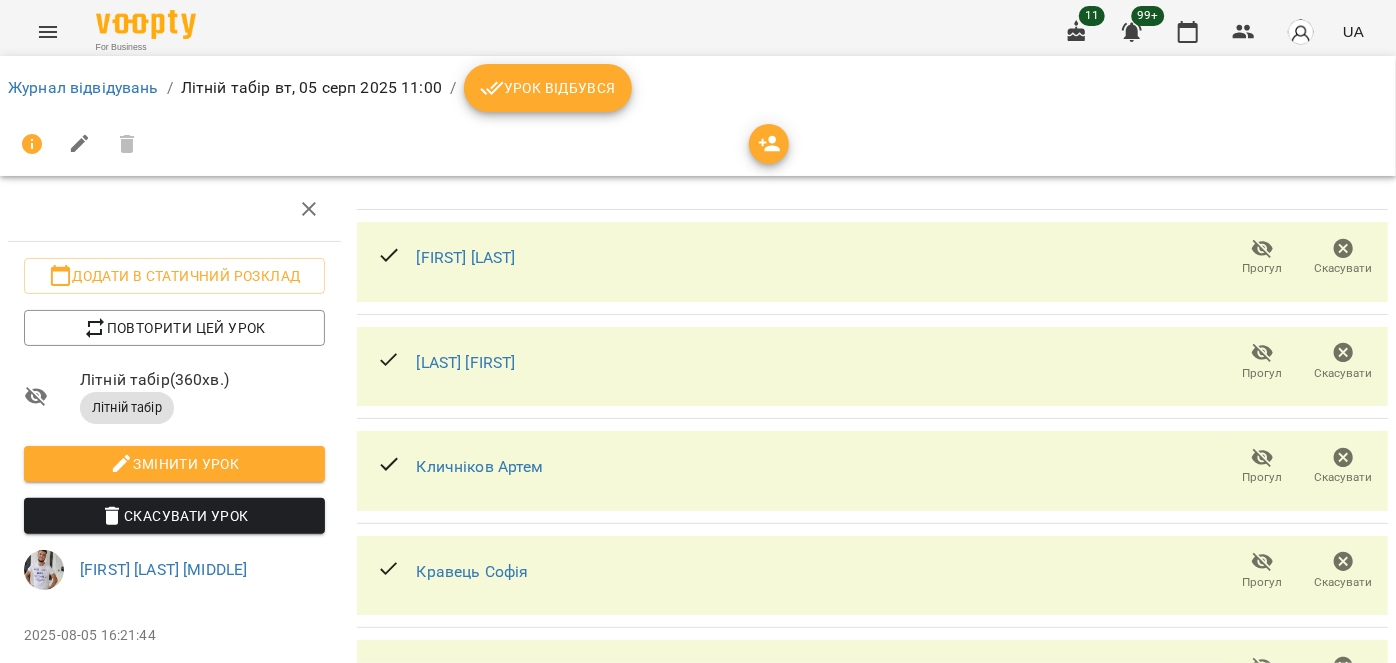 click 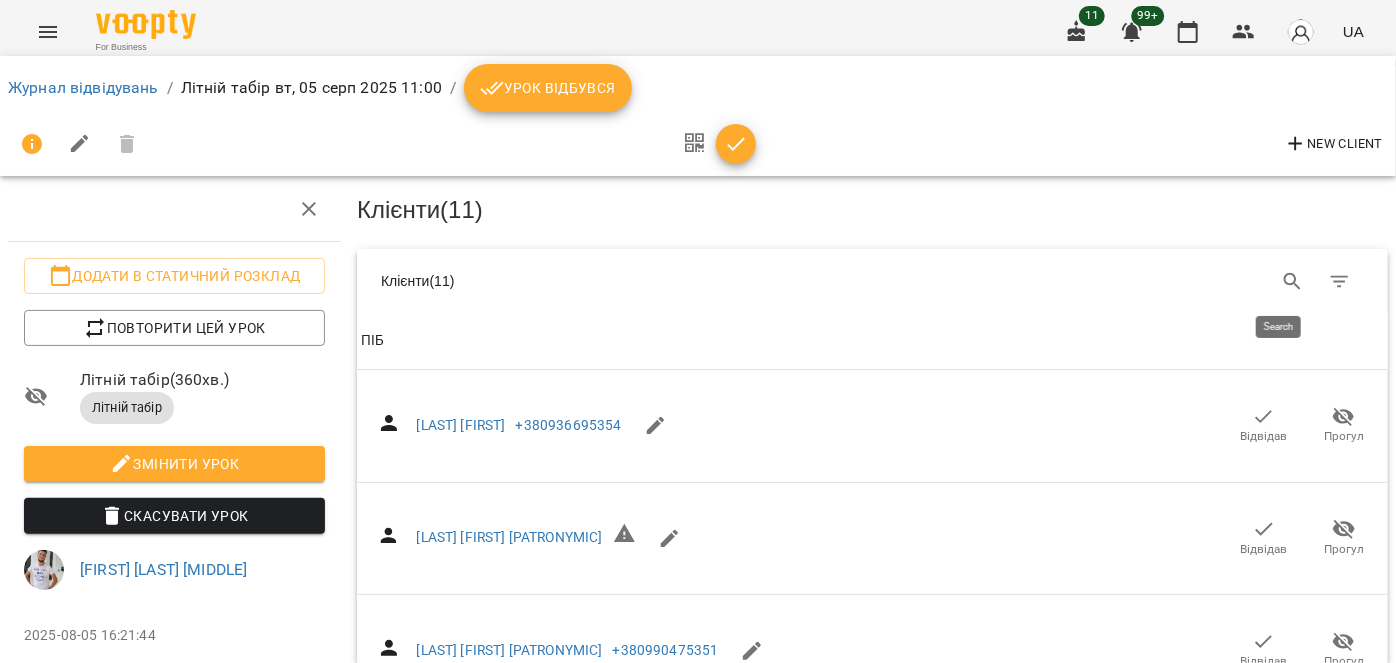 drag, startPoint x: 1280, startPoint y: 272, endPoint x: 925, endPoint y: 275, distance: 355.01266 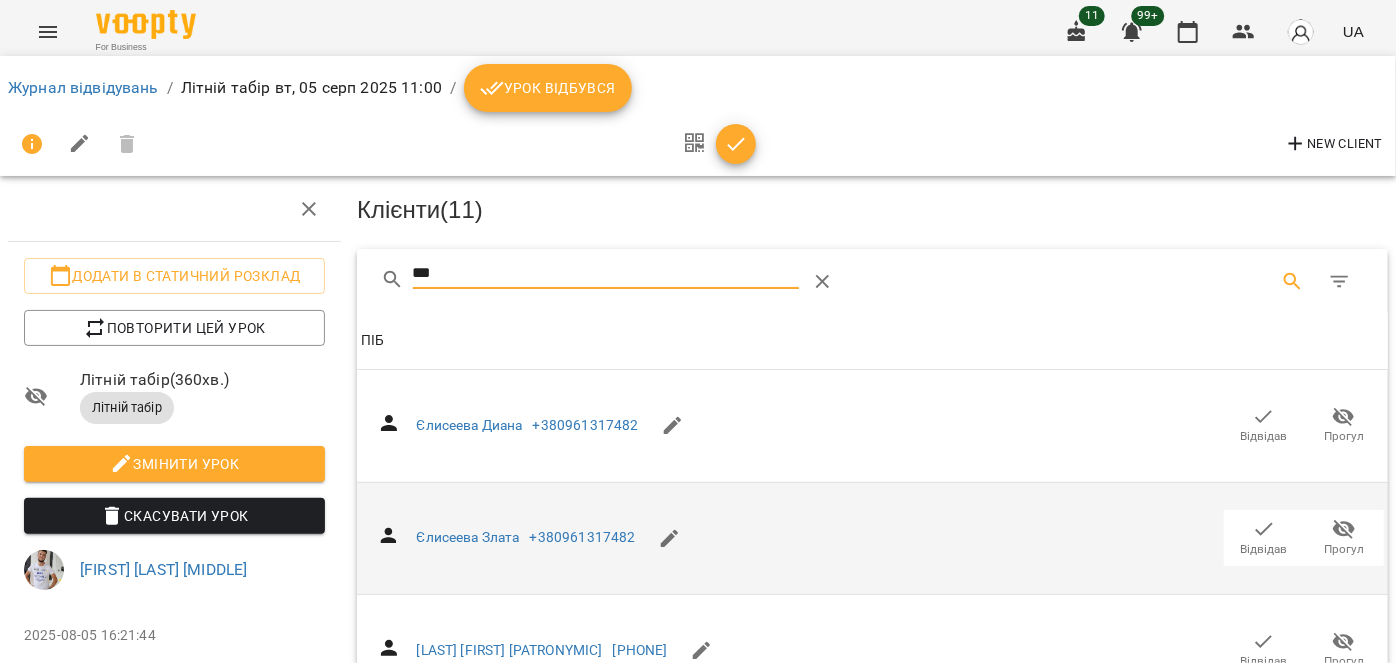 type on "***" 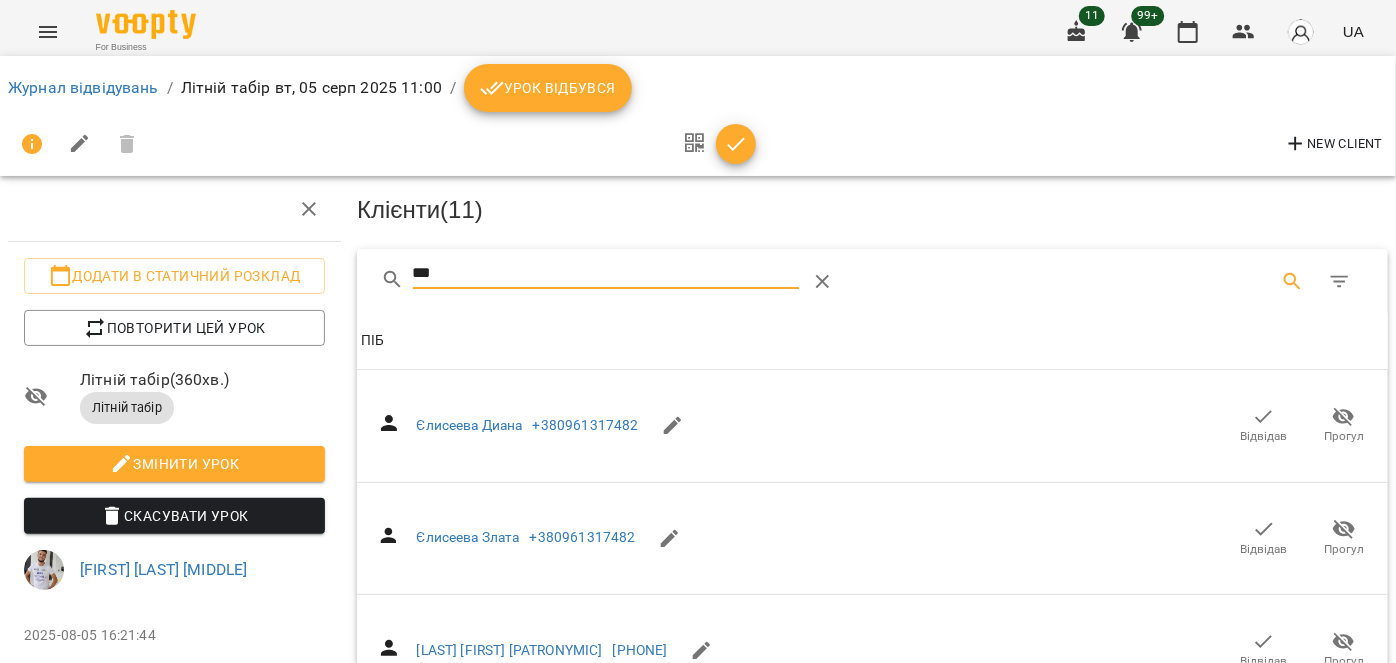 drag, startPoint x: 1249, startPoint y: 526, endPoint x: 512, endPoint y: 302, distance: 770.2889 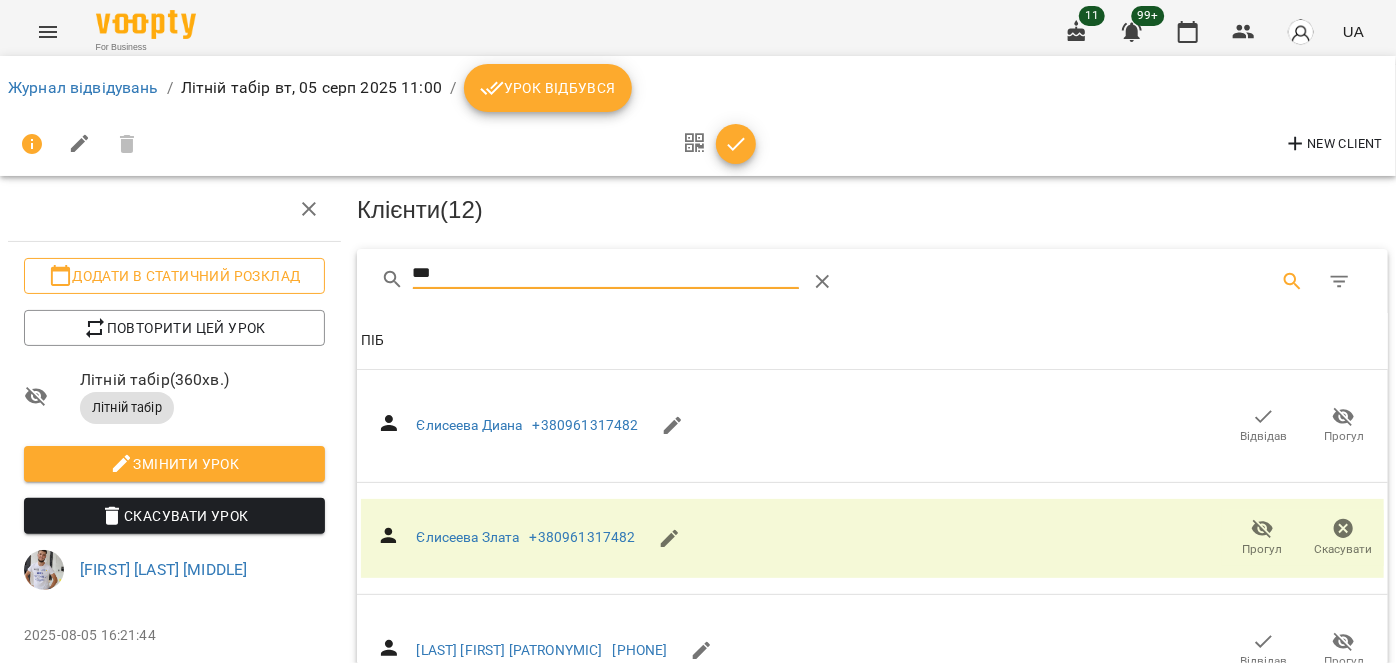 drag, startPoint x: 439, startPoint y: 273, endPoint x: 306, endPoint y: 267, distance: 133.13527 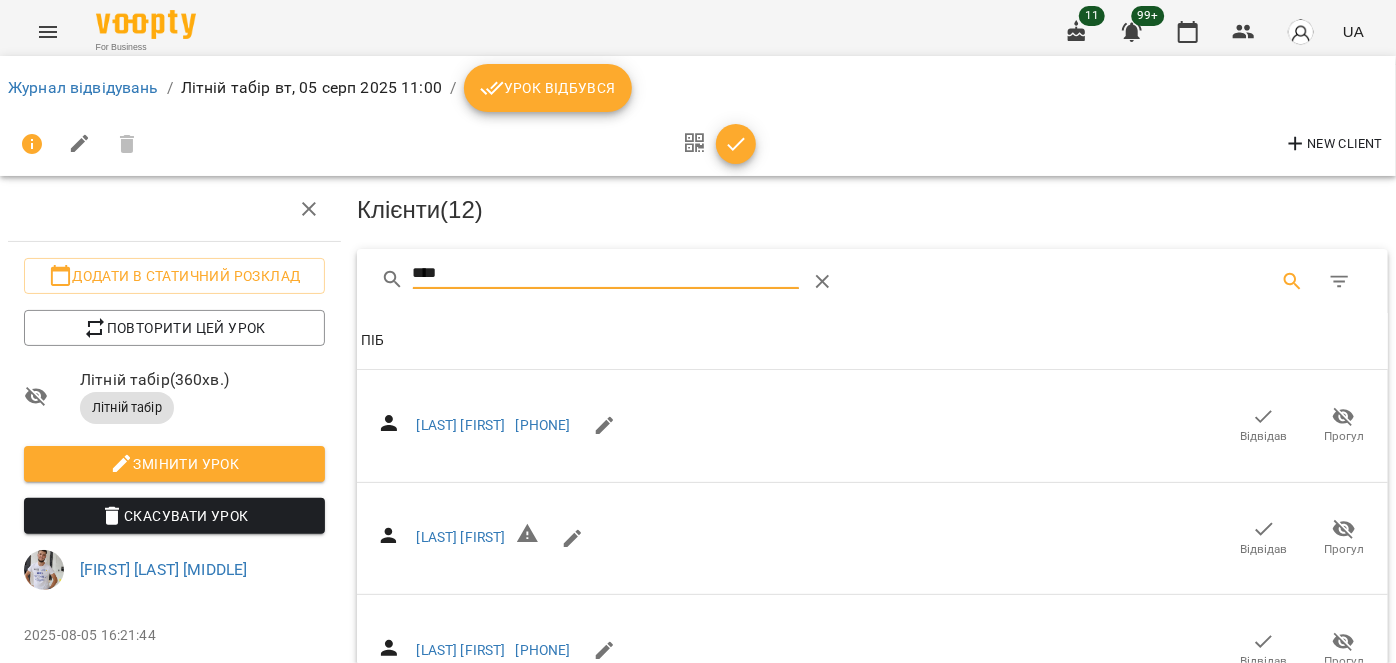 type on "****" 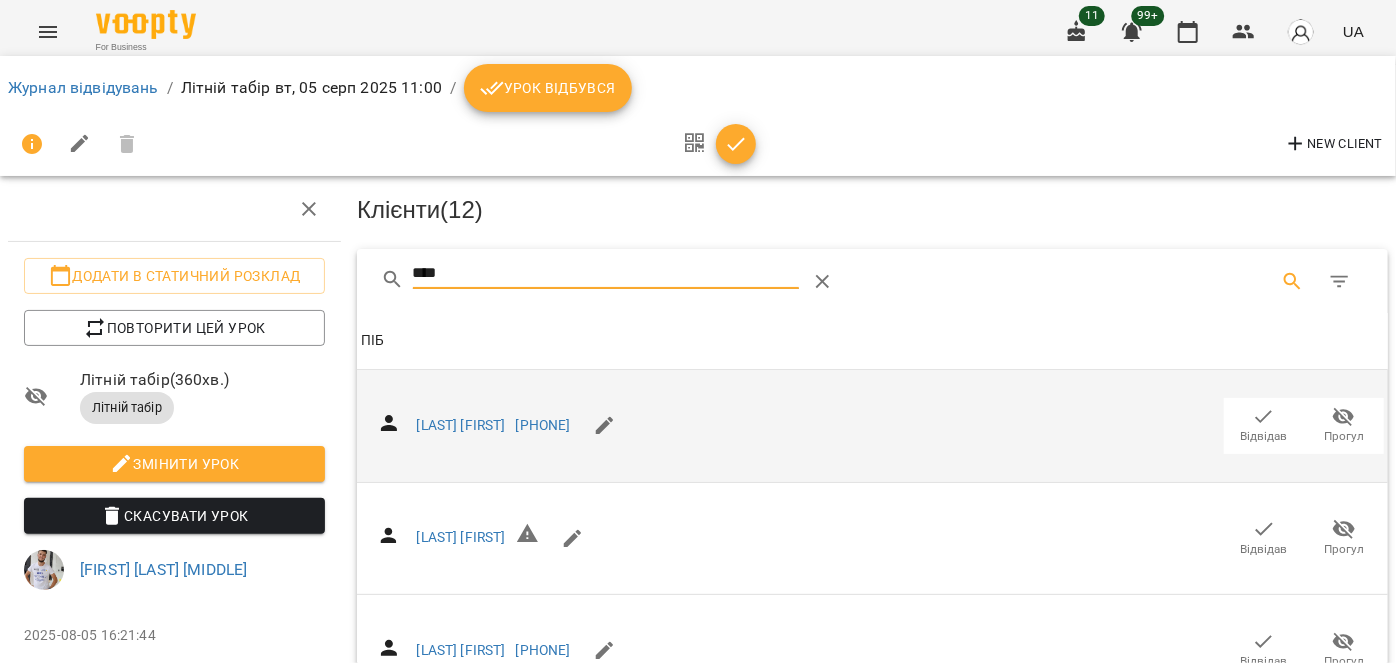 click 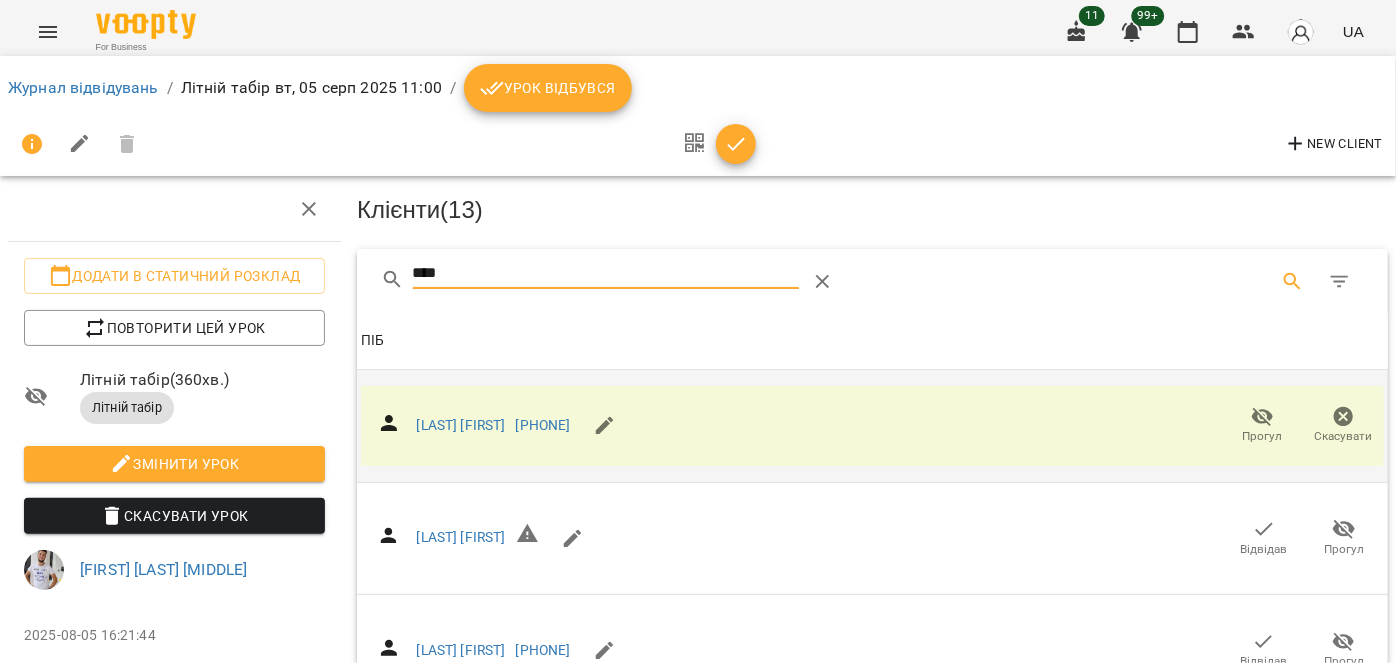 drag, startPoint x: 416, startPoint y: 268, endPoint x: 331, endPoint y: 268, distance: 85 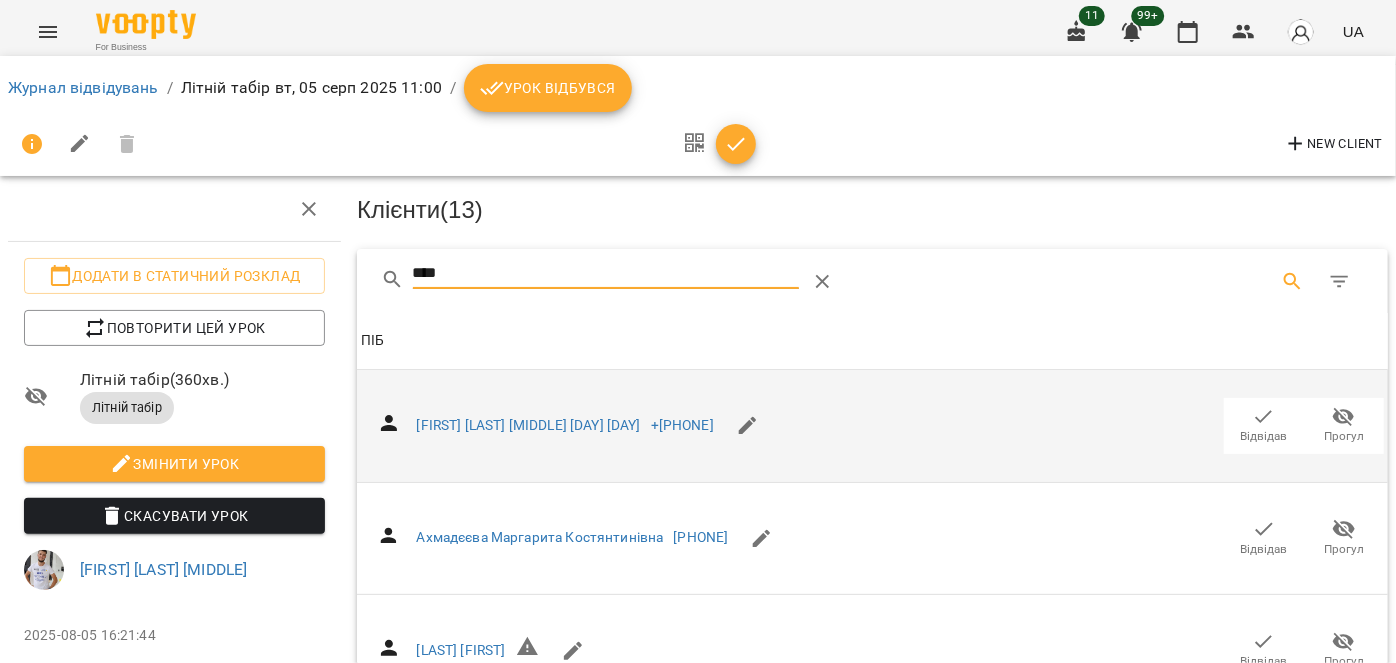 type on "*****" 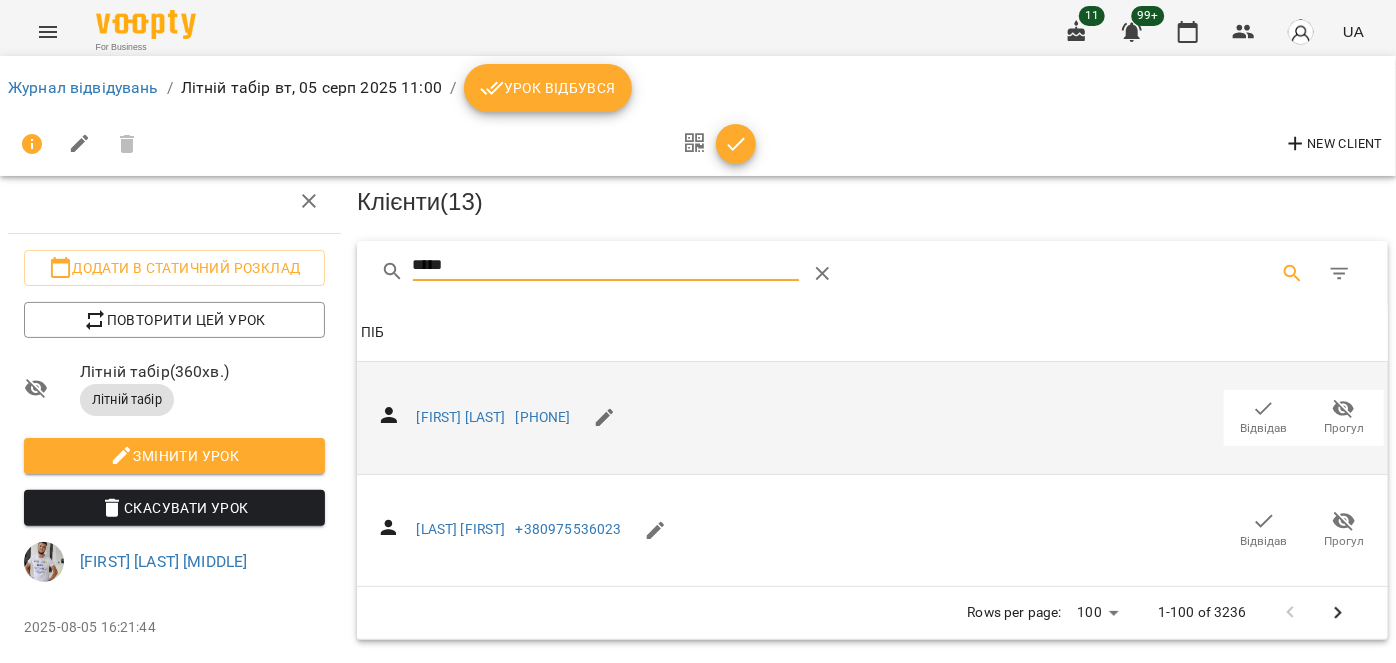 scroll, scrollTop: 0, scrollLeft: 0, axis: both 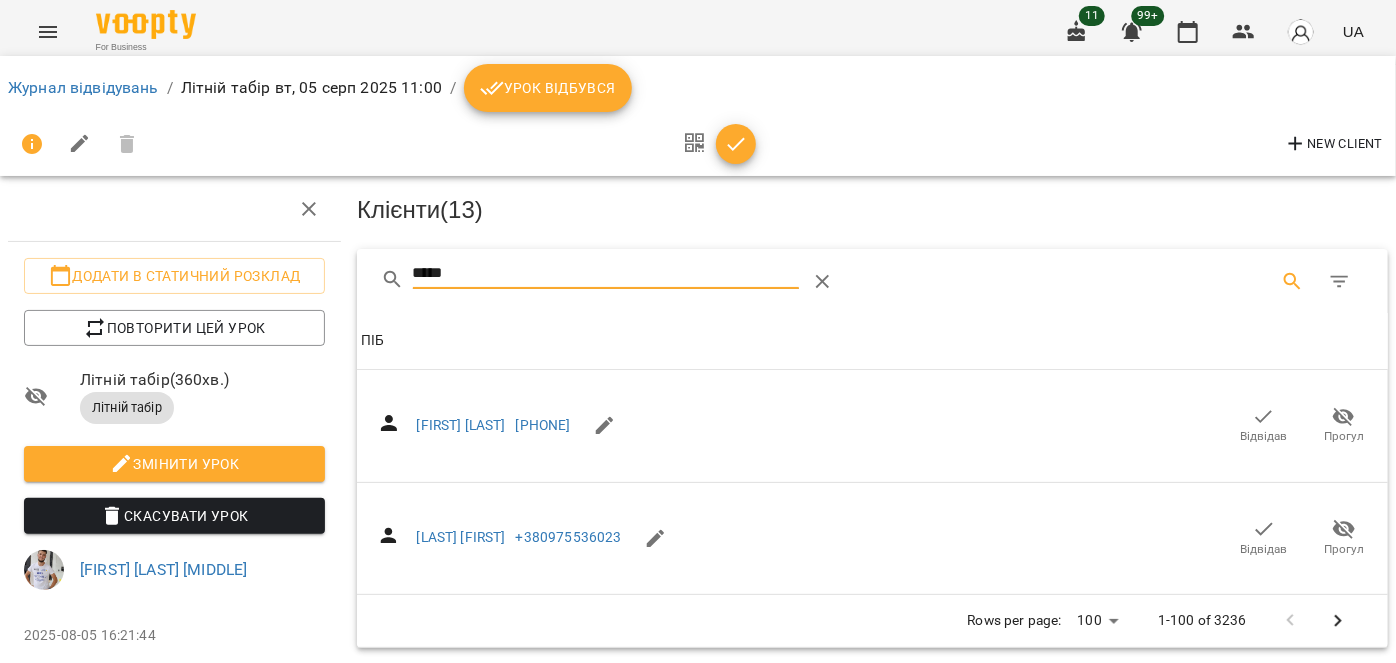 drag, startPoint x: 442, startPoint y: 272, endPoint x: 428, endPoint y: 273, distance: 14.035668 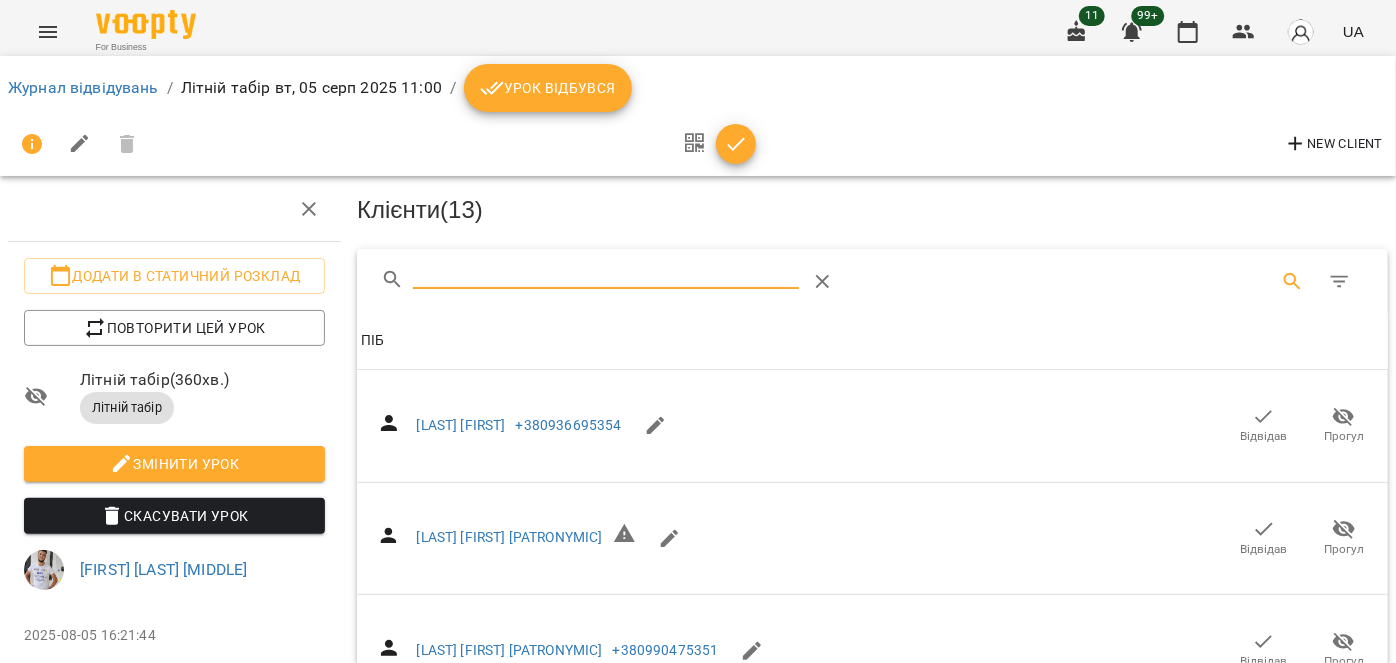 click on "New Client" at bounding box center [1333, 144] 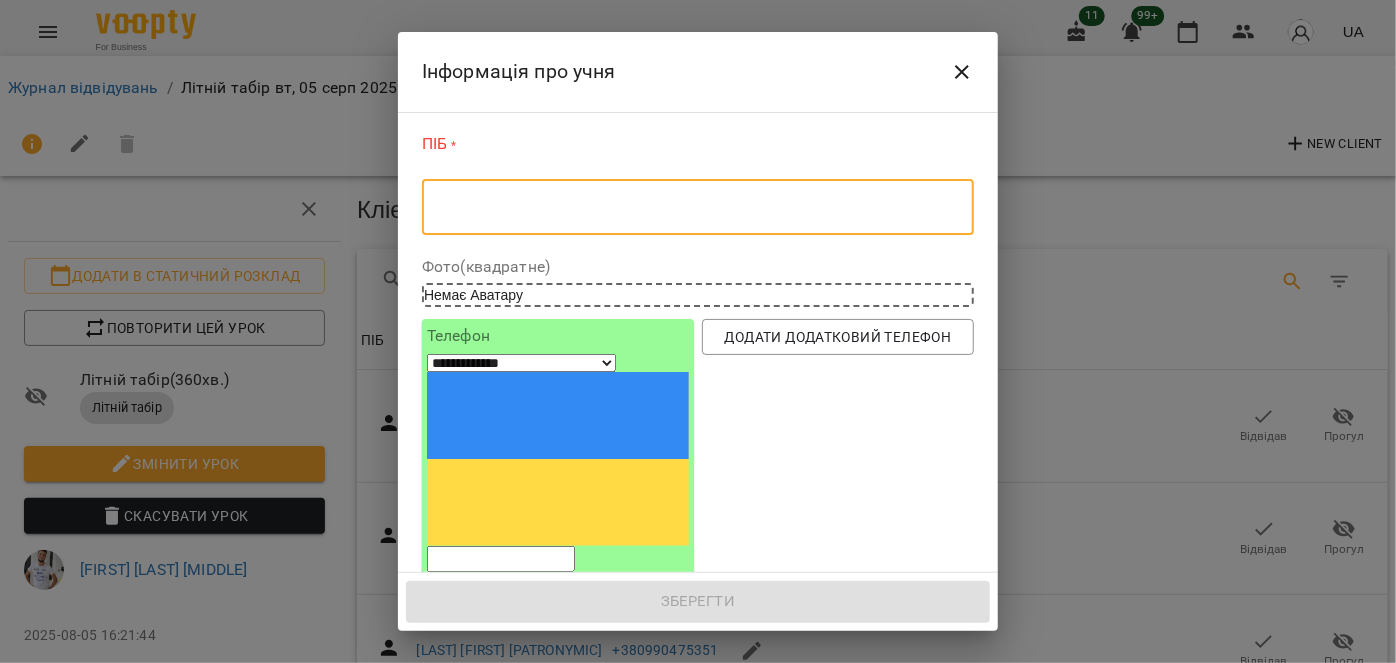 click at bounding box center (698, 207) 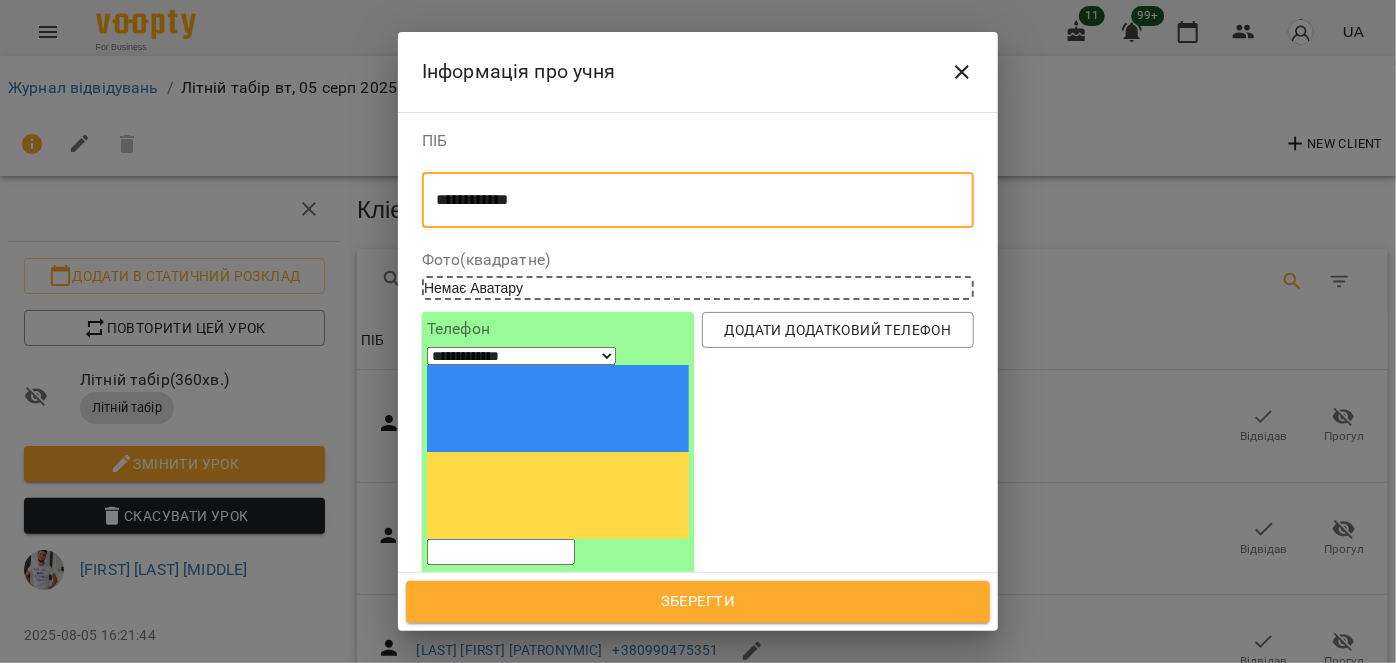 type on "**********" 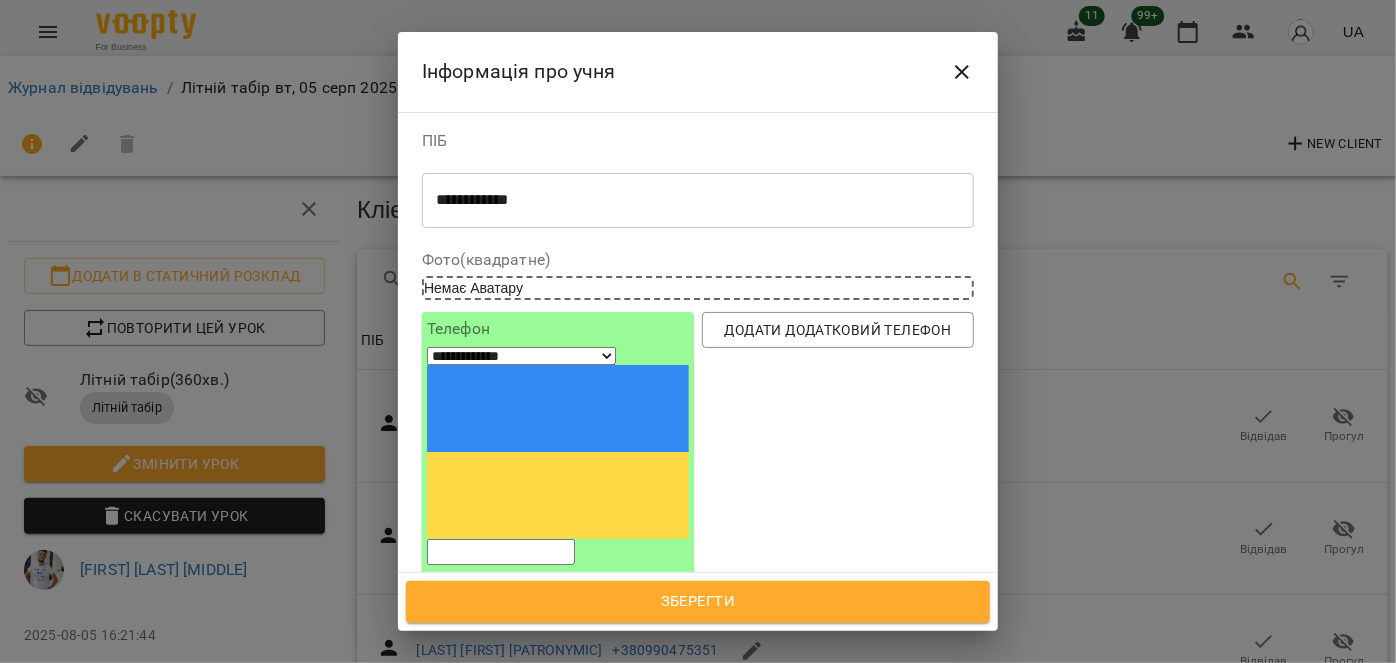 paste on "*********" 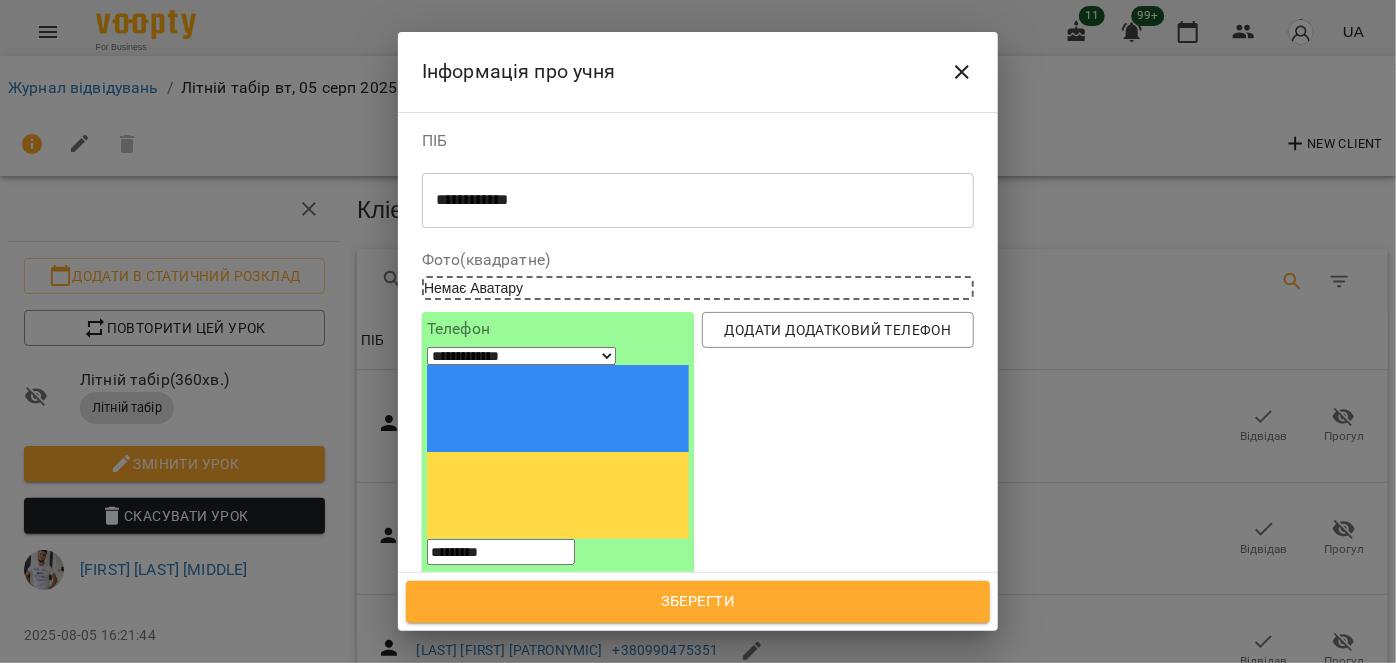 type on "*********" 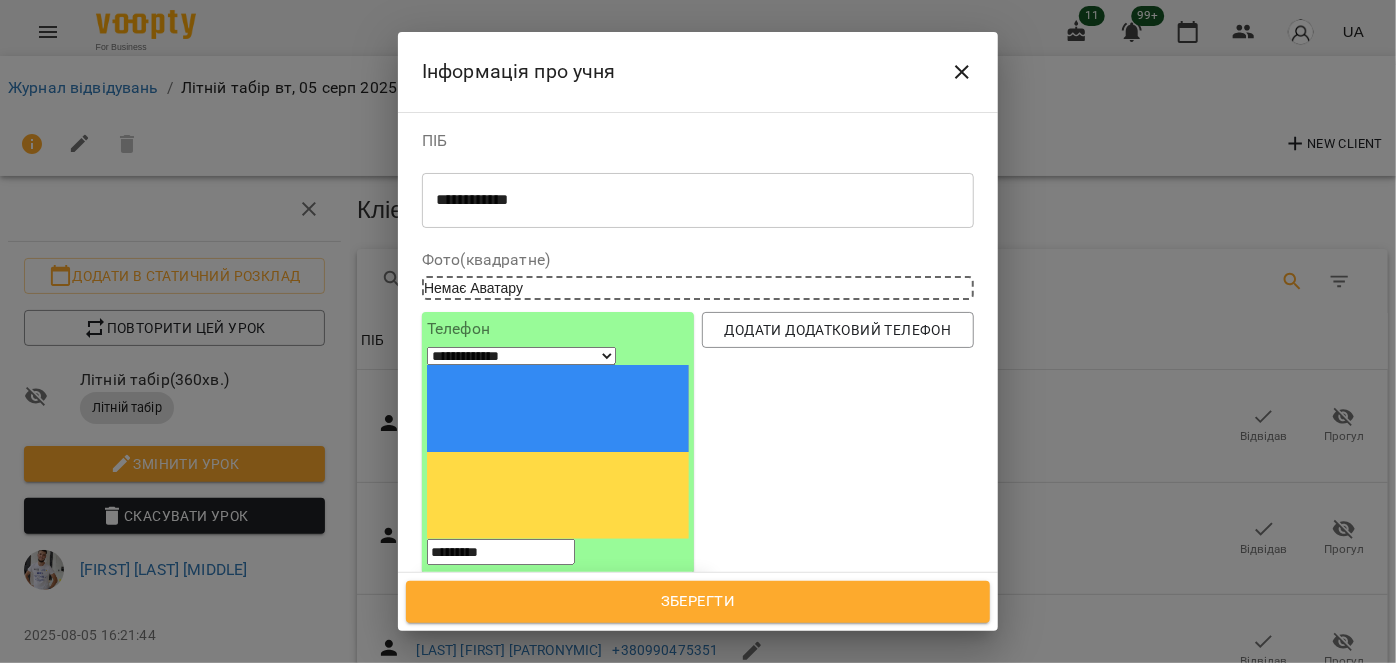 click on "Додати додатковий телефон" at bounding box center [838, 532] 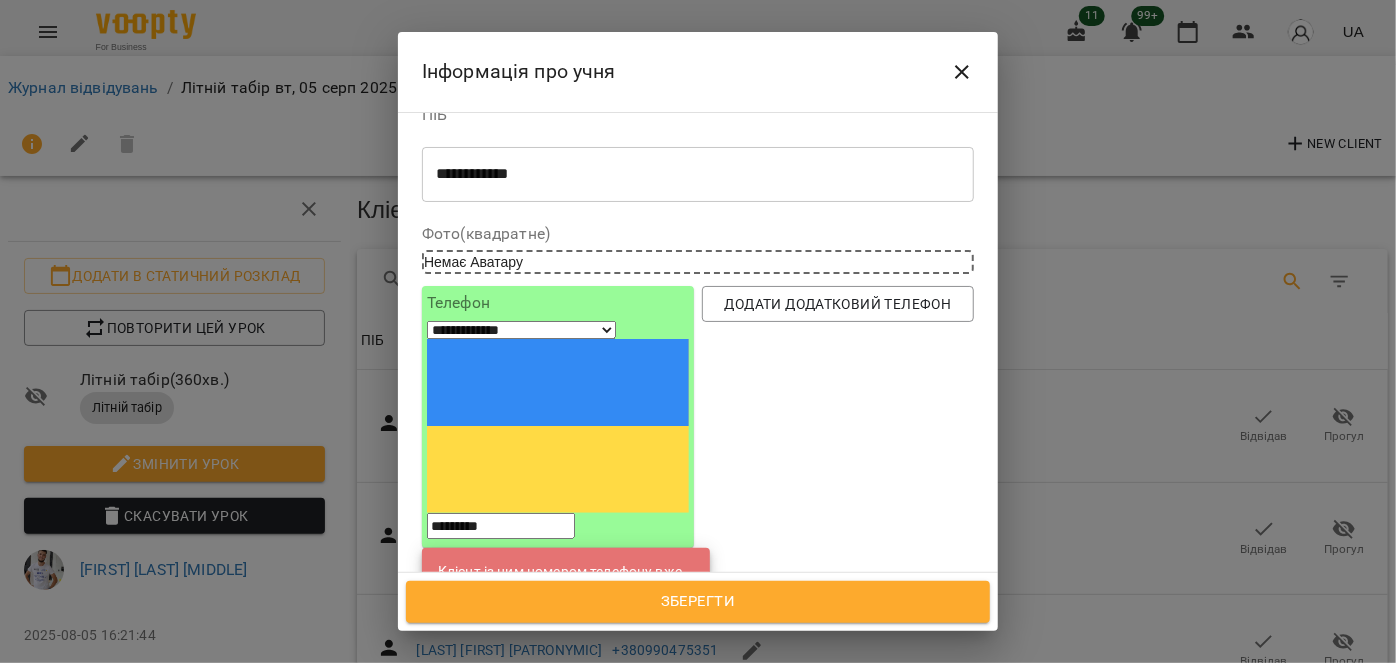 scroll, scrollTop: 0, scrollLeft: 0, axis: both 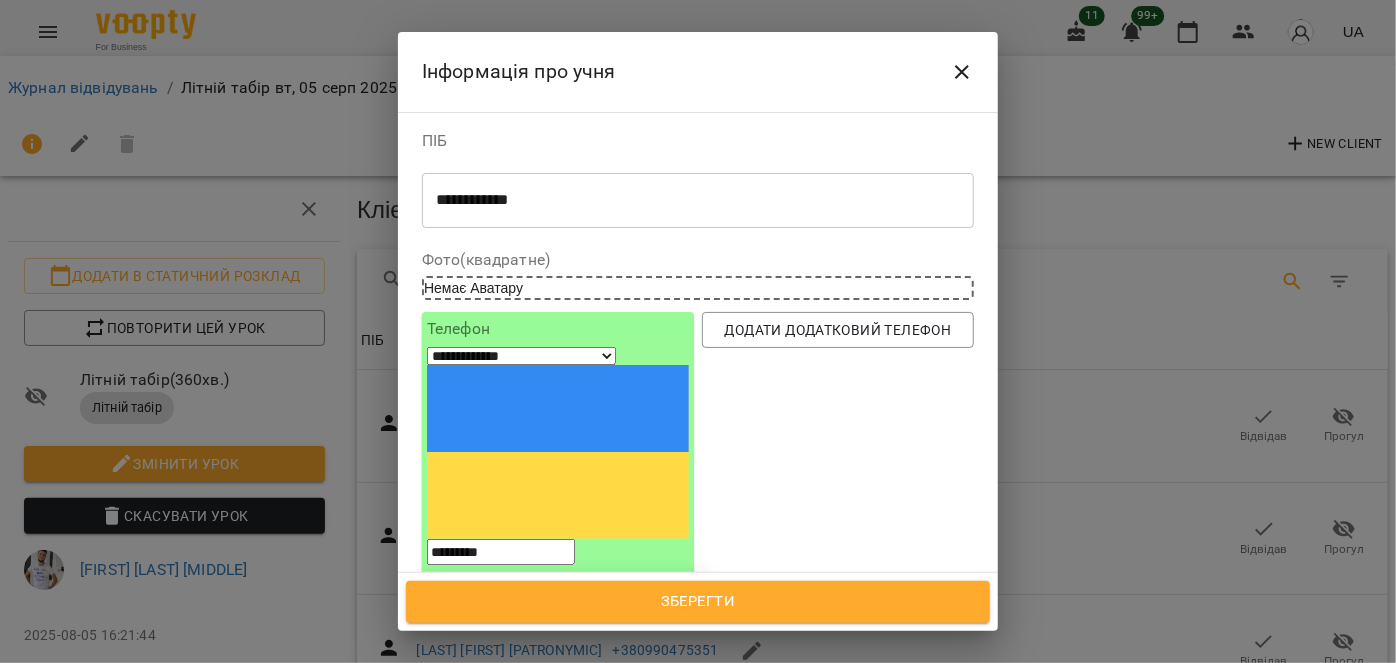click at bounding box center (962, 72) 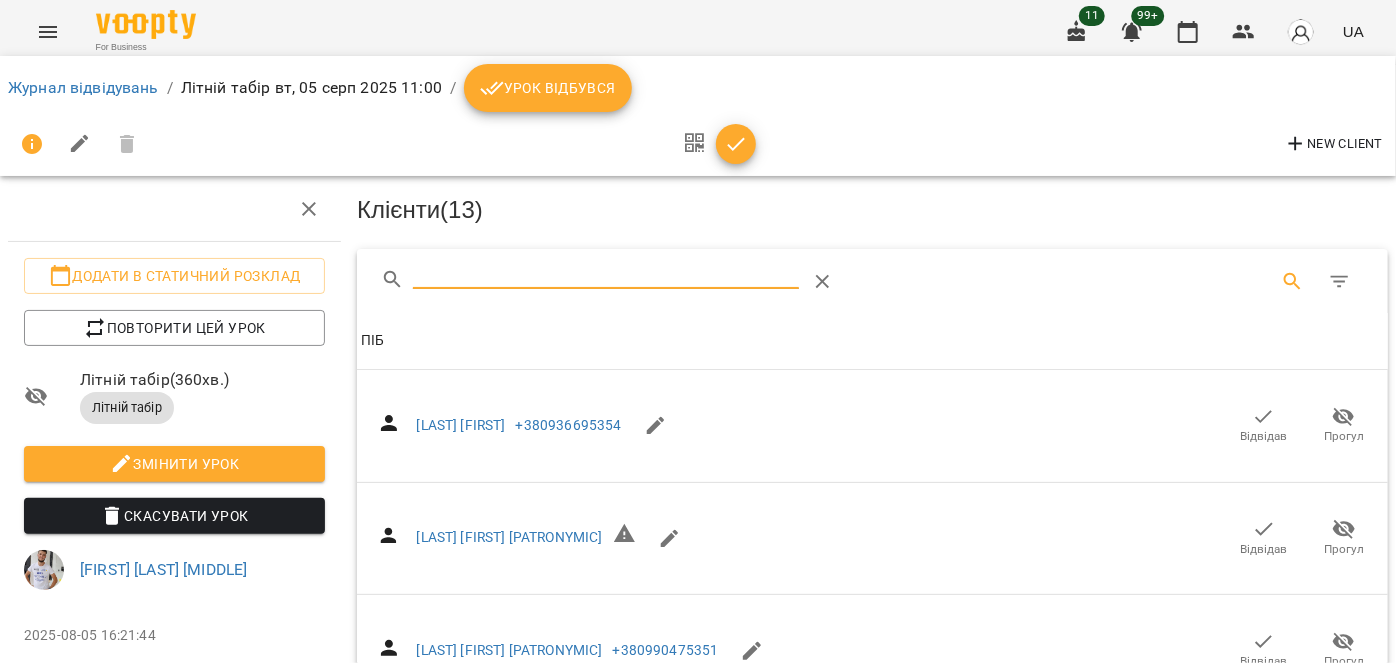 click at bounding box center [606, 274] 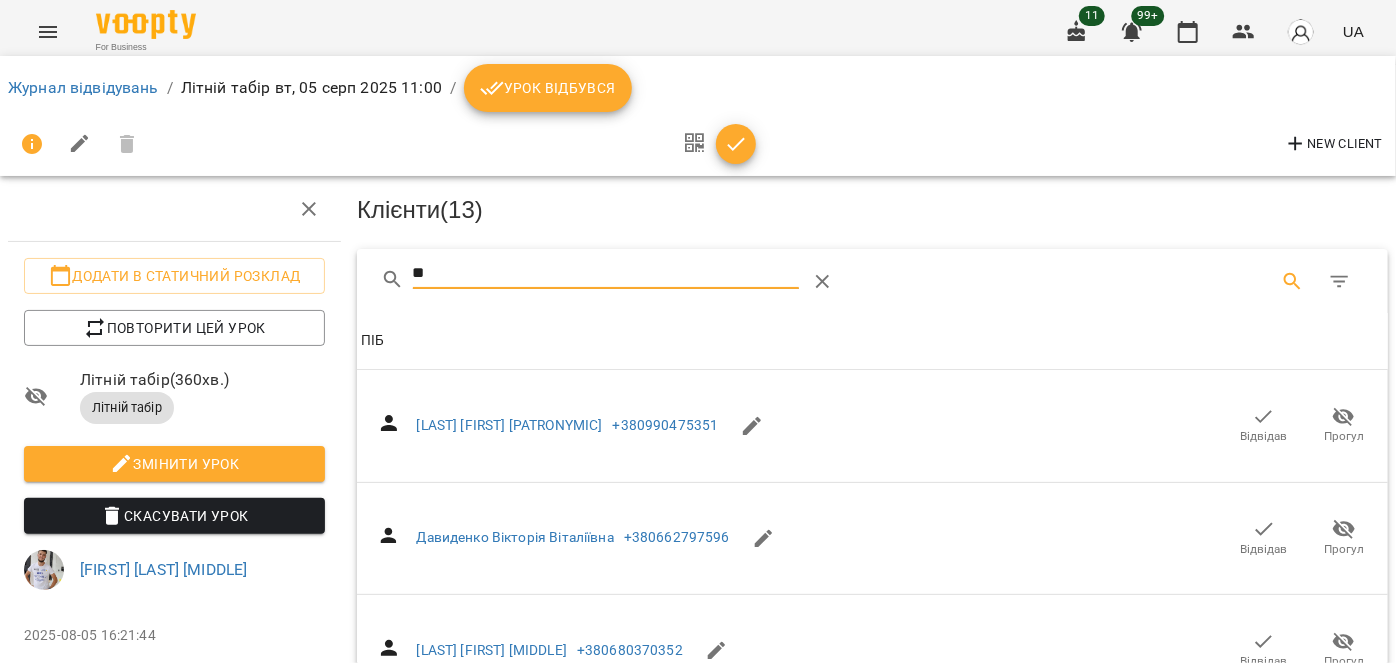 click on "**" at bounding box center [606, 274] 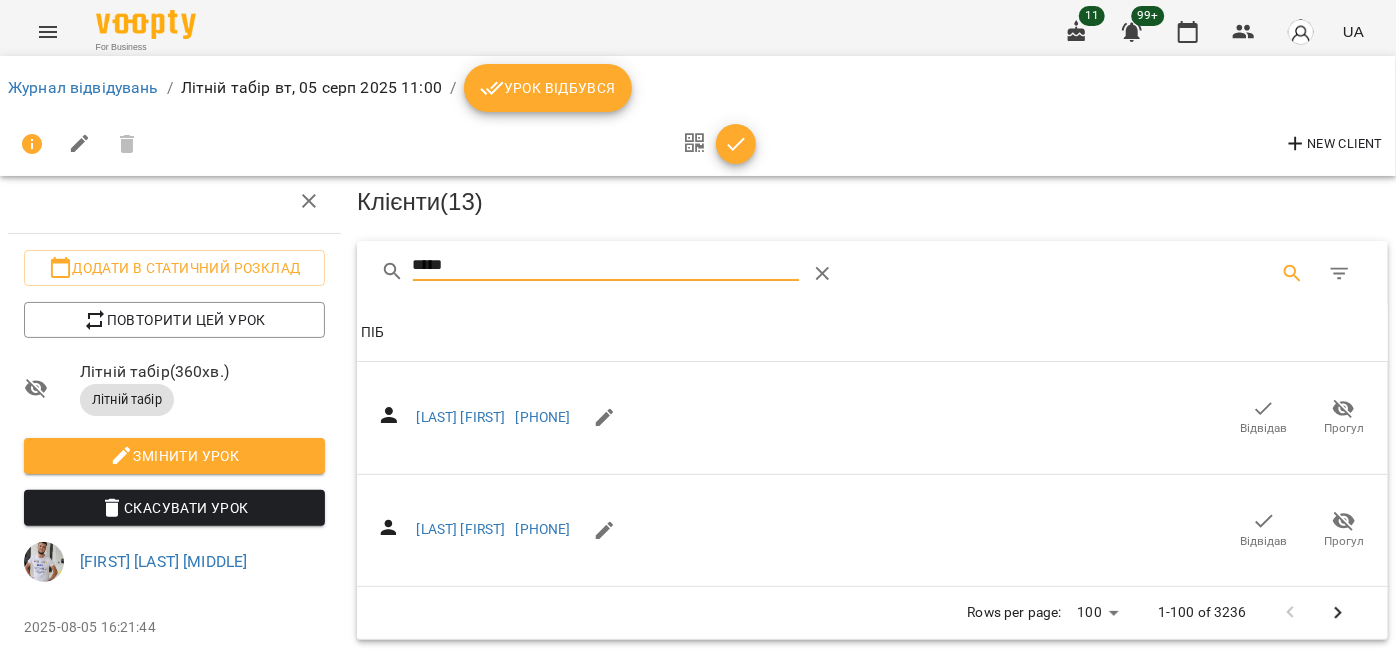 scroll, scrollTop: 82, scrollLeft: 0, axis: vertical 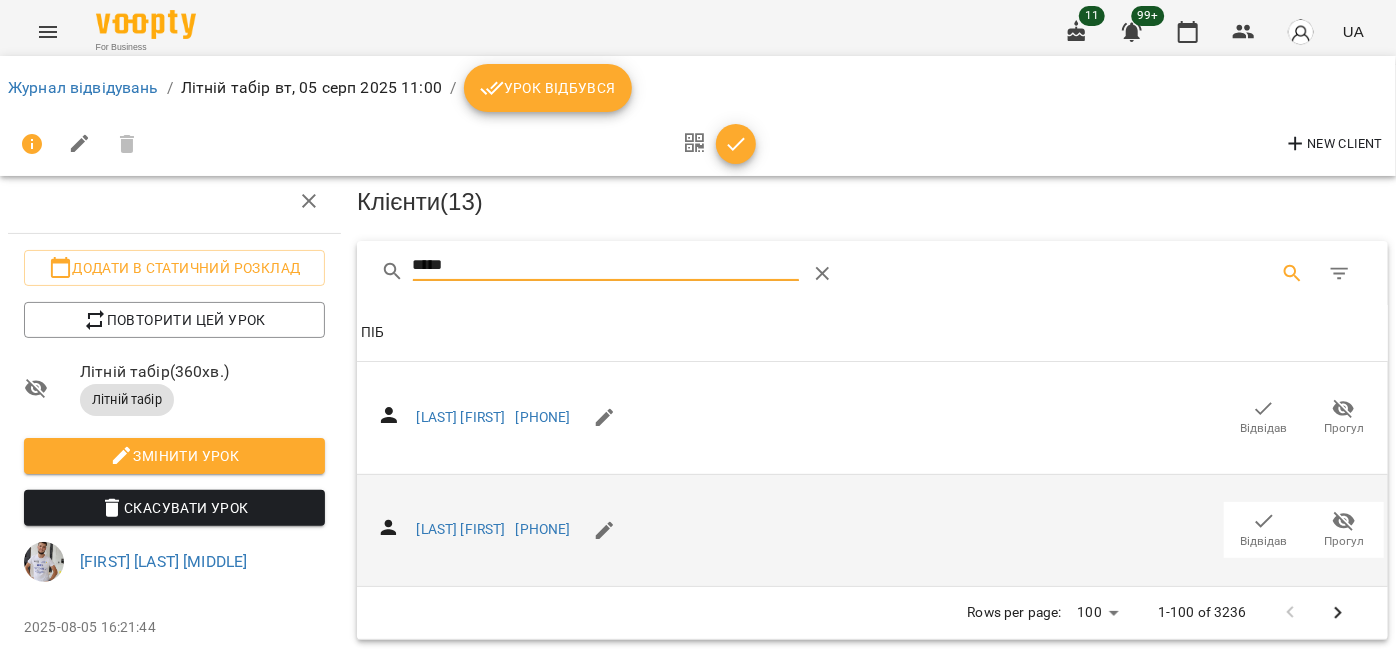 type on "*****" 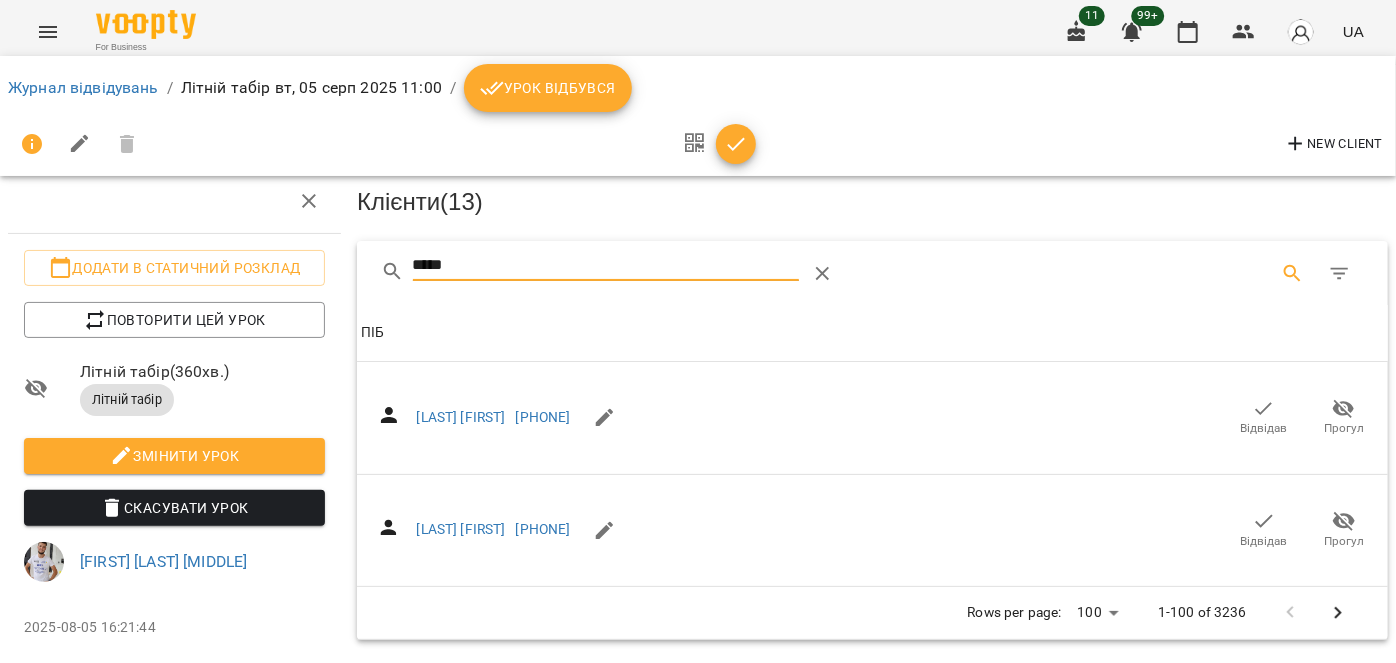 drag, startPoint x: 1255, startPoint y: 456, endPoint x: 385, endPoint y: 136, distance: 926.9844 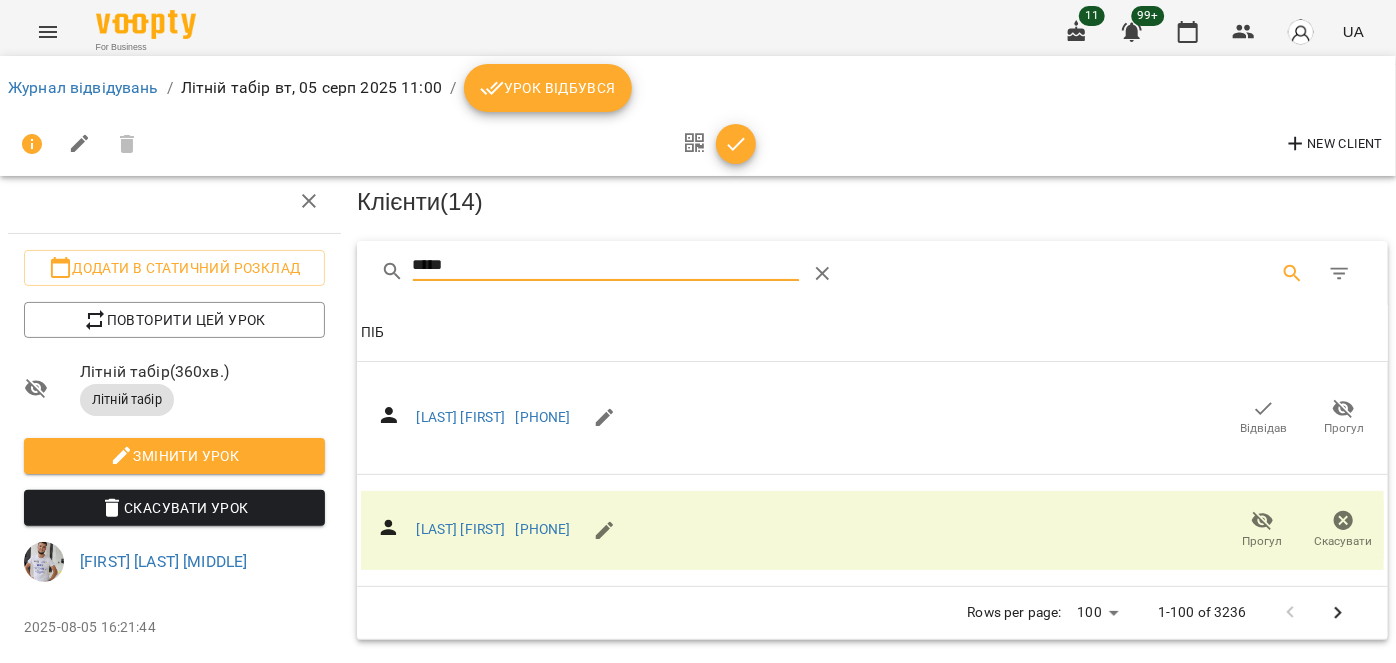 drag, startPoint x: 489, startPoint y: 190, endPoint x: 336, endPoint y: 193, distance: 153.0294 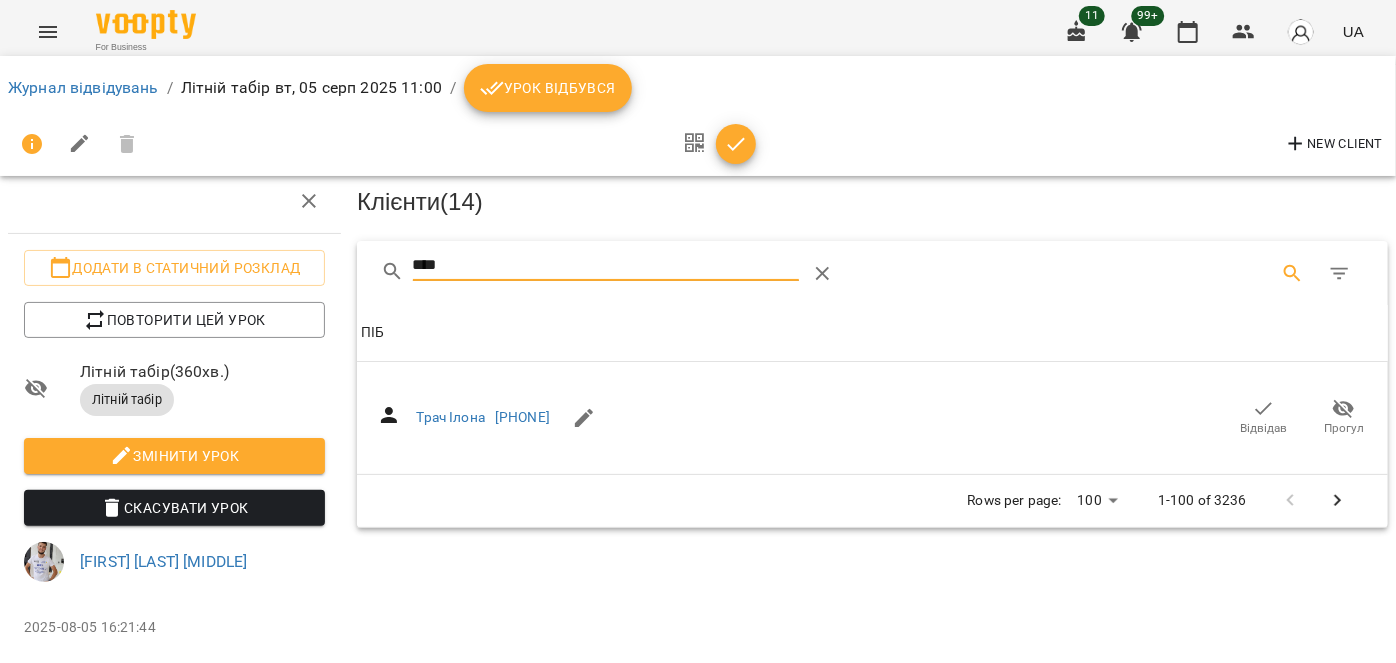 type on "****" 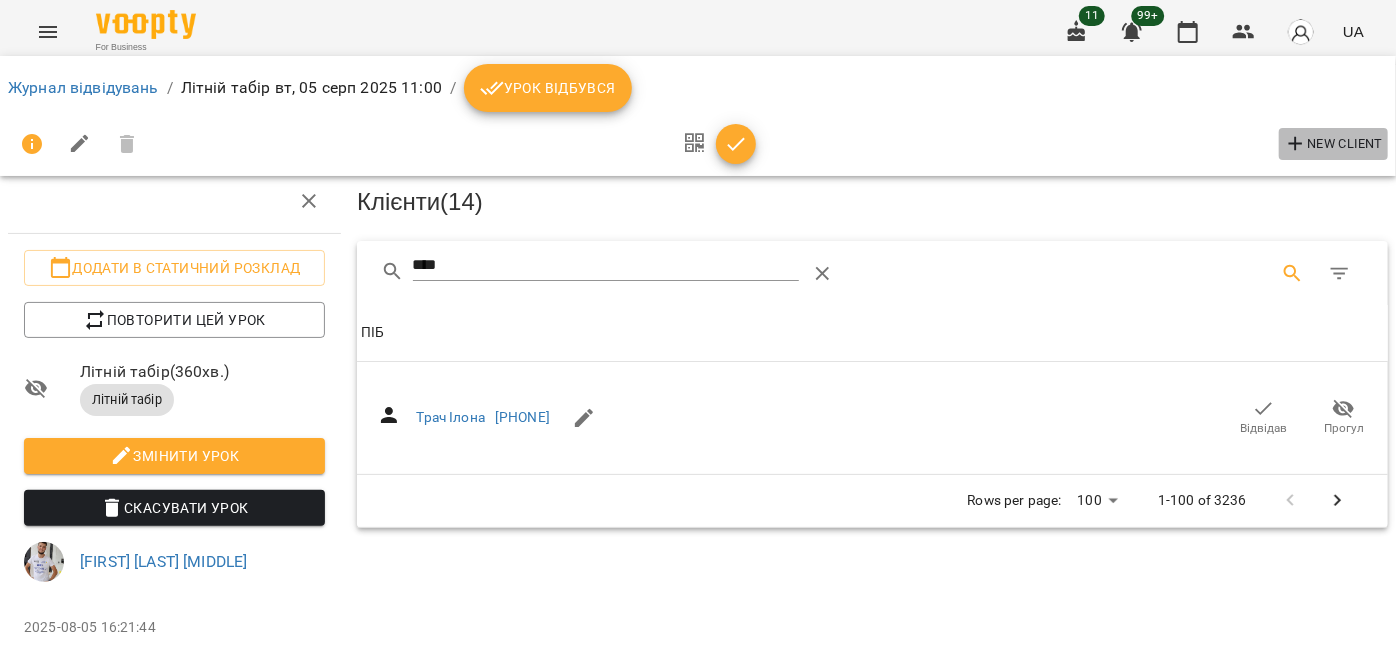click on "New Client" at bounding box center (1333, 144) 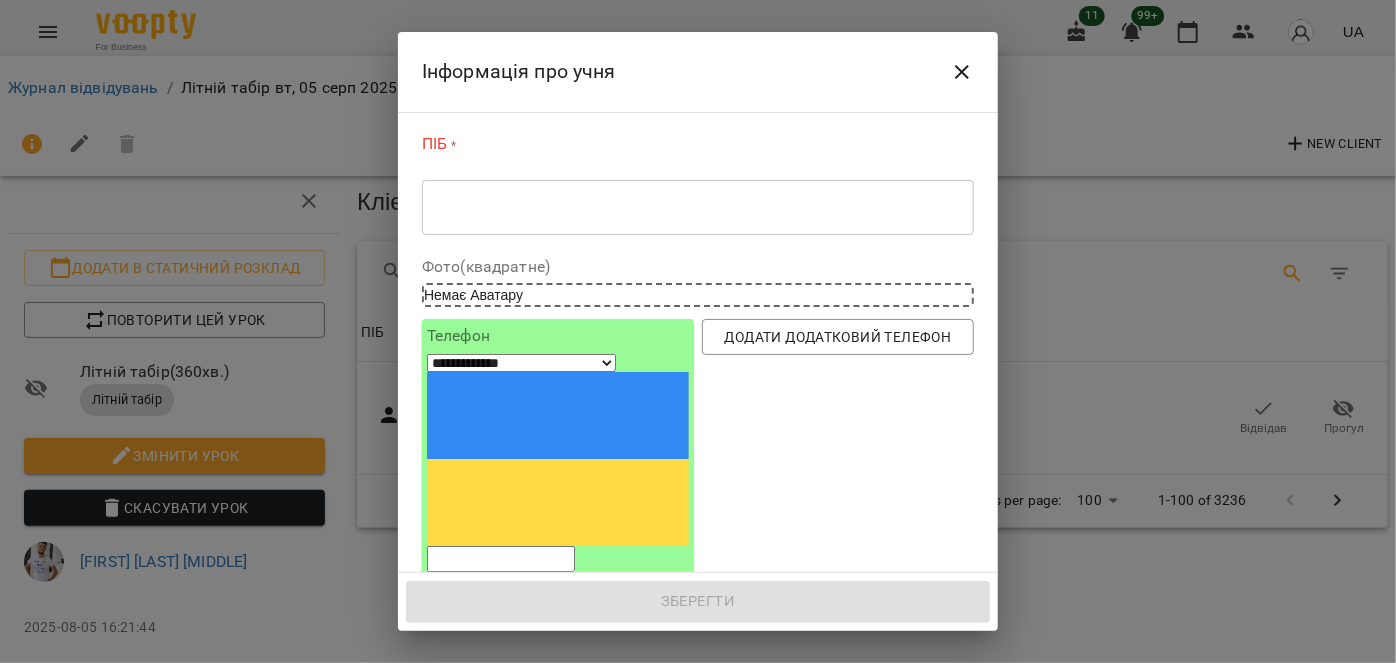 click at bounding box center [698, 207] 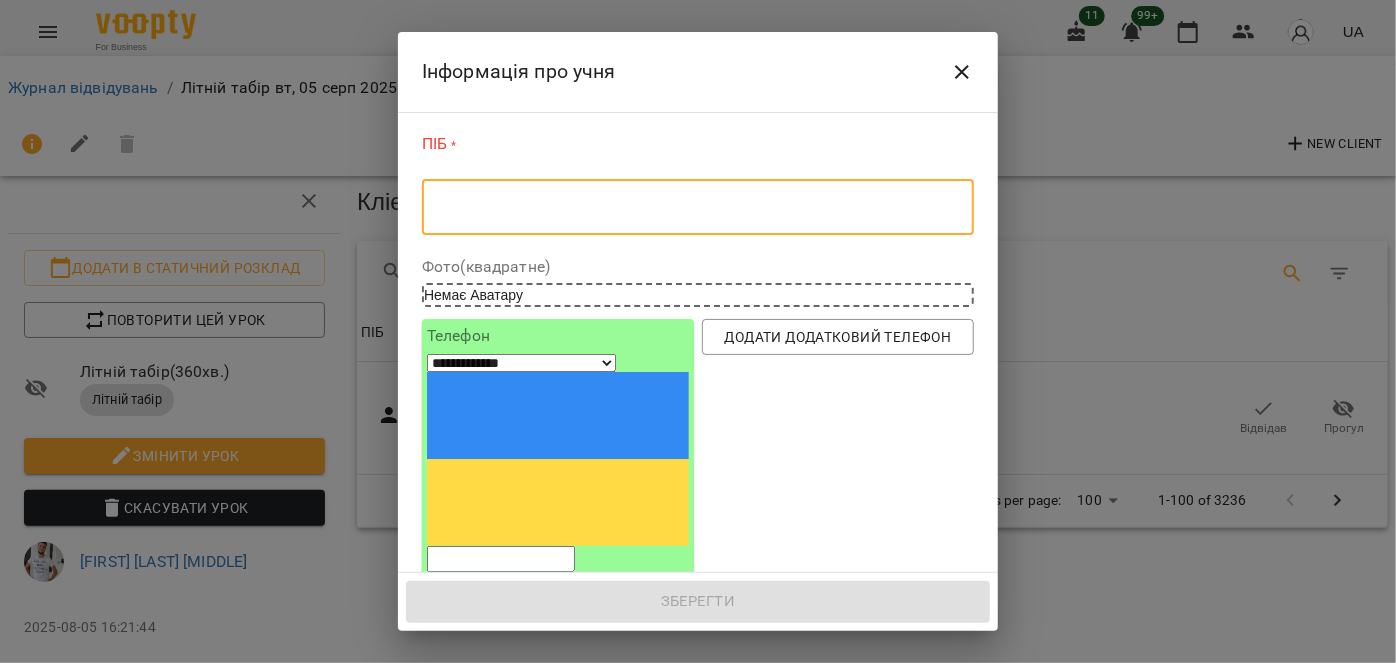 paste on "*********" 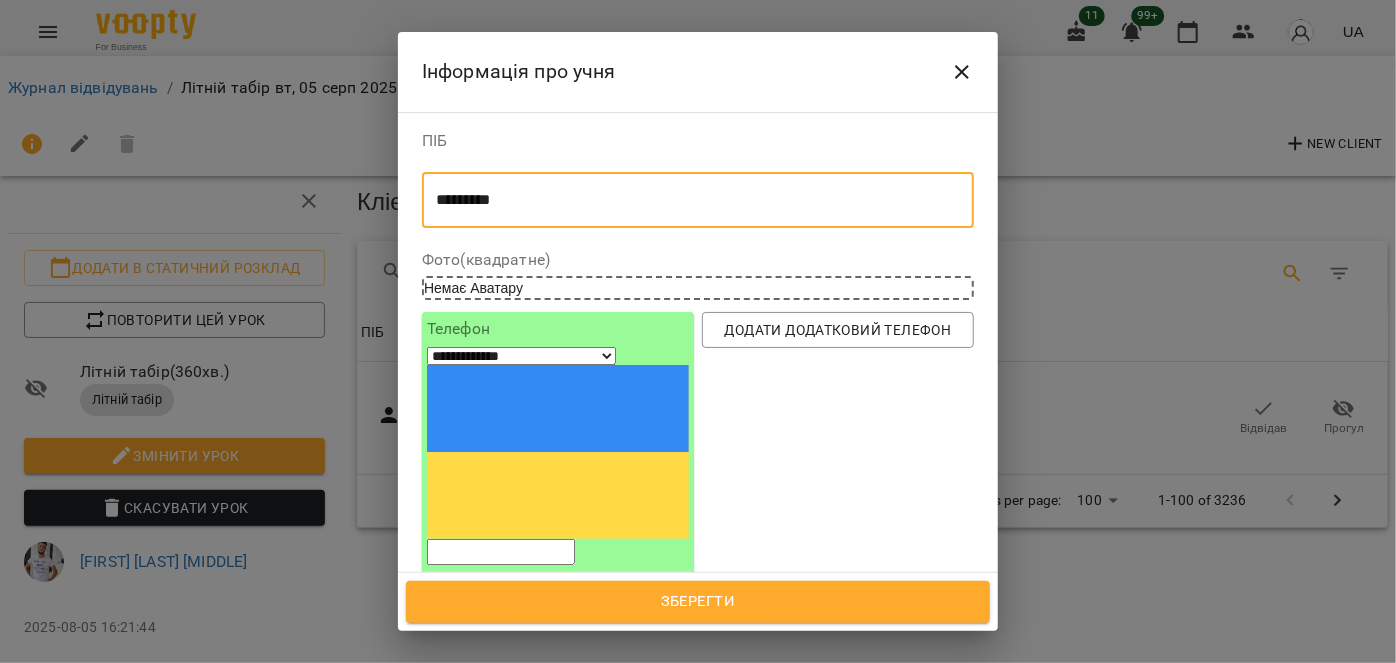 type on "*********" 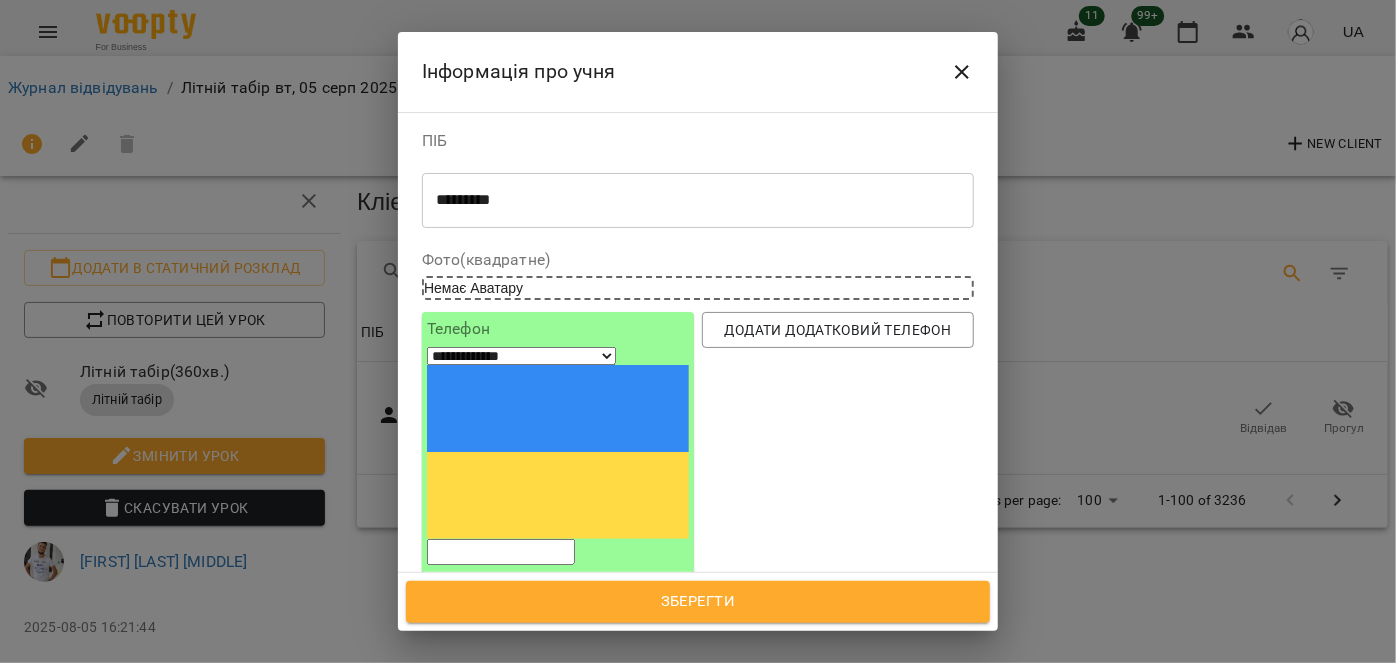 click at bounding box center (501, 552) 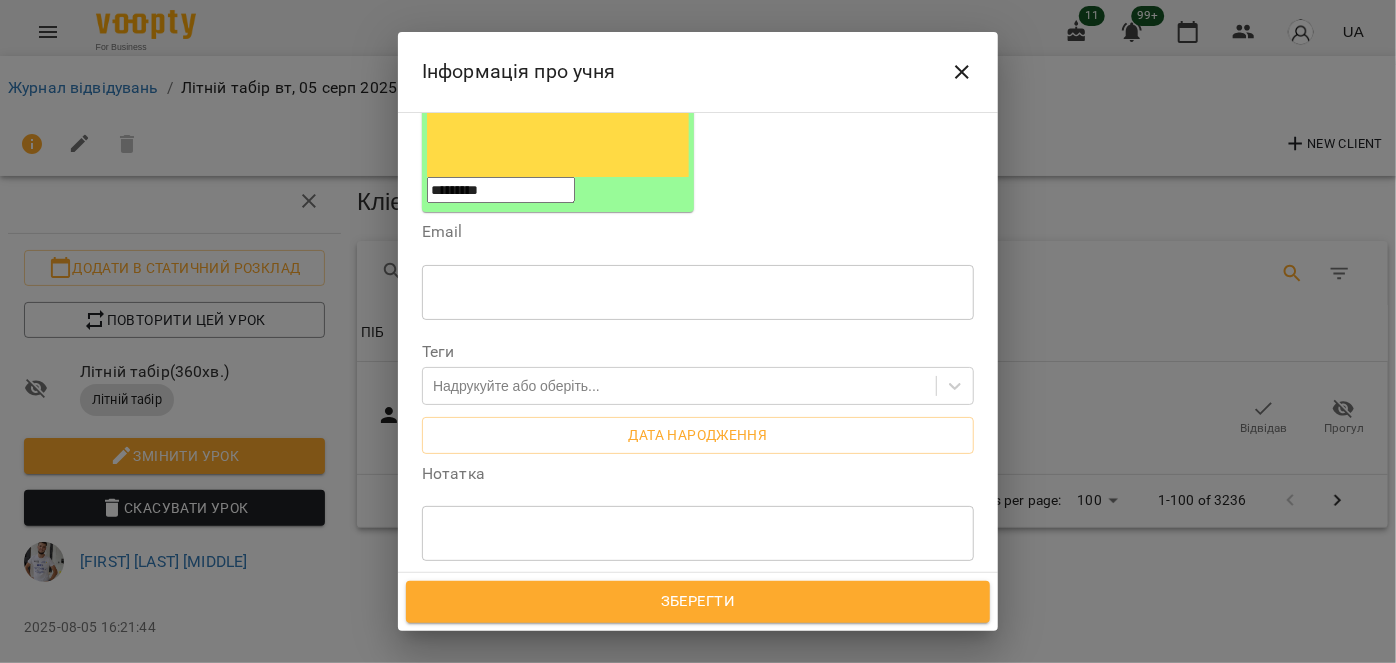 scroll, scrollTop: 363, scrollLeft: 0, axis: vertical 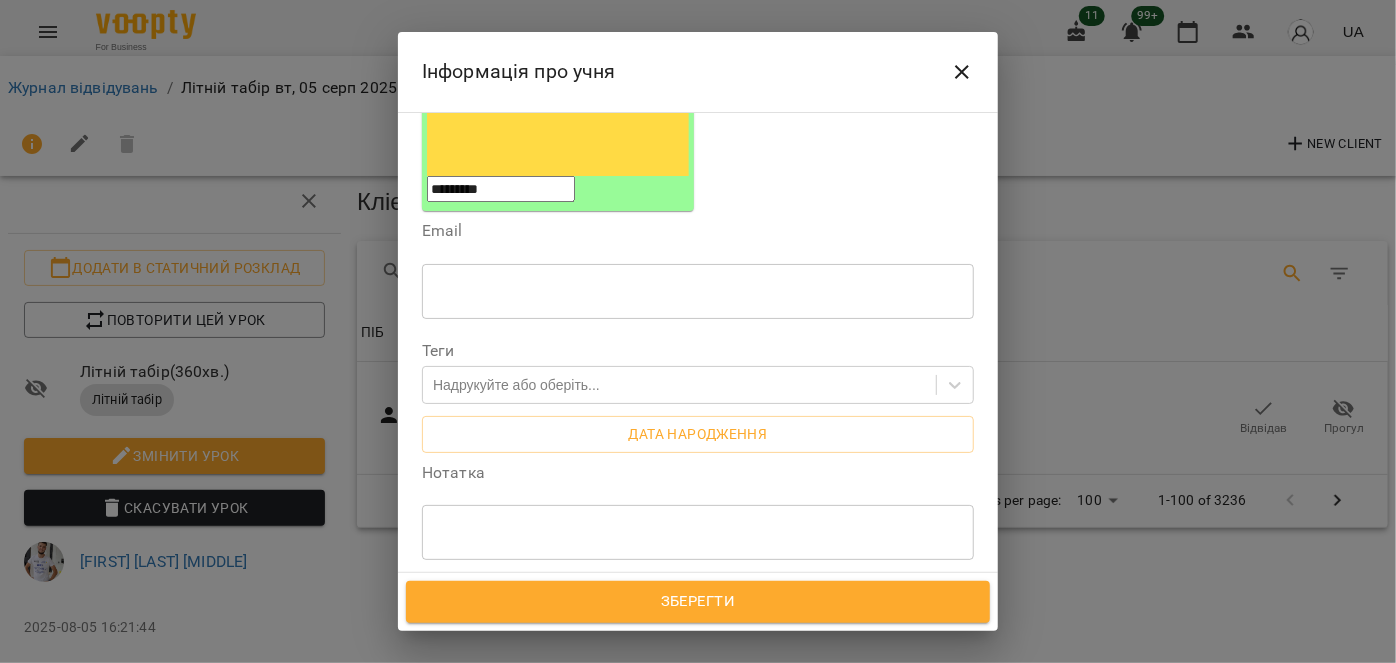 type on "*********" 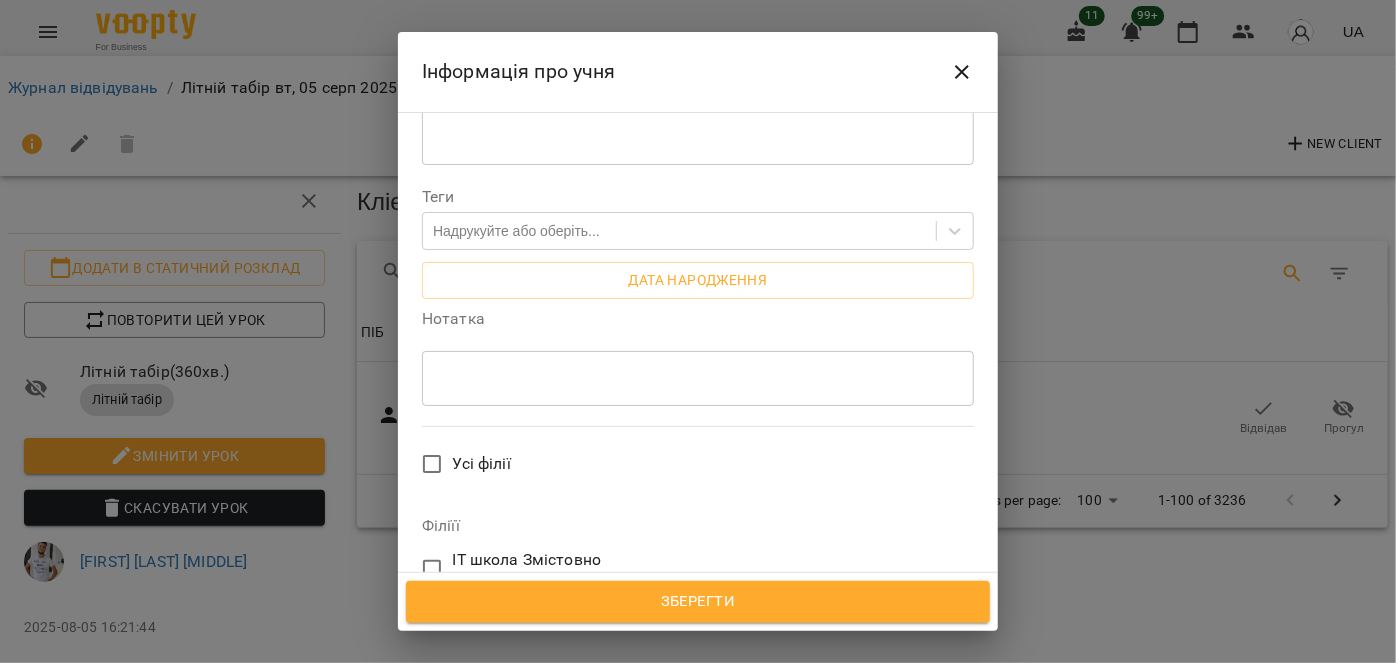 scroll, scrollTop: 545, scrollLeft: 0, axis: vertical 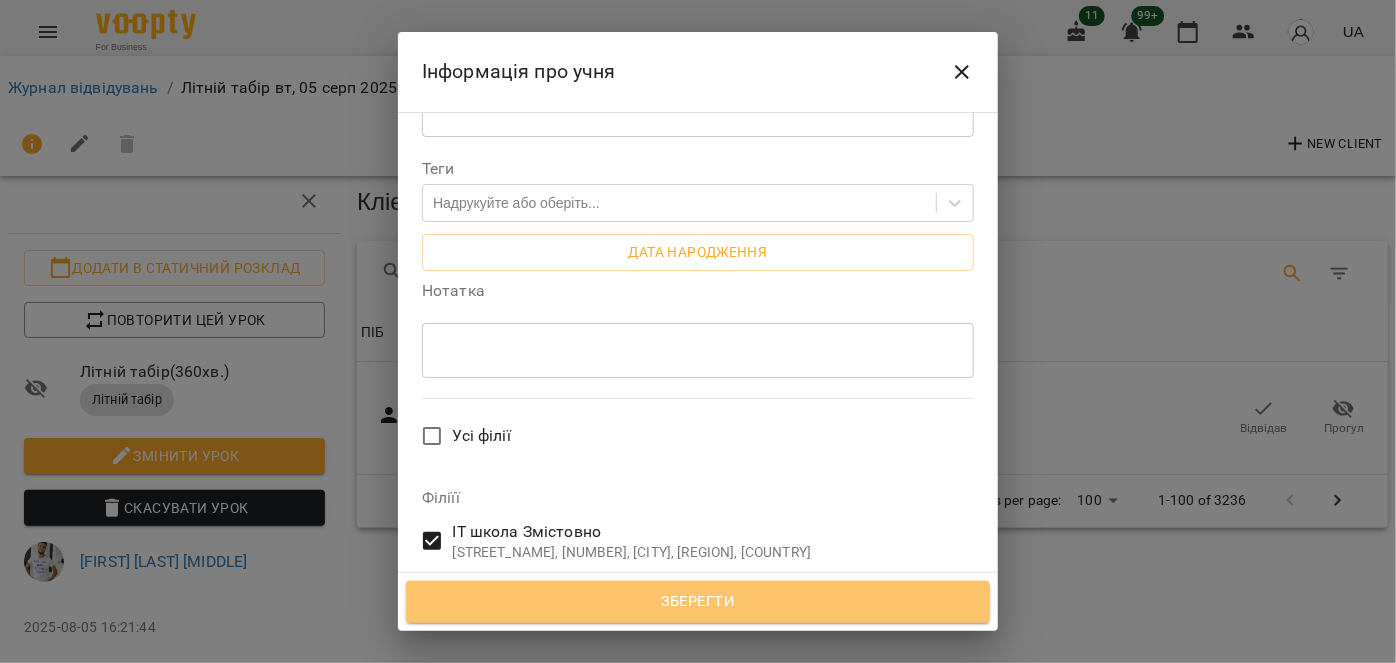 click on "Зберегти" at bounding box center (698, 602) 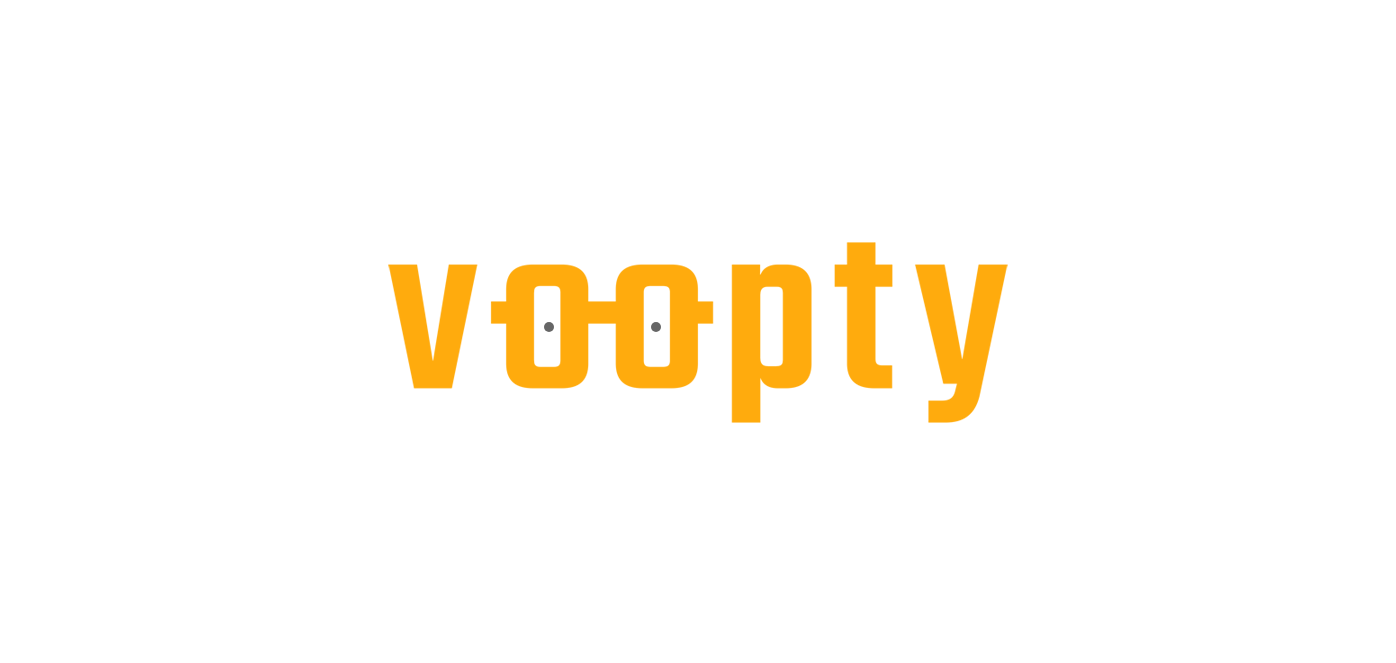 scroll, scrollTop: 0, scrollLeft: 0, axis: both 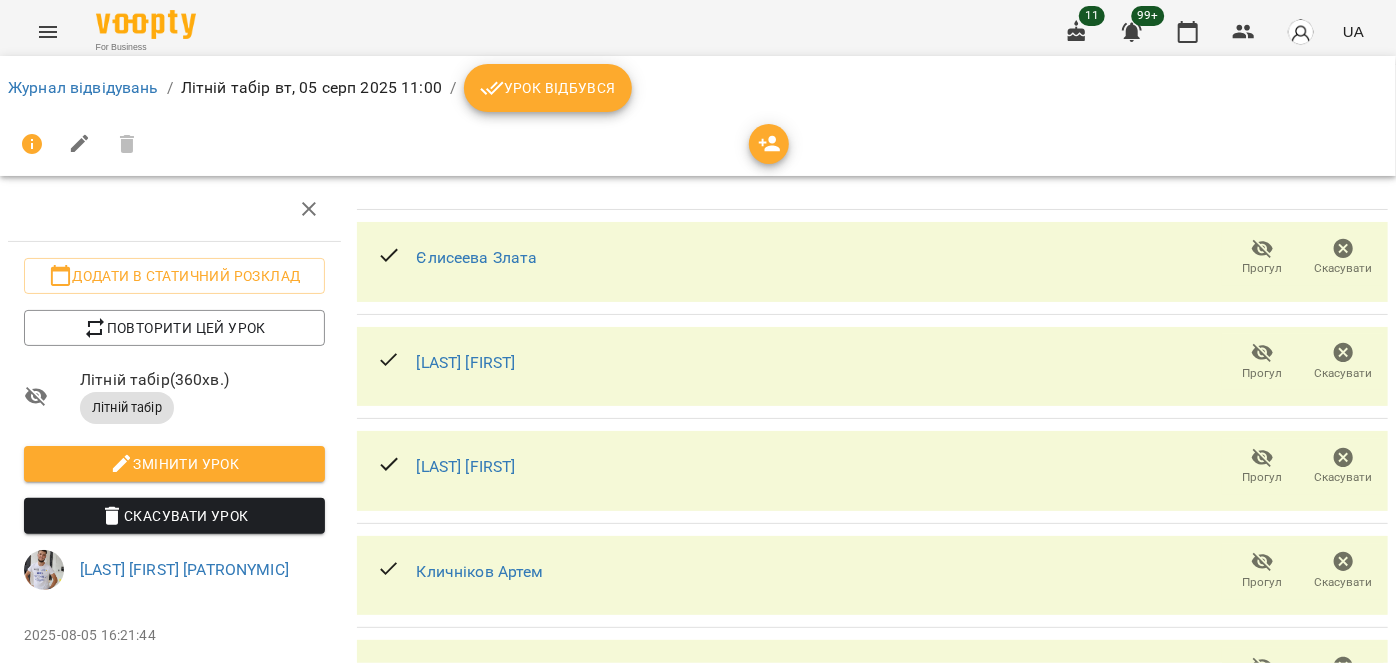 click at bounding box center (698, 144) 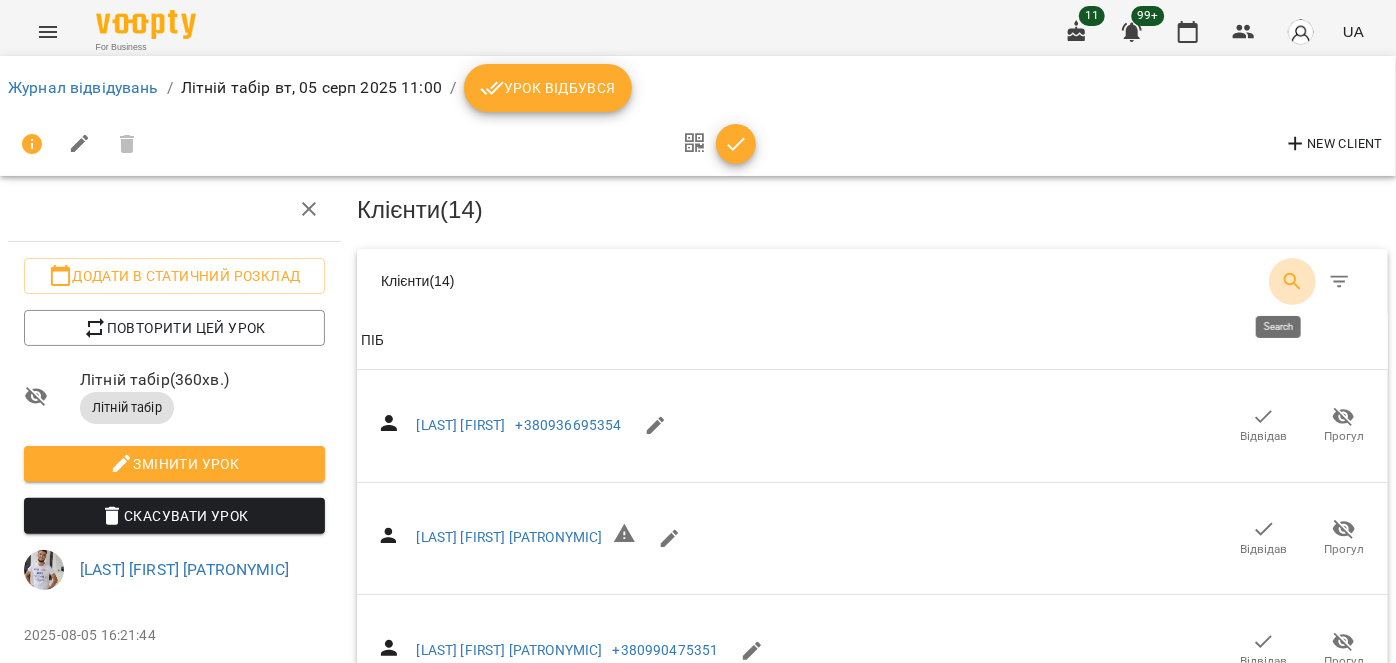 drag, startPoint x: 1280, startPoint y: 274, endPoint x: 981, endPoint y: 262, distance: 299.2407 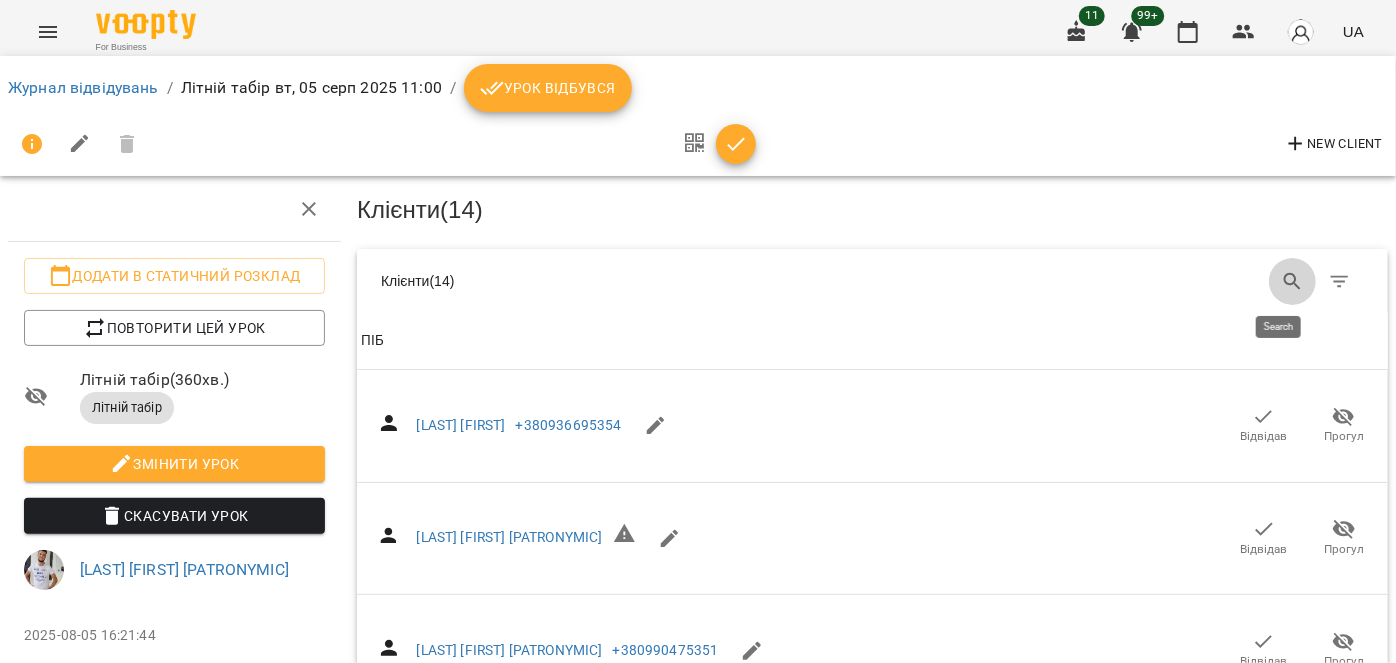 click 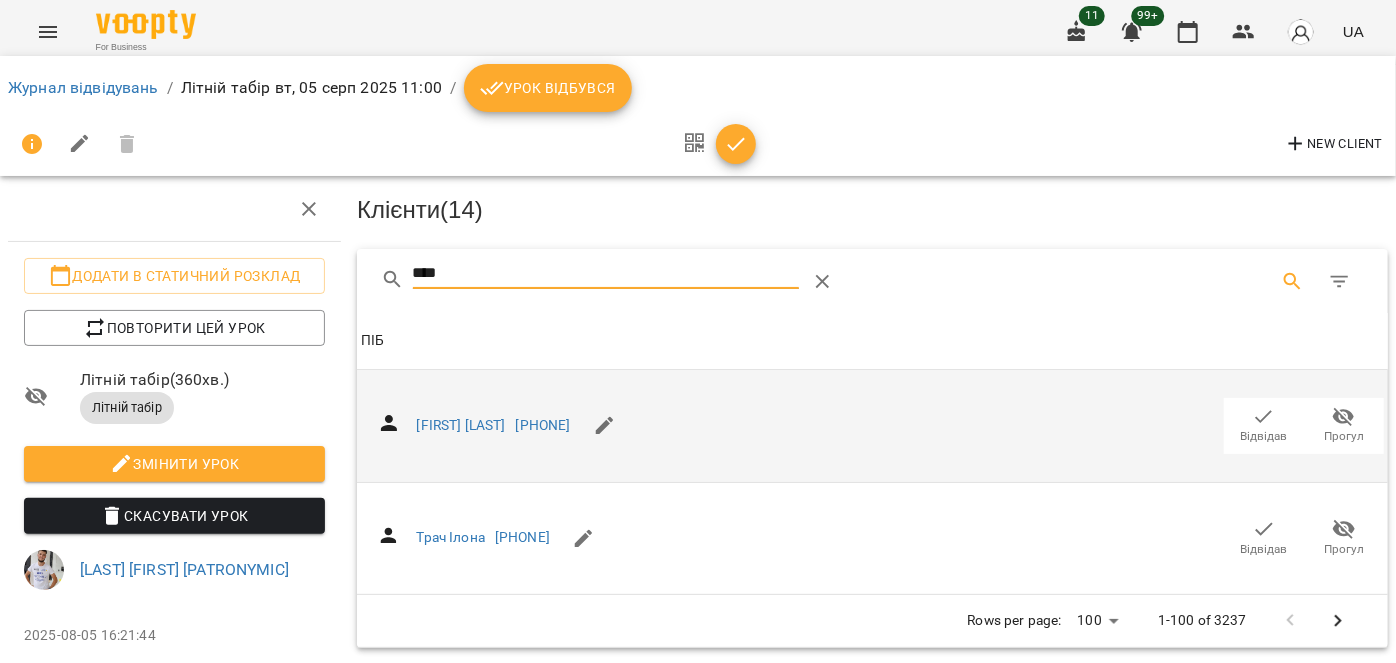 type on "****" 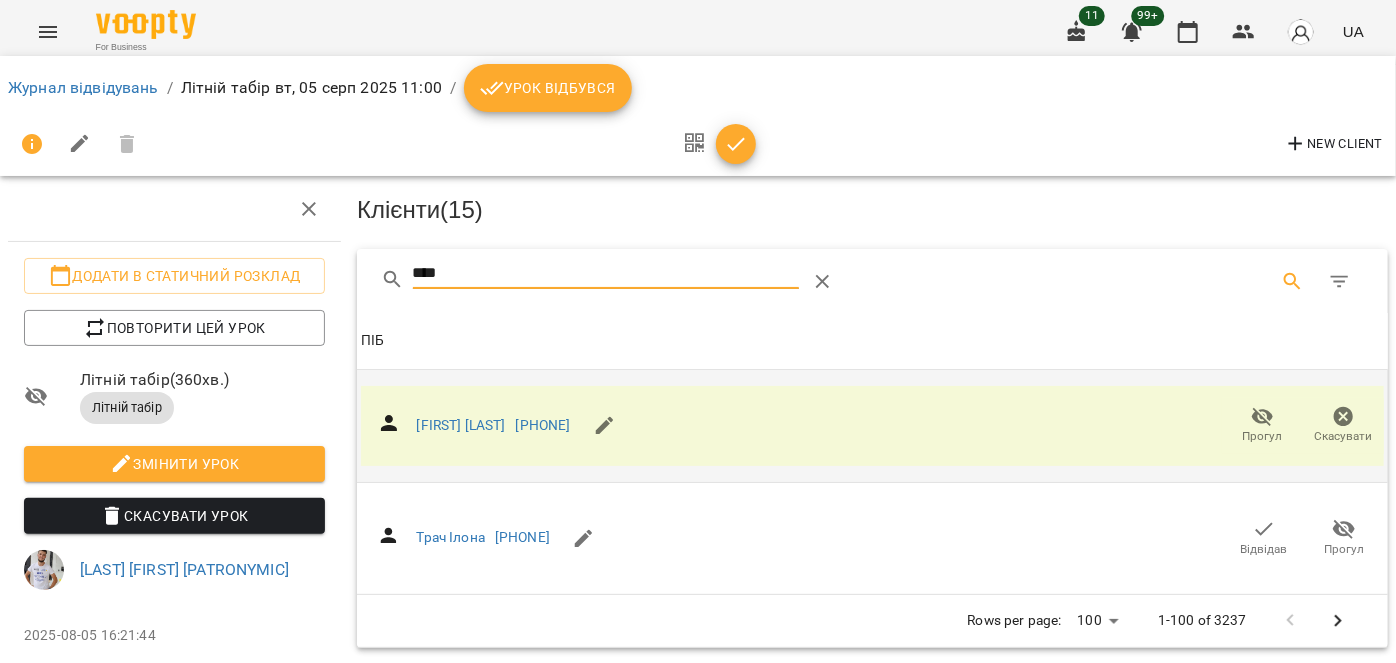 drag, startPoint x: 473, startPoint y: 268, endPoint x: 360, endPoint y: 260, distance: 113.28283 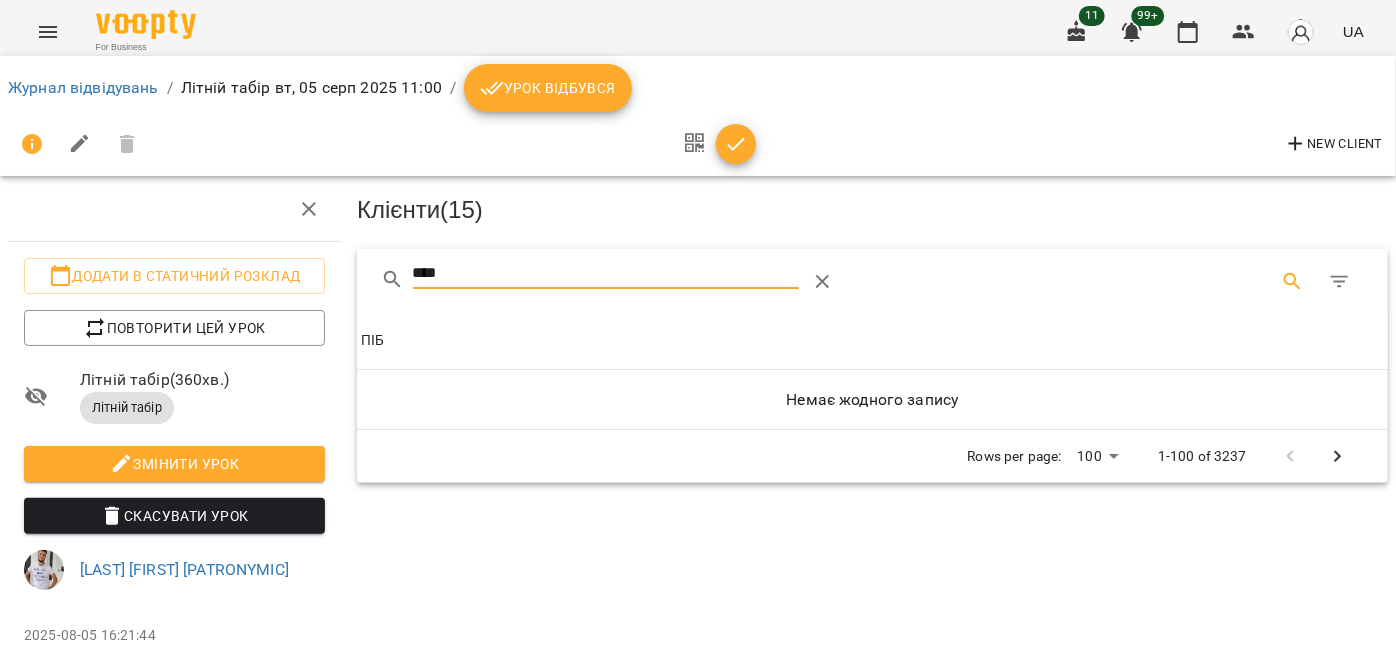 type on "****" 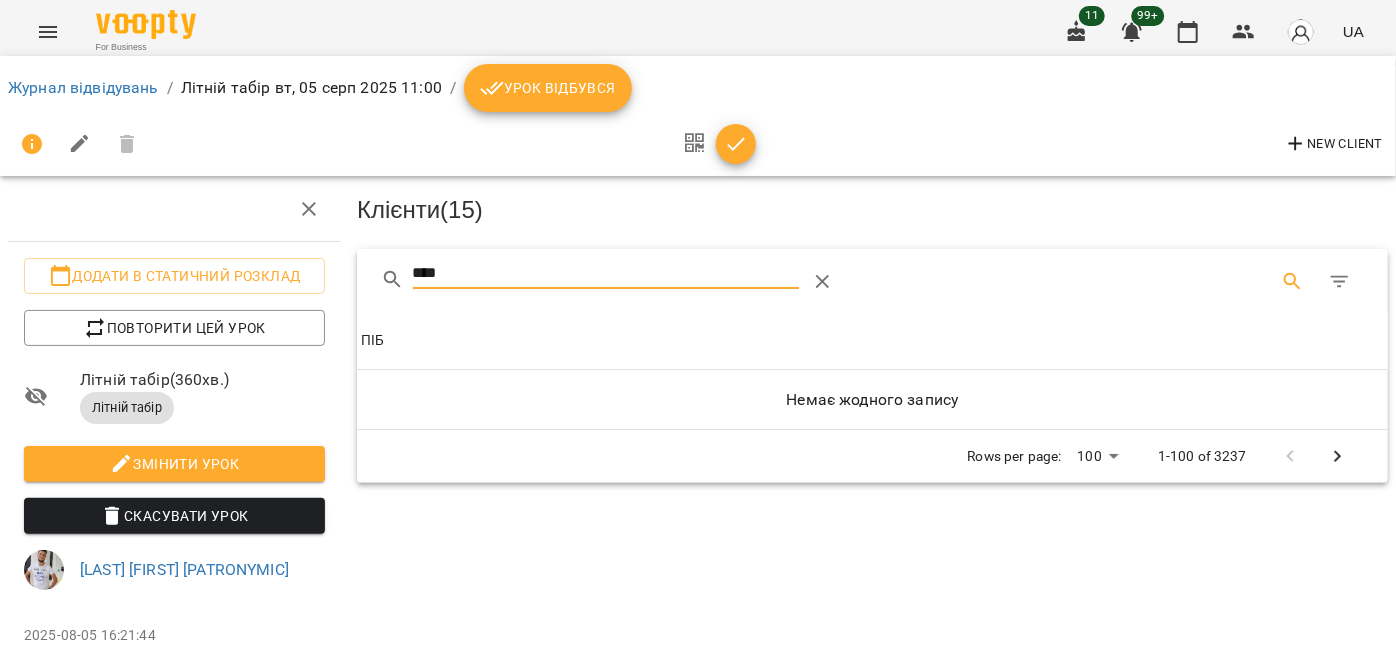 click on "New Client" at bounding box center [1333, 144] 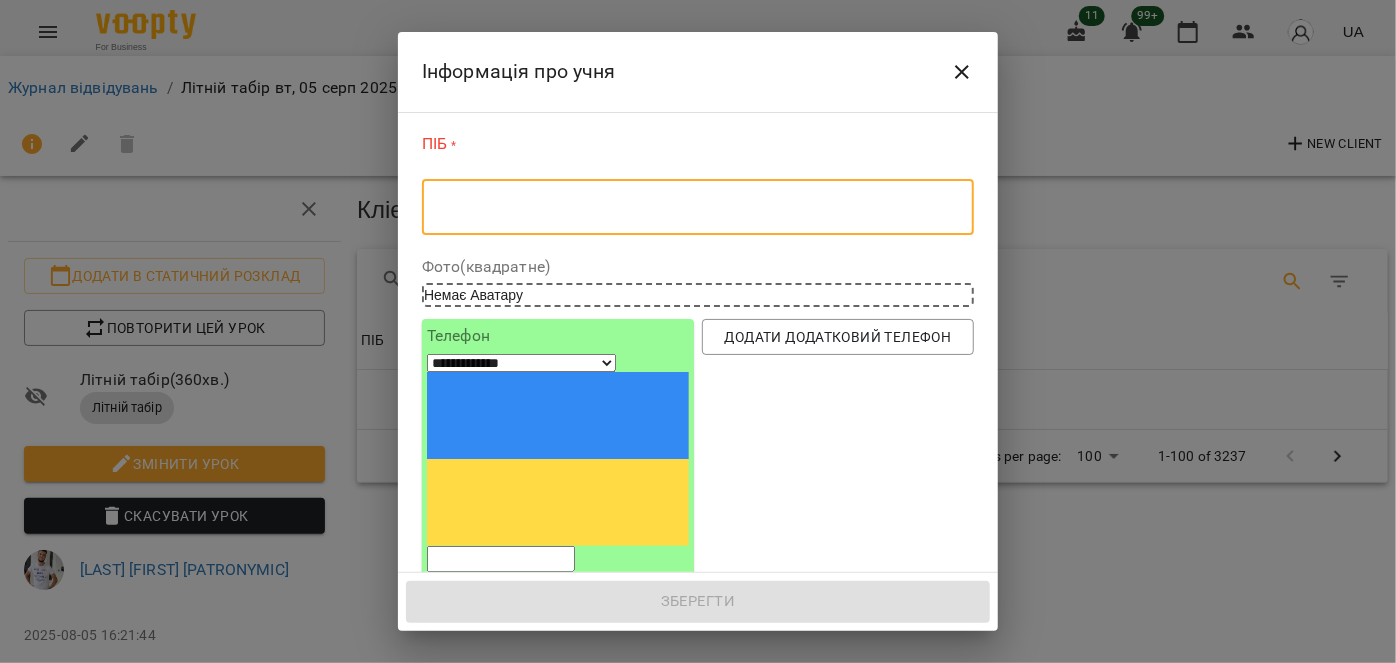 click at bounding box center (698, 207) 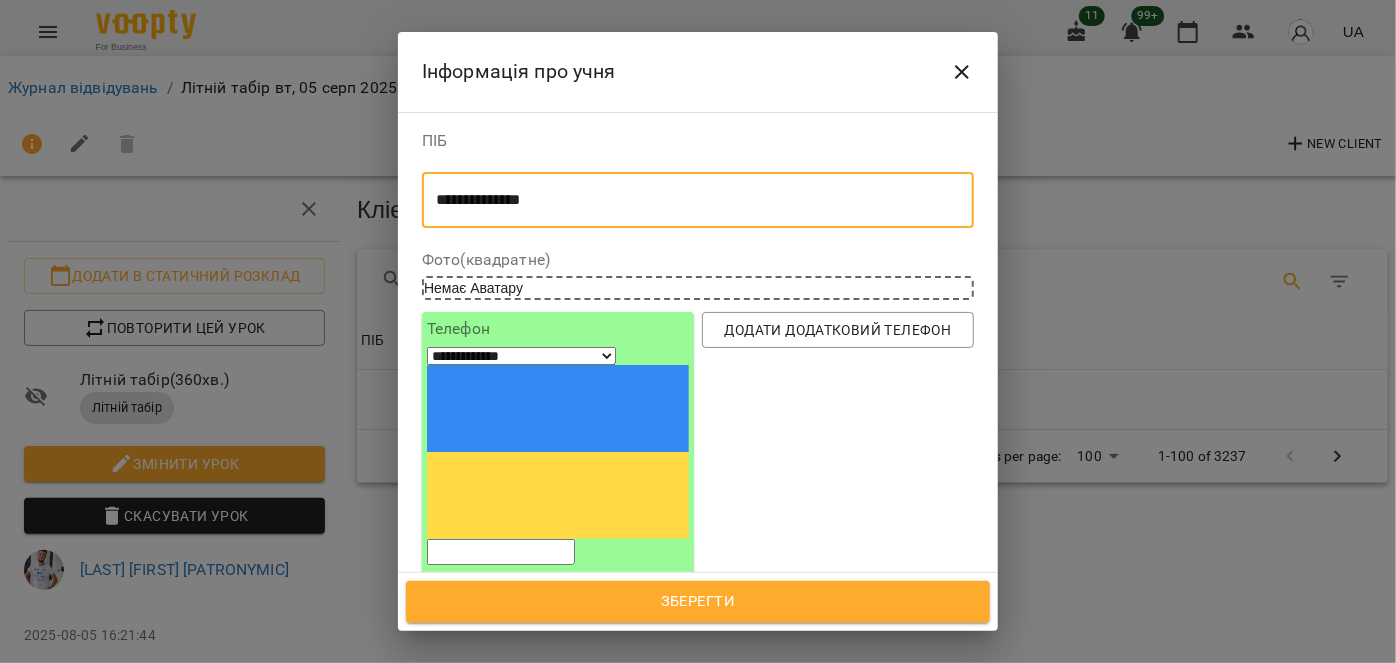 type on "**********" 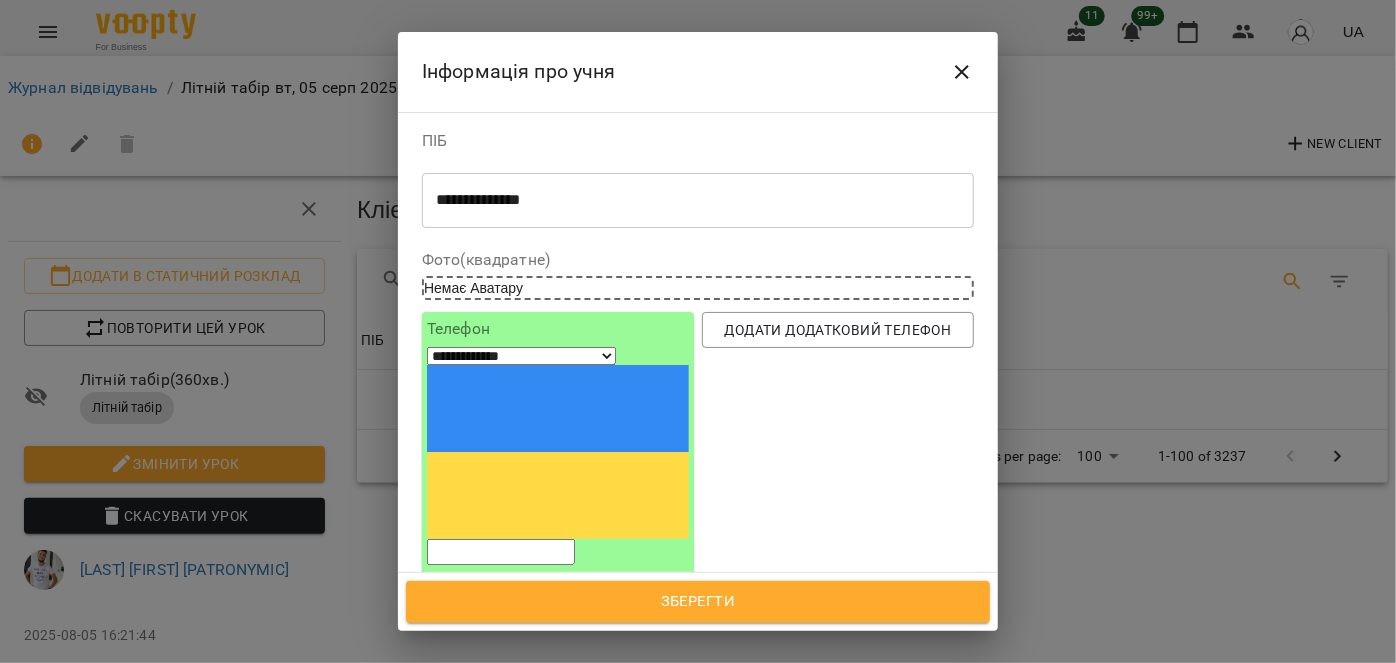 paste on "*********" 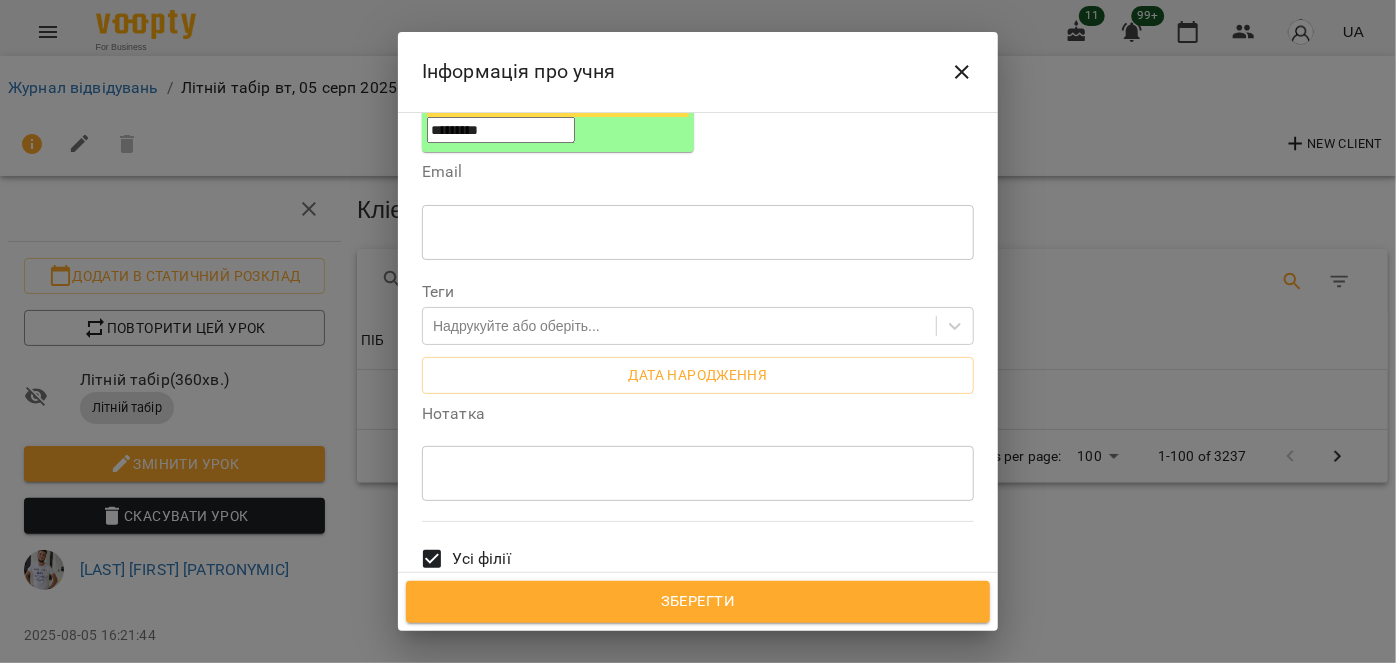 scroll, scrollTop: 545, scrollLeft: 0, axis: vertical 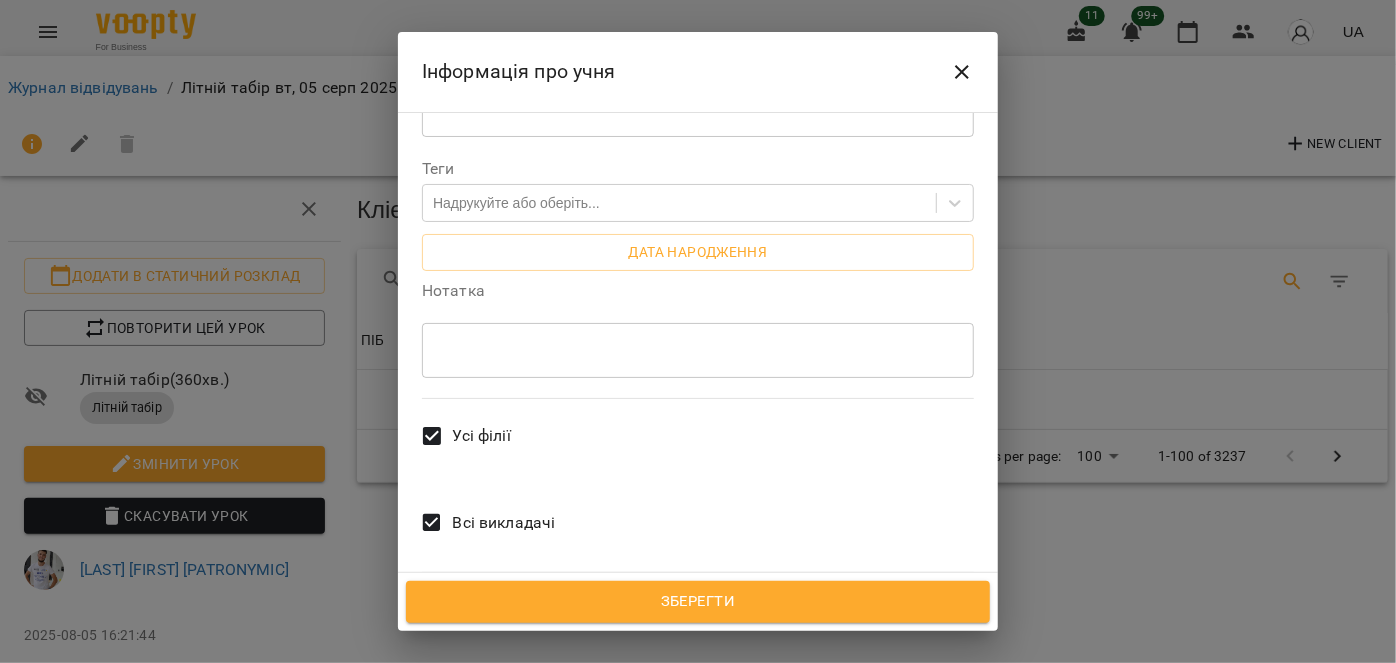 type on "*********" 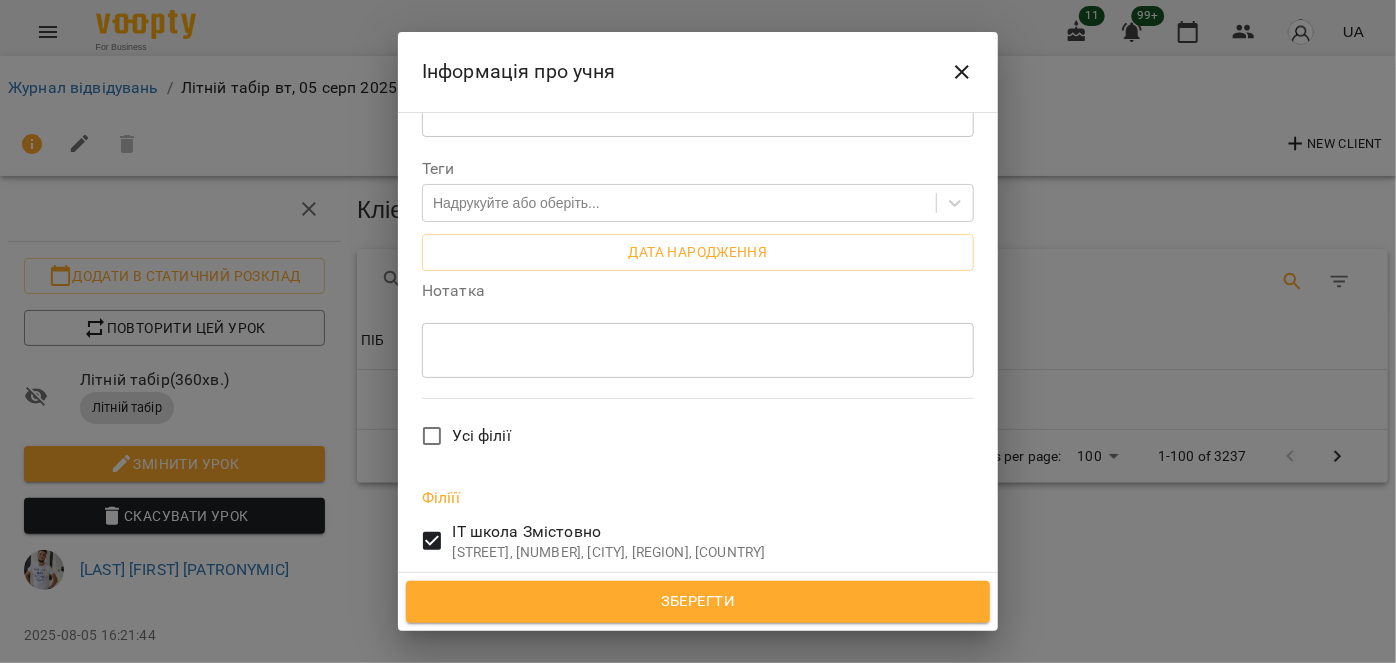 click on "Зберегти" at bounding box center (698, 602) 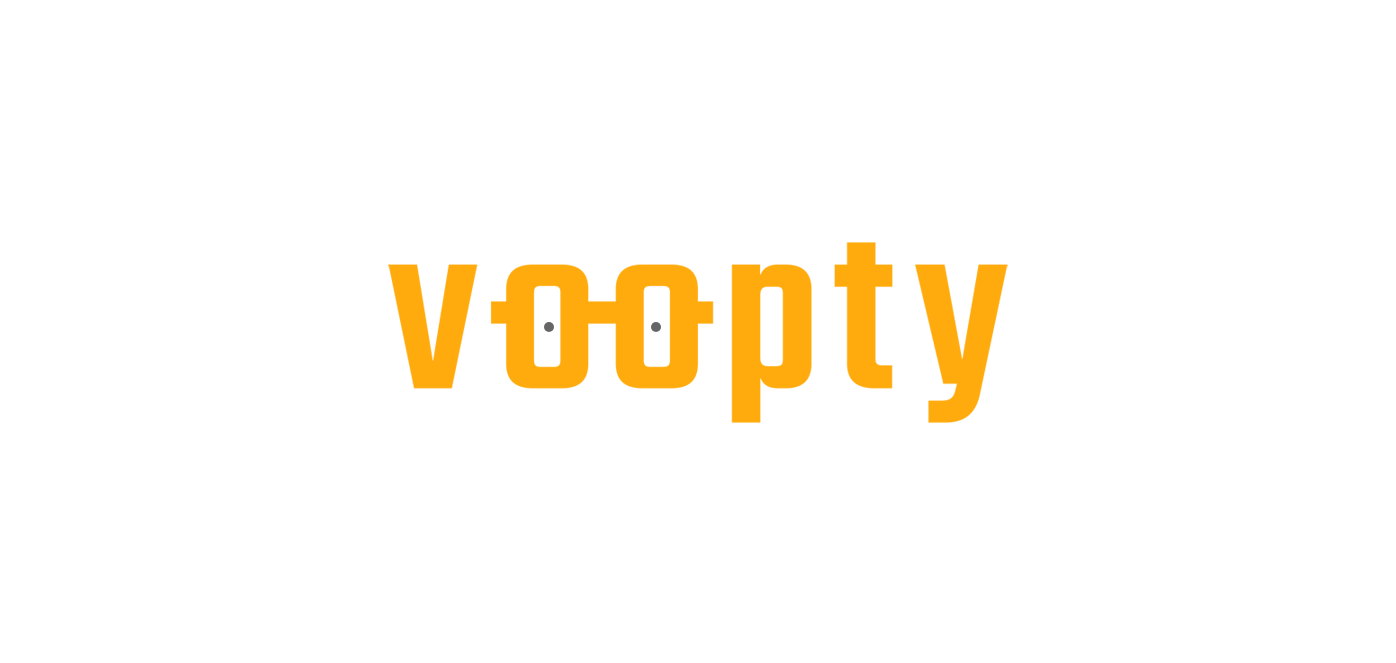 scroll, scrollTop: 0, scrollLeft: 0, axis: both 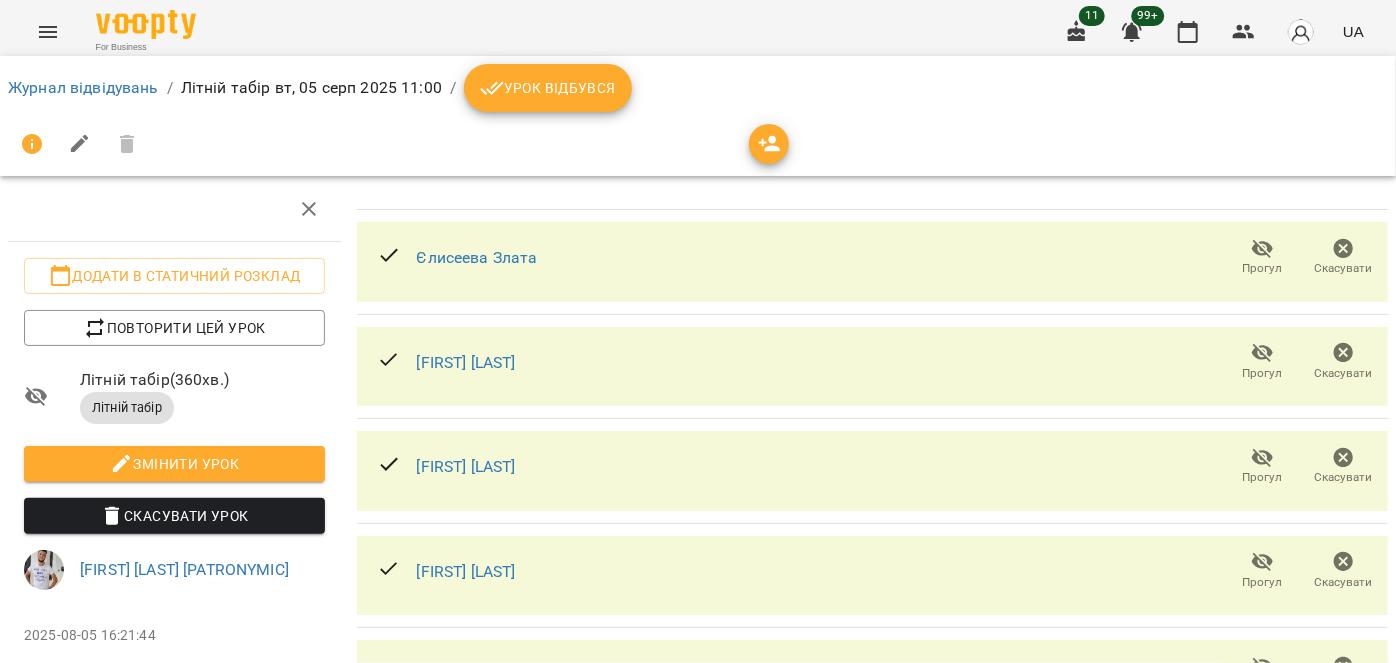 click at bounding box center [769, 144] 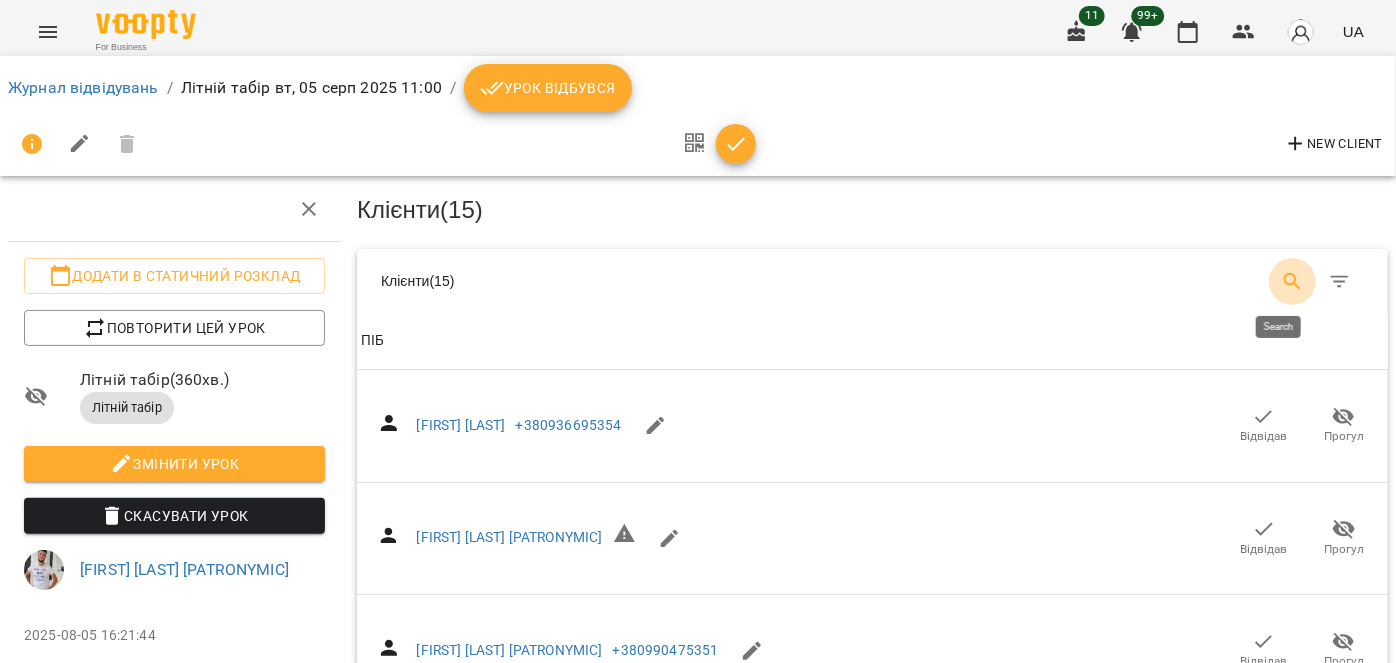 click 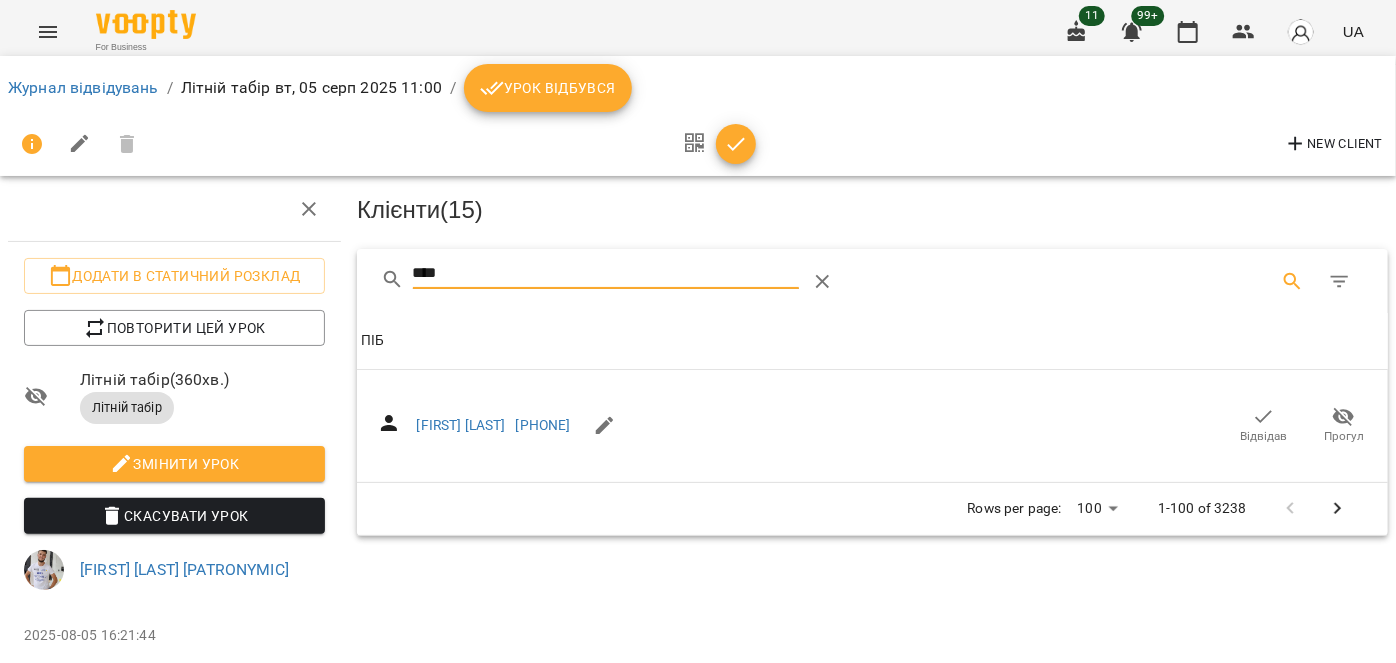type on "****" 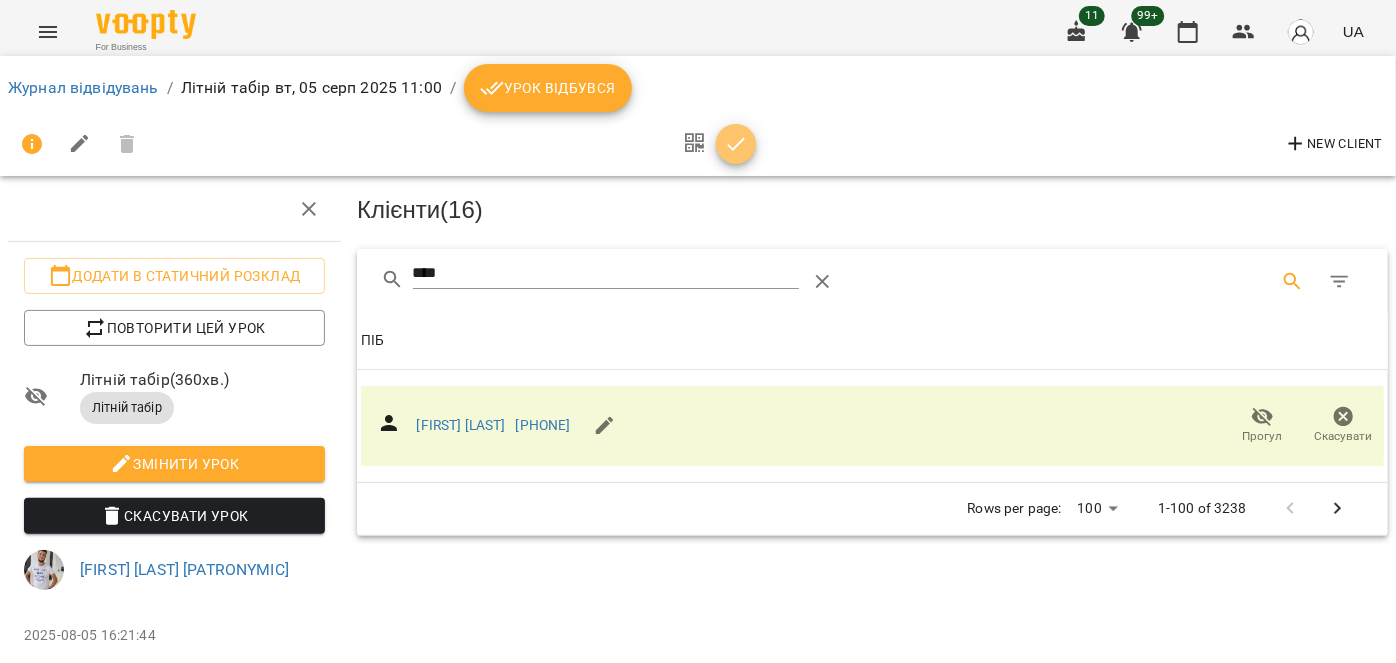 click 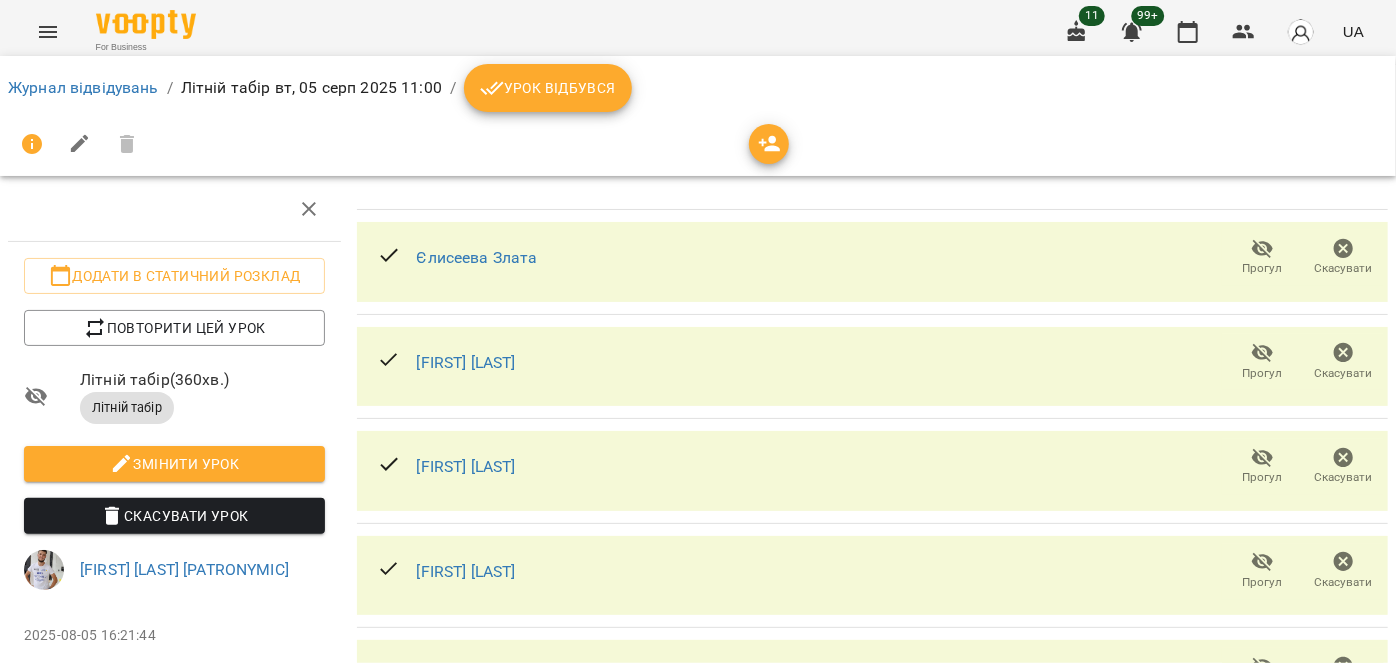 click on "Урок відбувся" at bounding box center (548, 88) 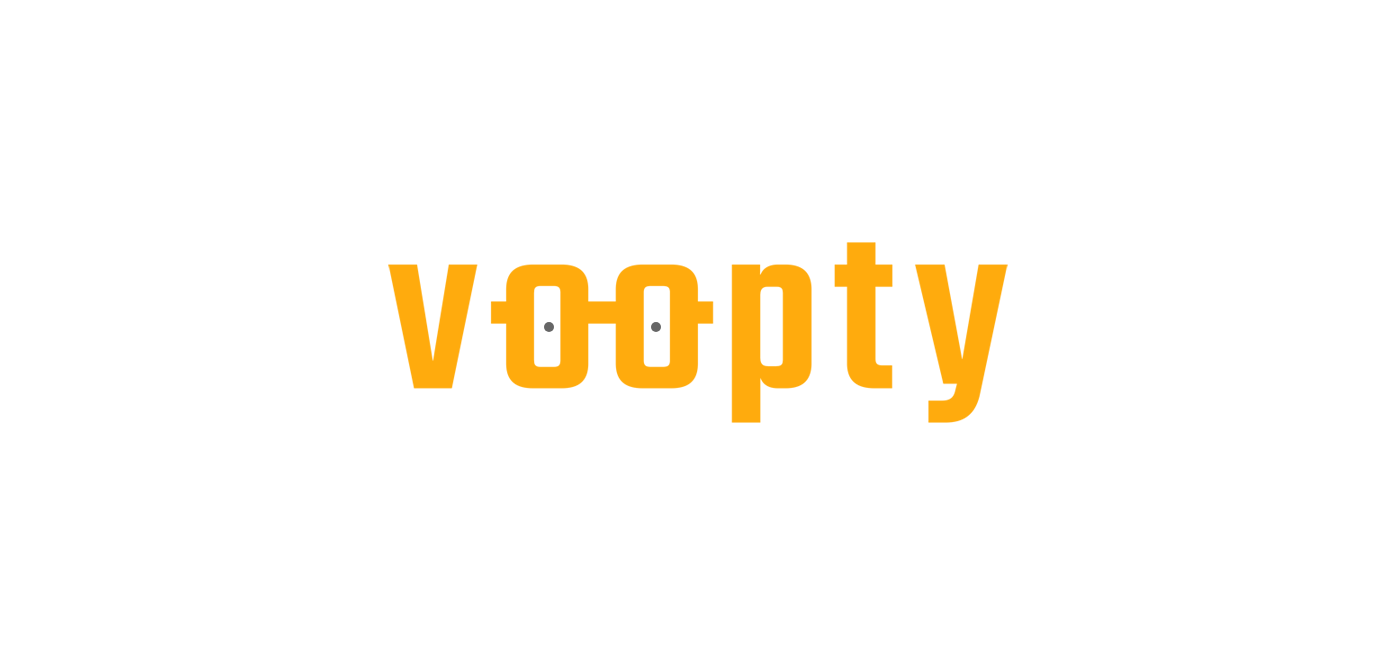 scroll, scrollTop: 0, scrollLeft: 0, axis: both 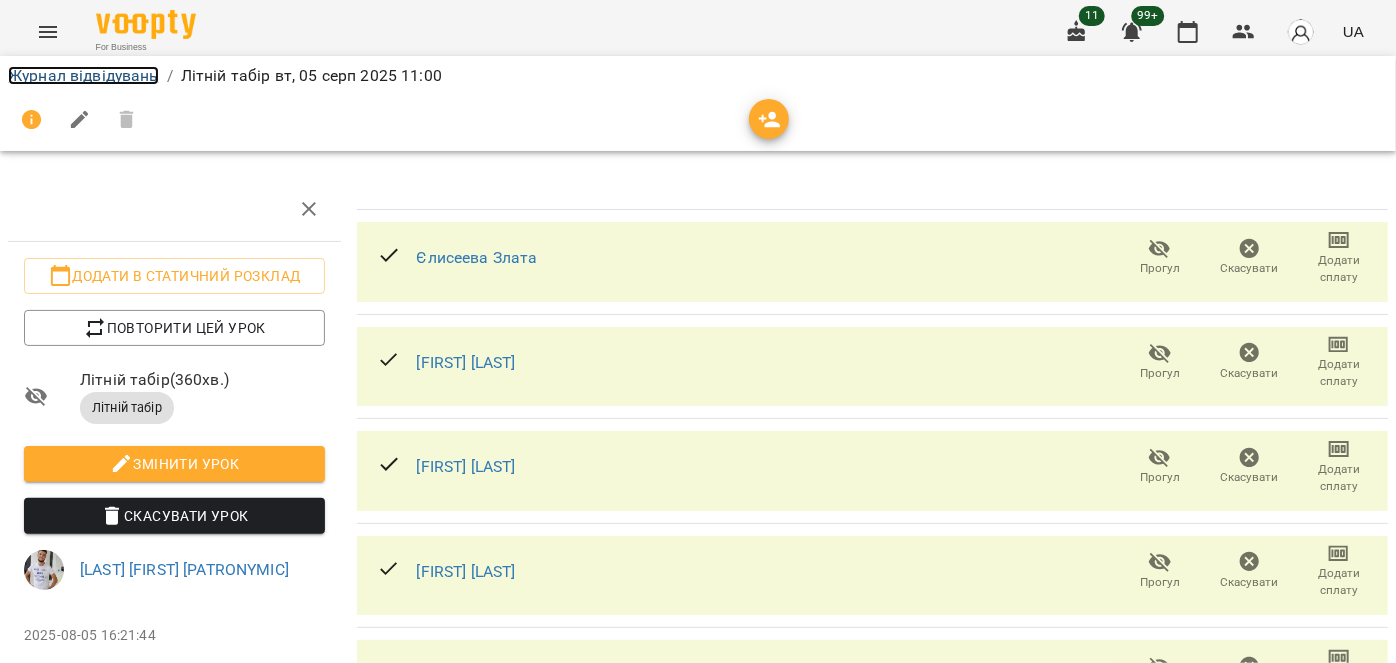 click on "Журнал відвідувань" at bounding box center [83, 75] 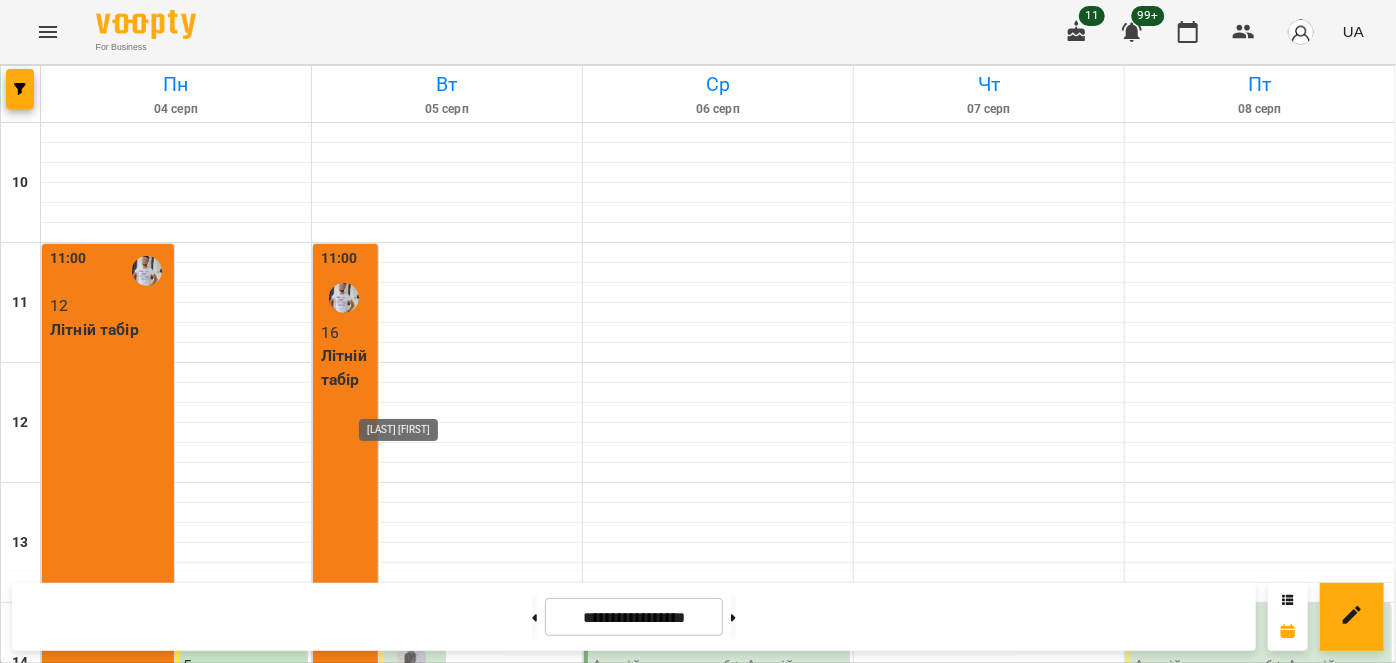 scroll, scrollTop: 545, scrollLeft: 0, axis: vertical 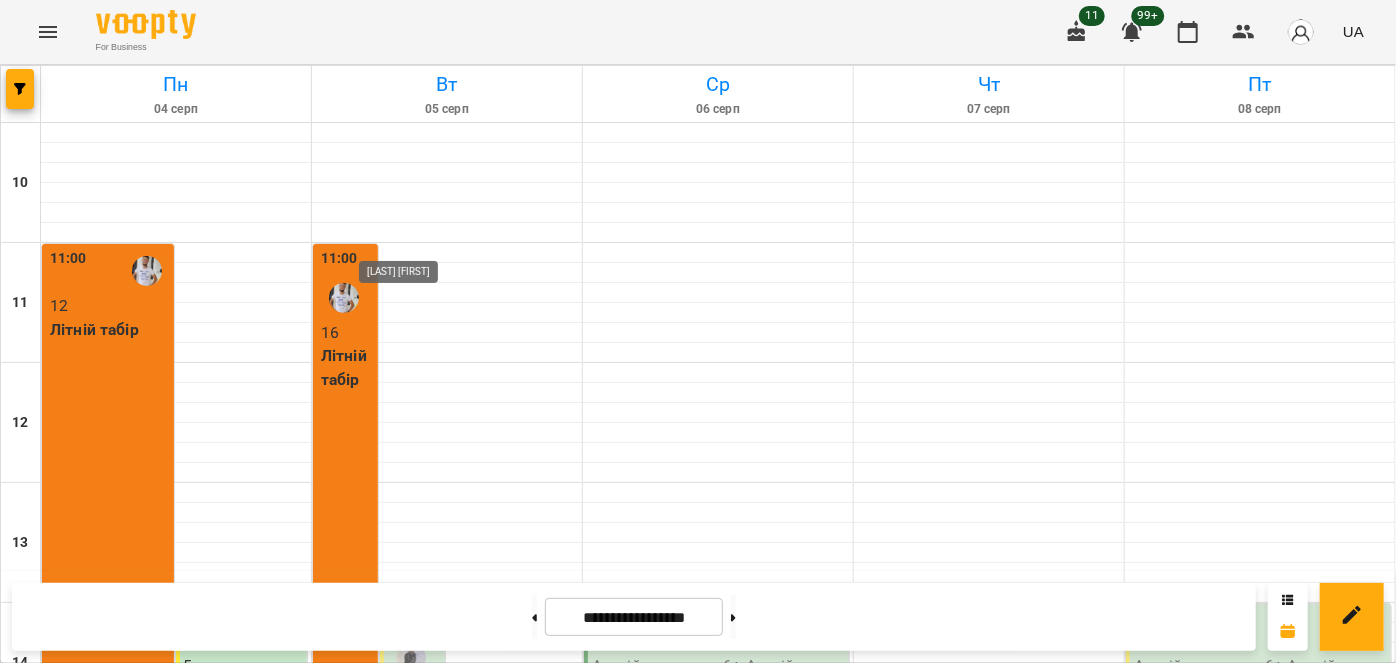 click at bounding box center (411, 778) 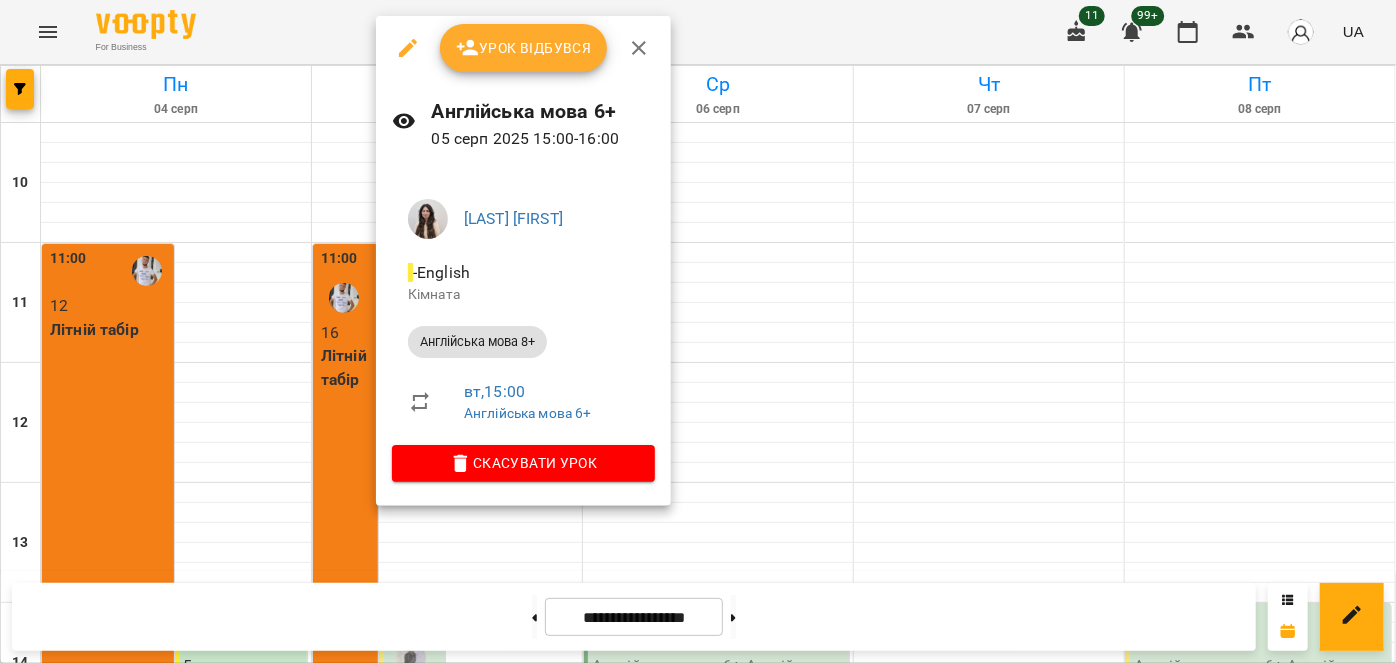 click on "Урок відбувся" at bounding box center [524, 48] 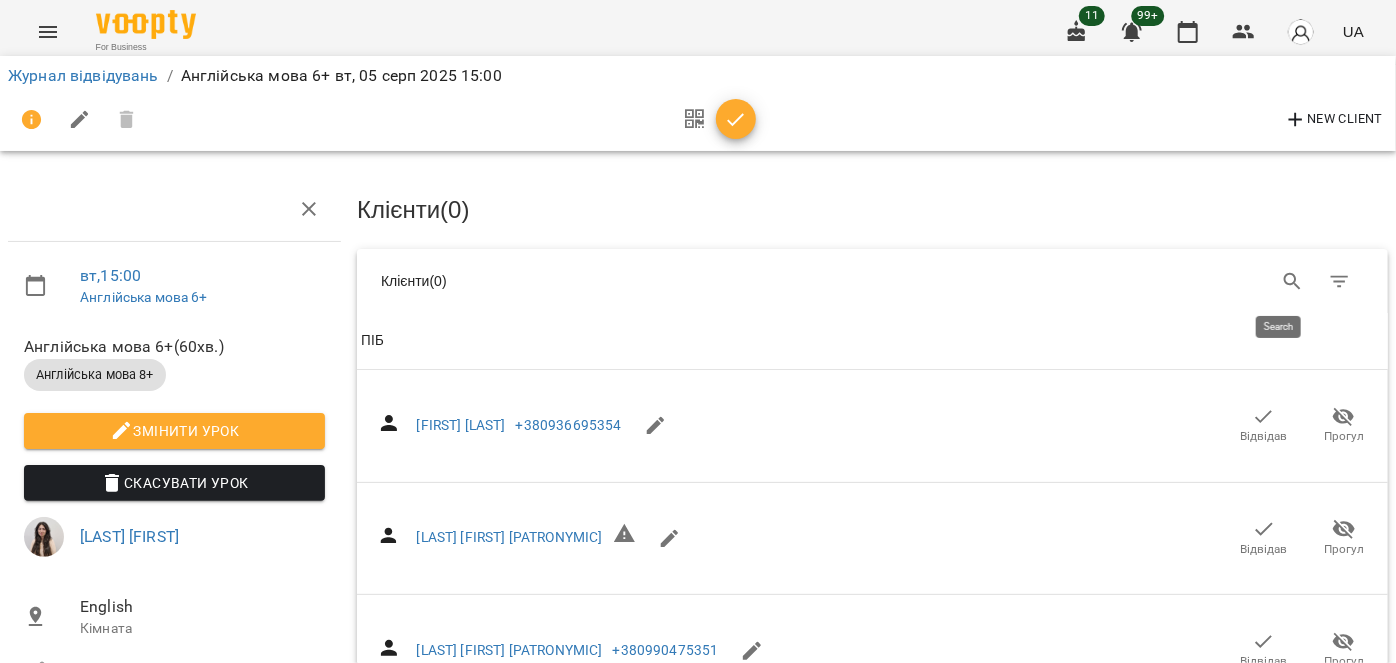 drag, startPoint x: 1280, startPoint y: 271, endPoint x: 989, endPoint y: 276, distance: 291.04294 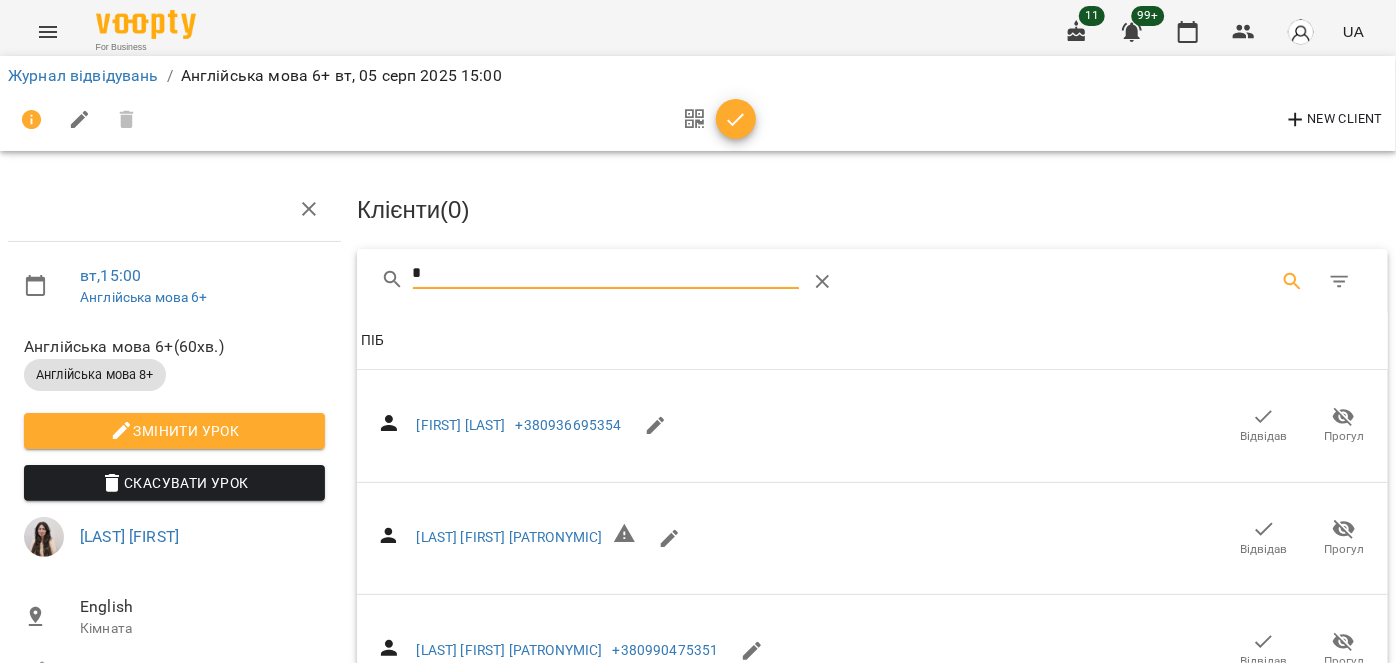 type on "**" 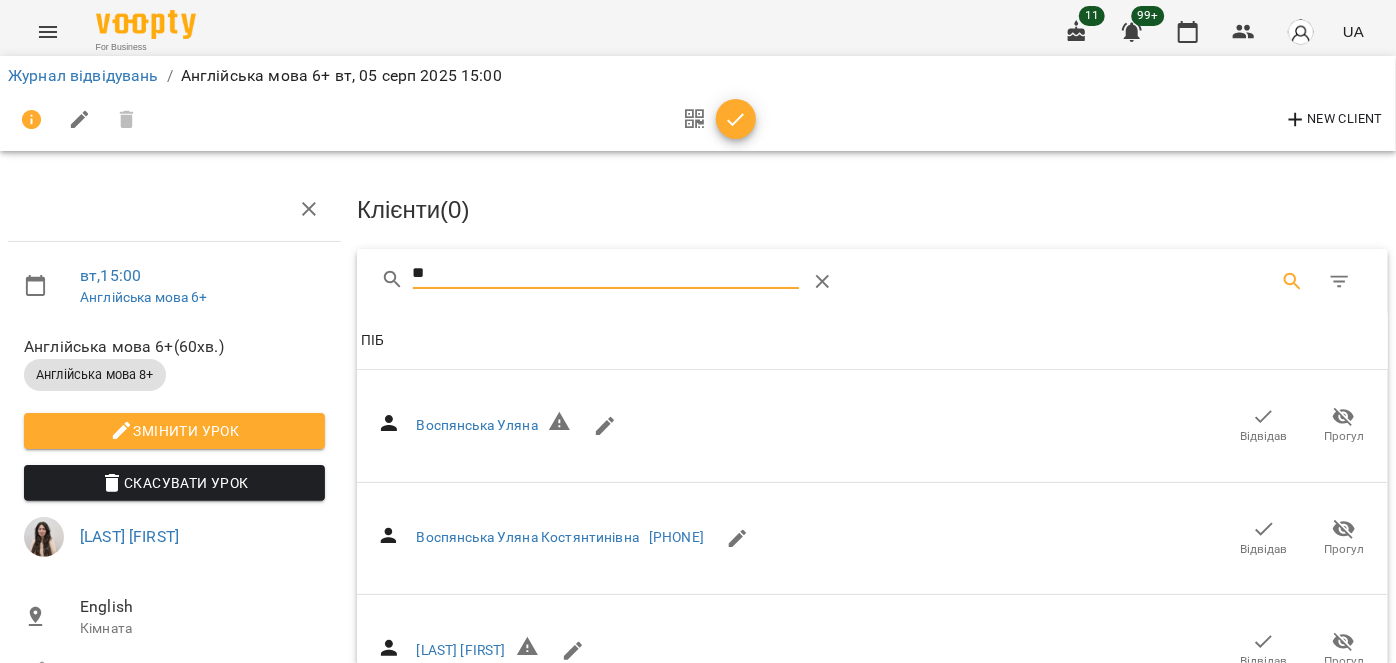 type on "*" 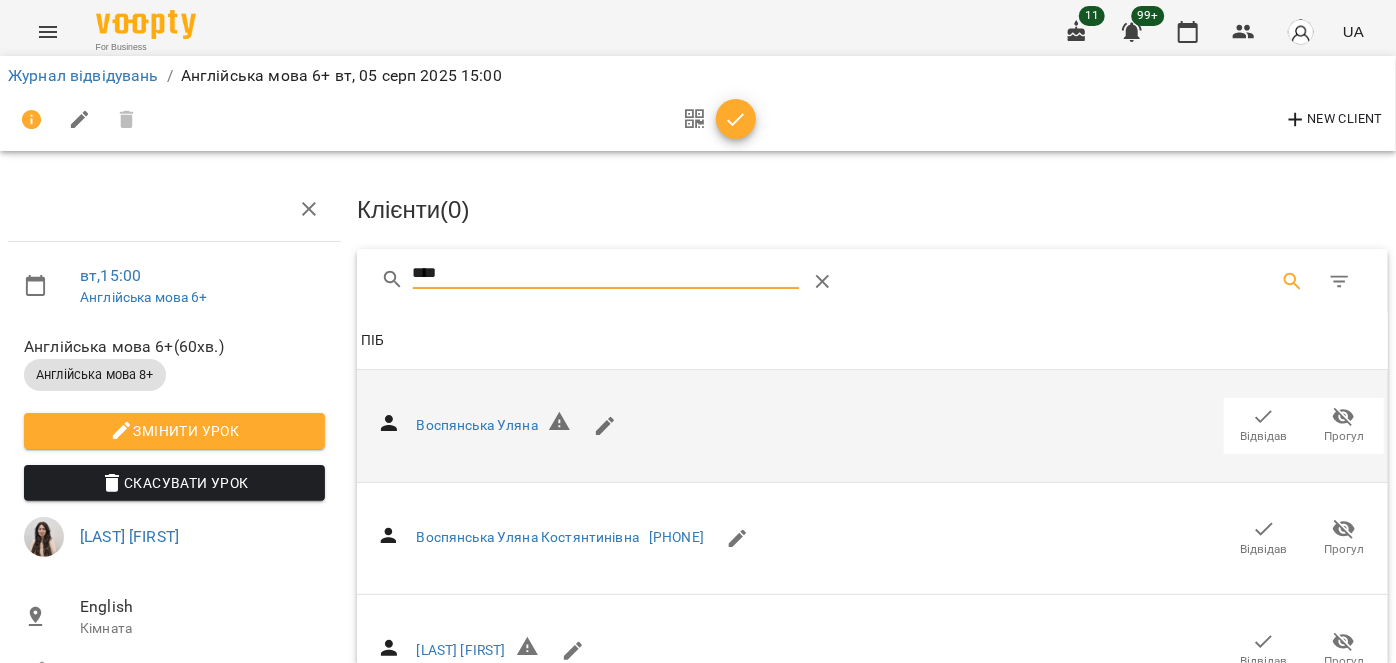 type on "****" 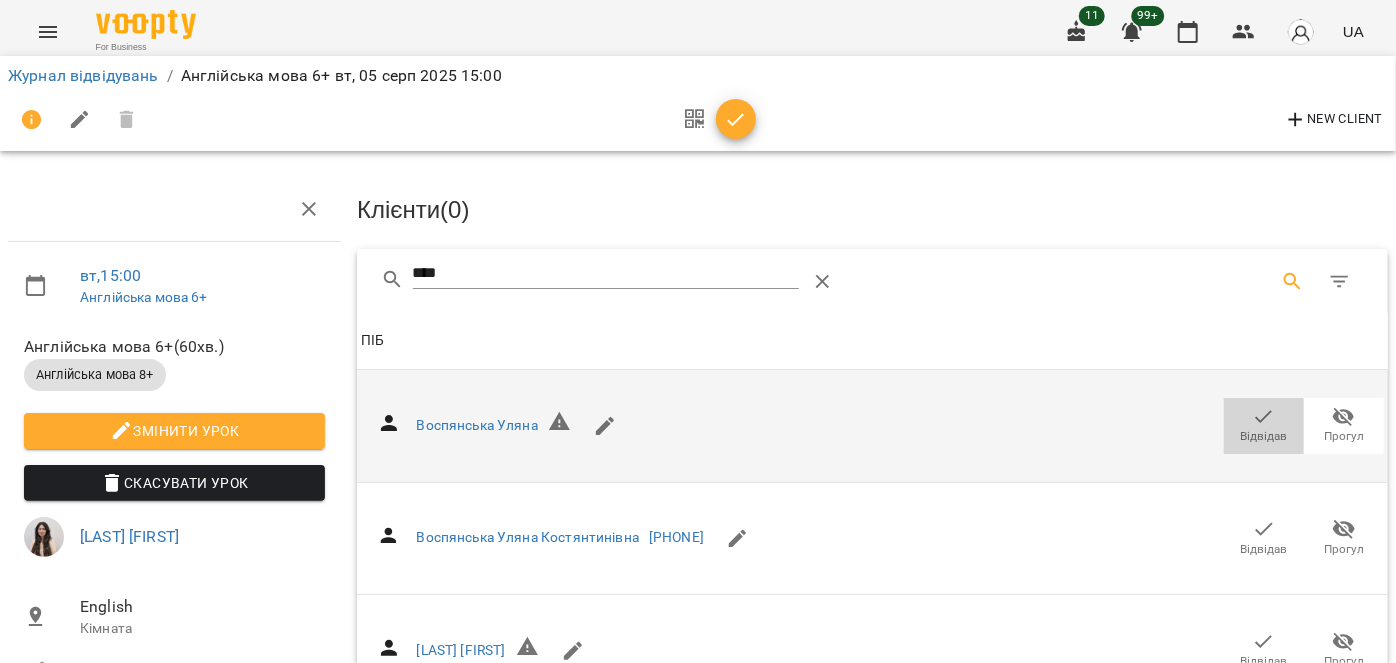 click on "Відвідав" at bounding box center (1264, 436) 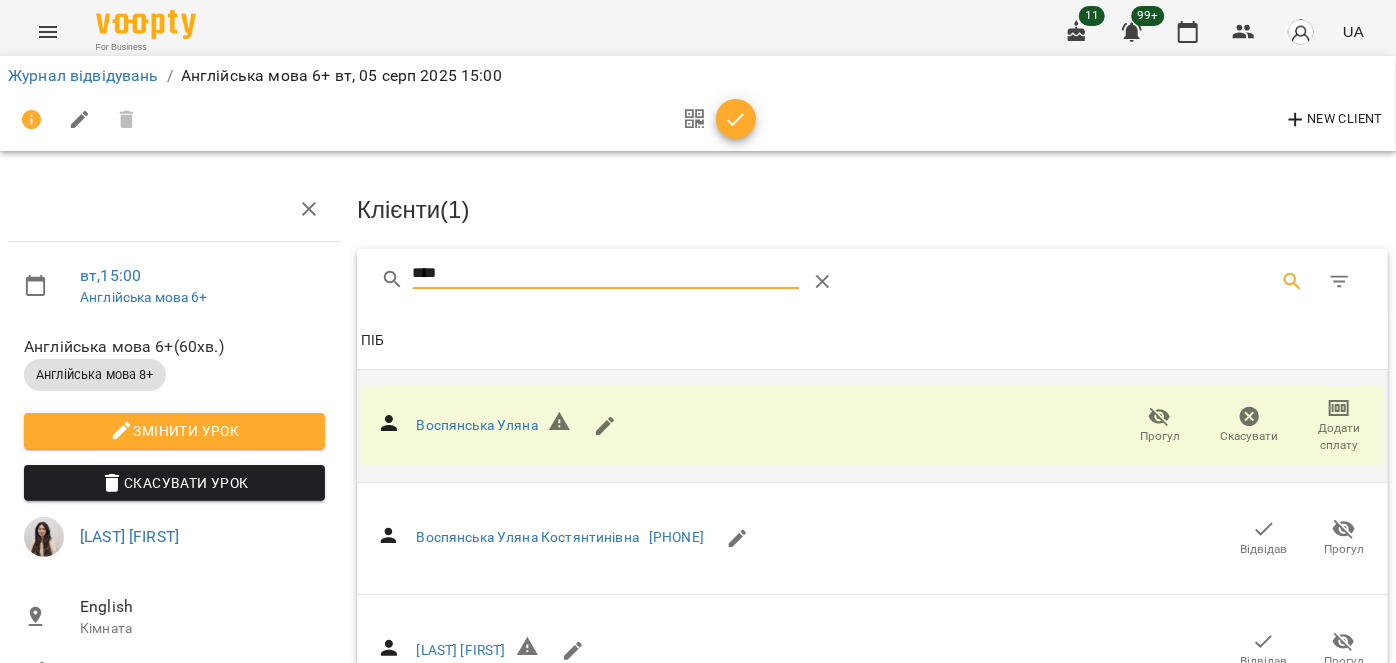 drag, startPoint x: 509, startPoint y: 268, endPoint x: 386, endPoint y: 257, distance: 123.49089 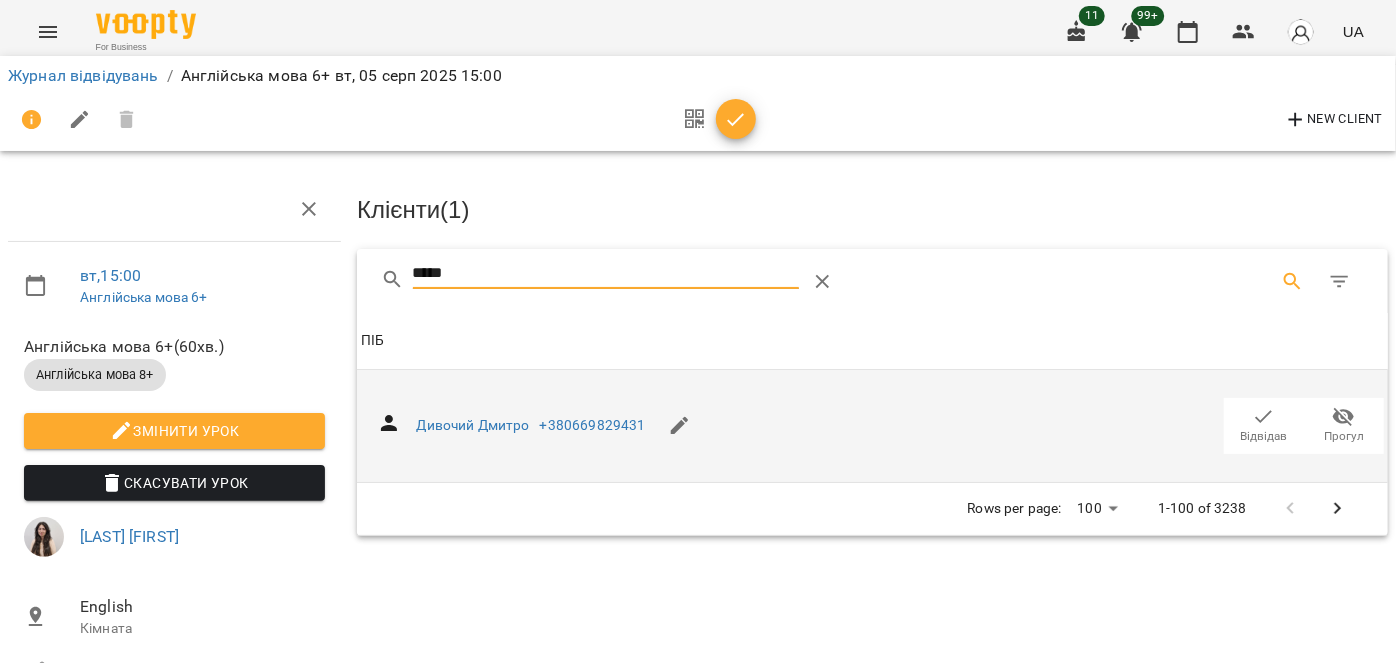 type on "*****" 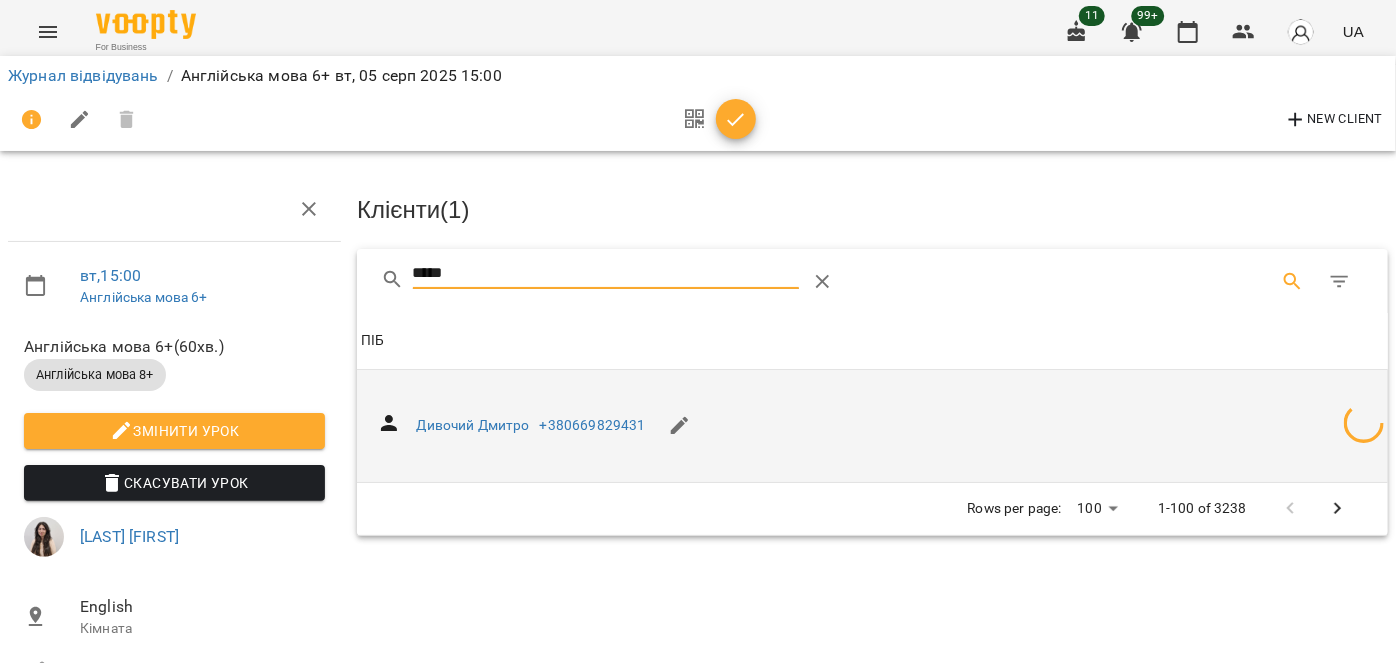 drag, startPoint x: 485, startPoint y: 272, endPoint x: 368, endPoint y: 259, distance: 117.72001 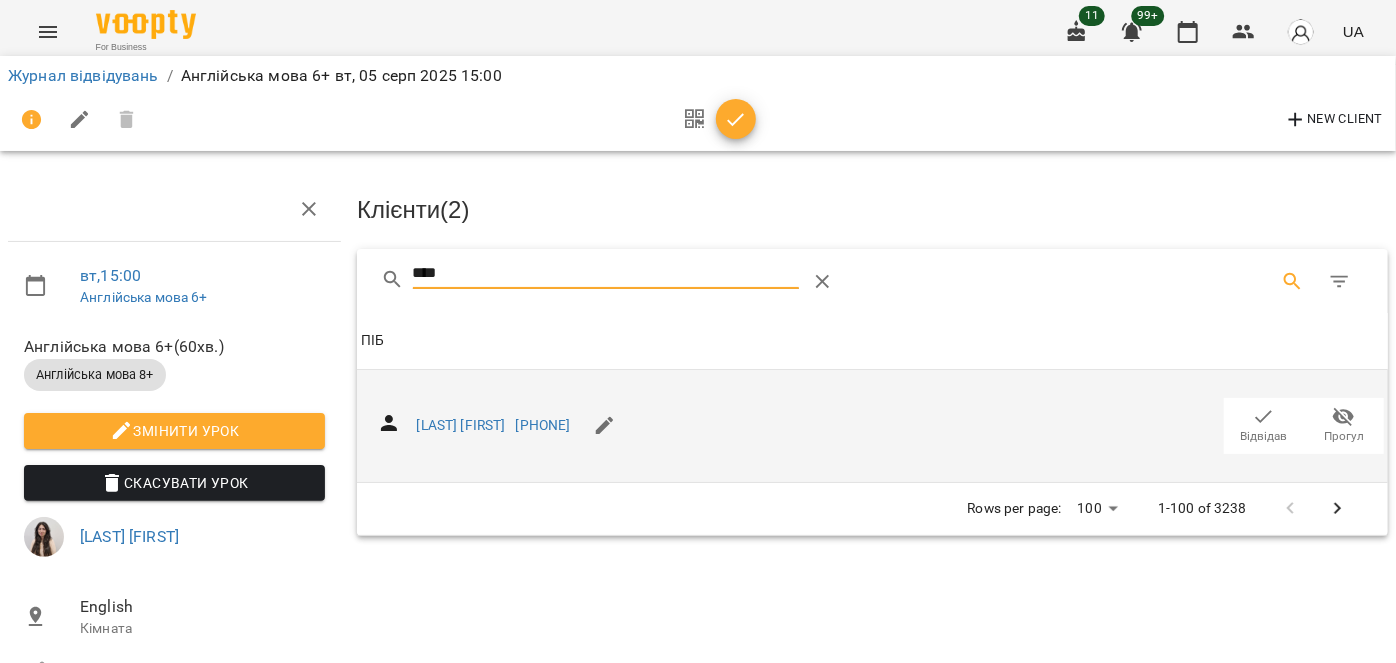 type on "****" 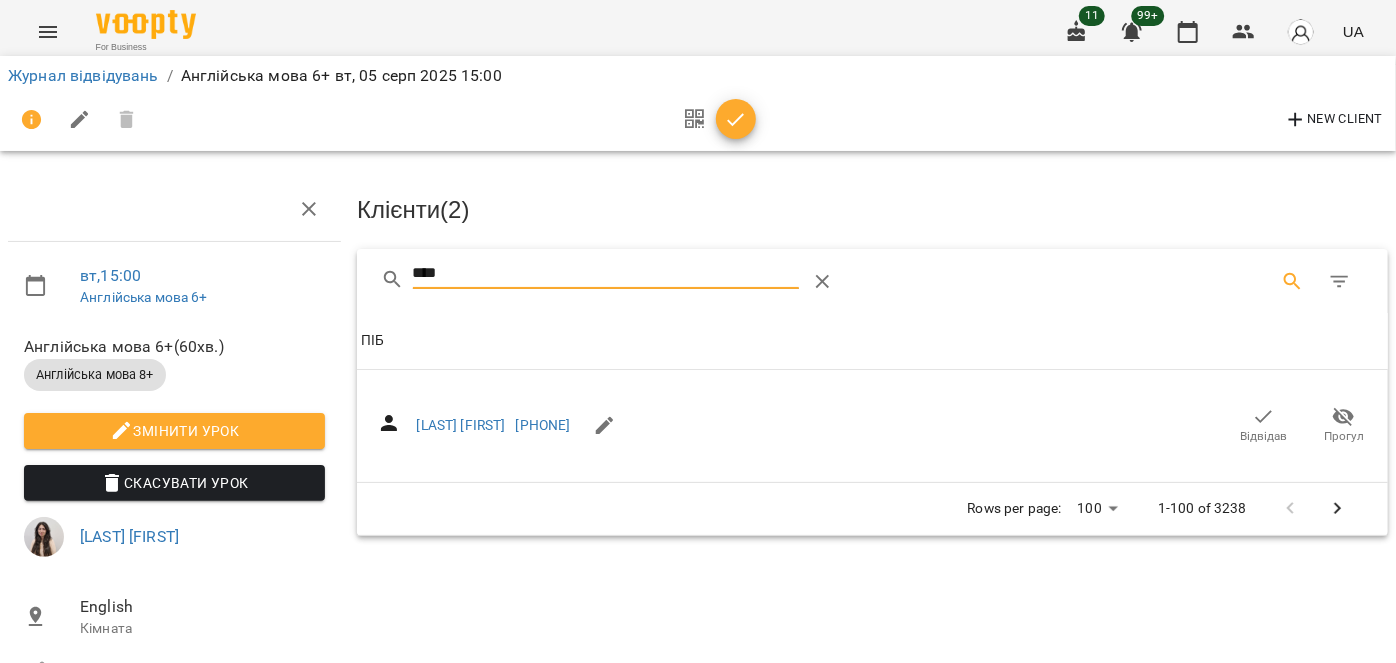 drag, startPoint x: 1258, startPoint y: 424, endPoint x: 605, endPoint y: 302, distance: 664.2989 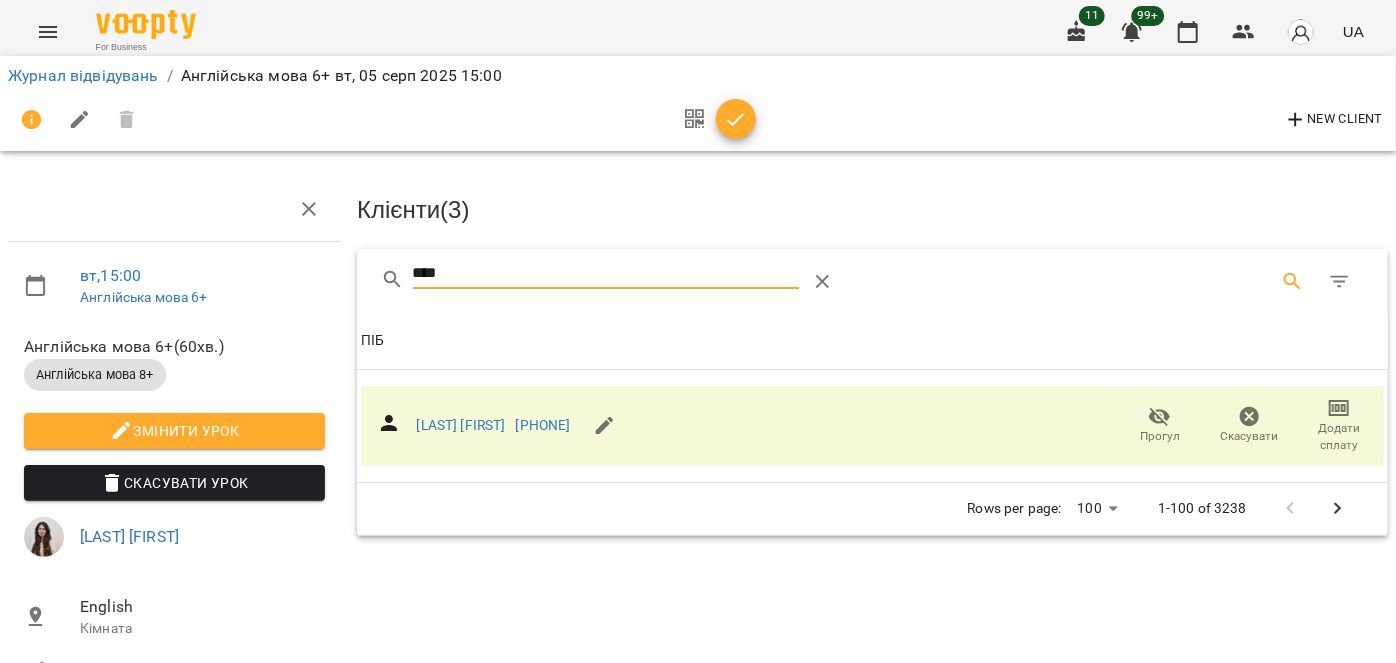 drag, startPoint x: 488, startPoint y: 268, endPoint x: 381, endPoint y: 264, distance: 107.07474 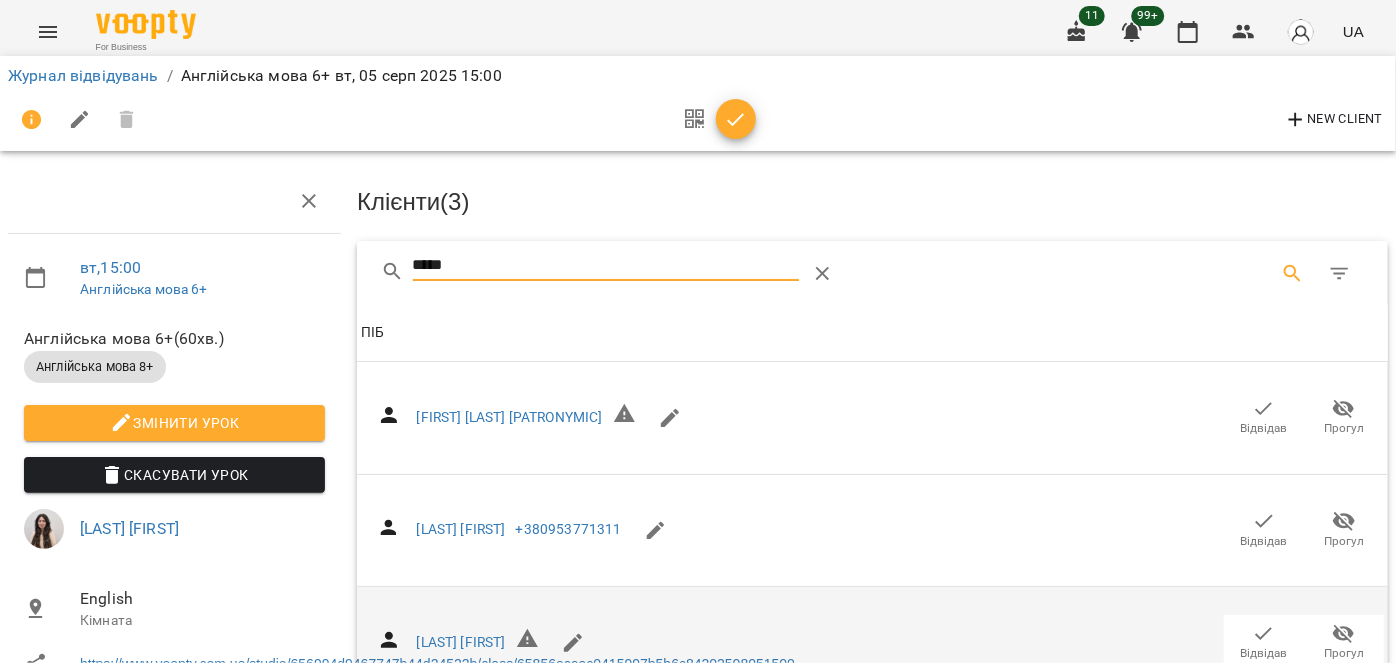 scroll, scrollTop: 181, scrollLeft: 0, axis: vertical 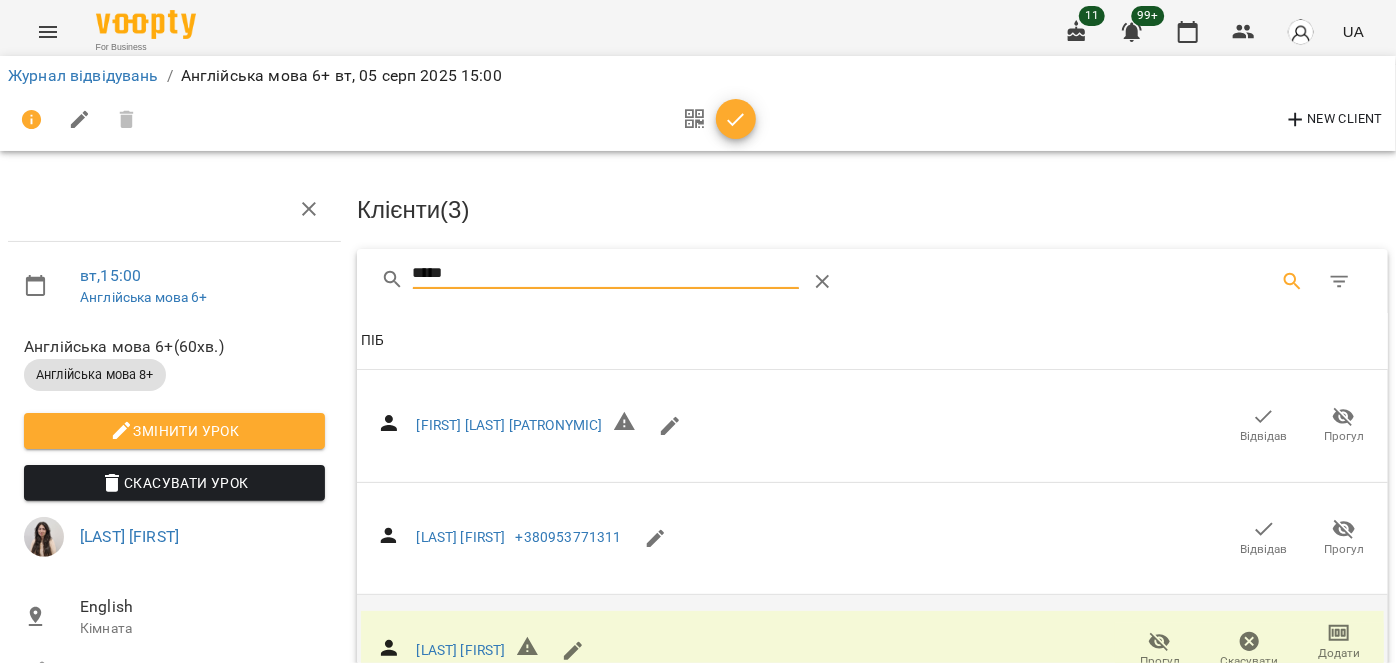 drag, startPoint x: 481, startPoint y: 254, endPoint x: 344, endPoint y: 255, distance: 137.00365 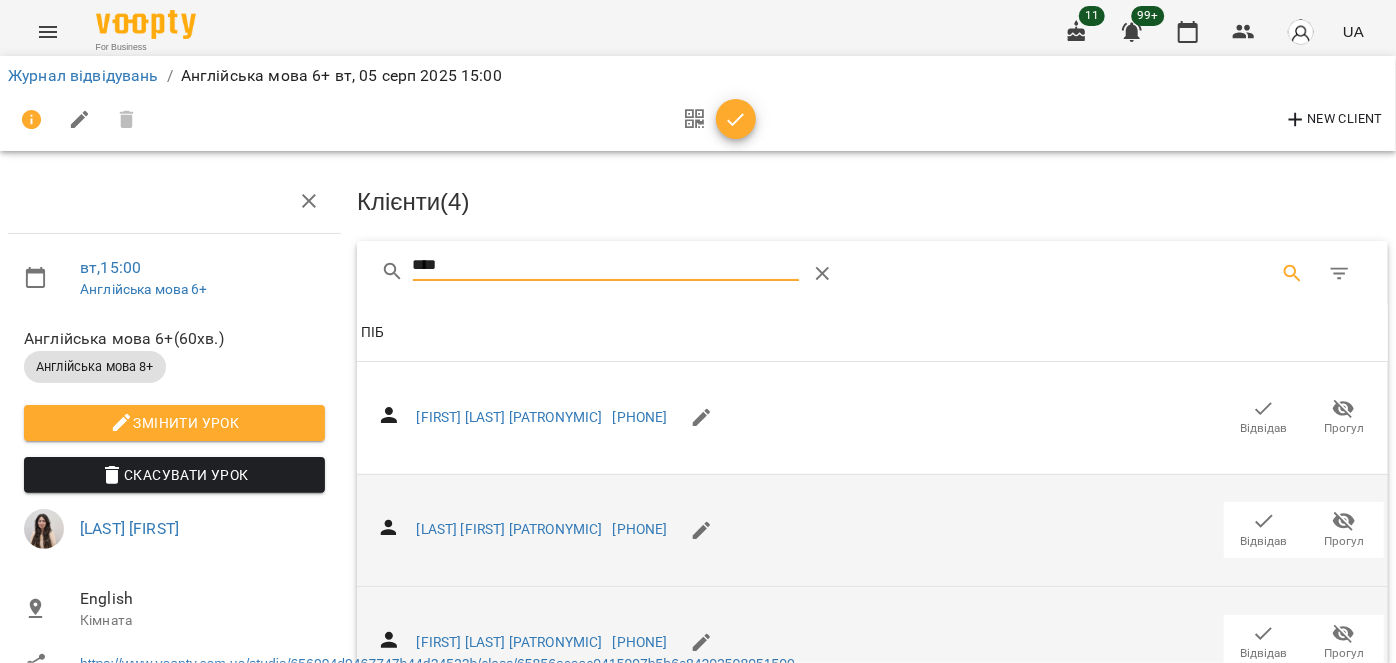 scroll, scrollTop: 363, scrollLeft: 0, axis: vertical 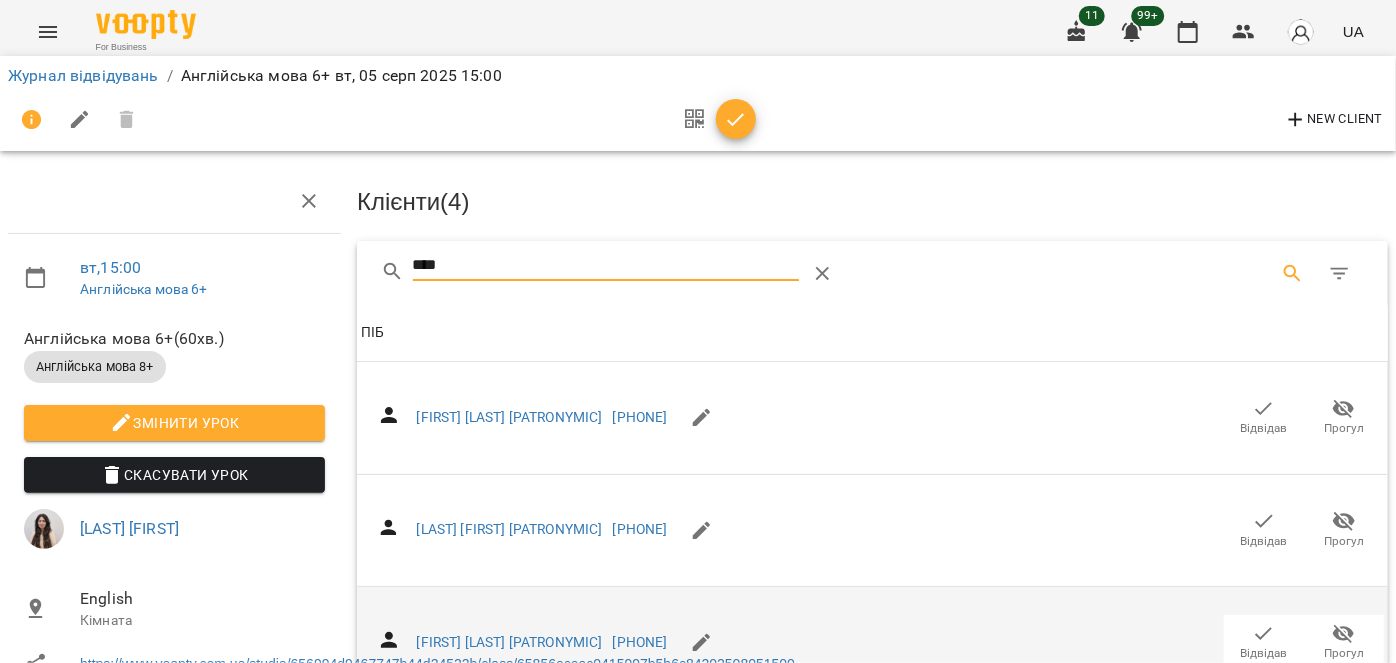 type on "****" 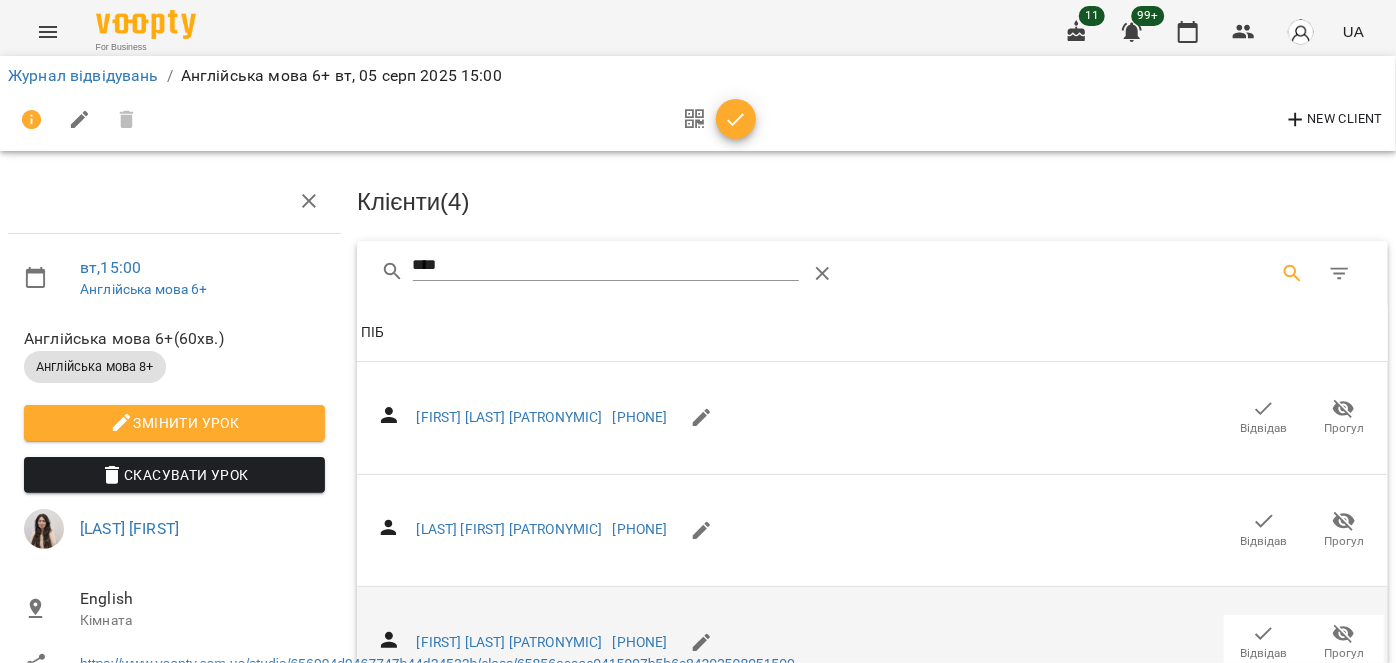 scroll, scrollTop: 0, scrollLeft: 0, axis: both 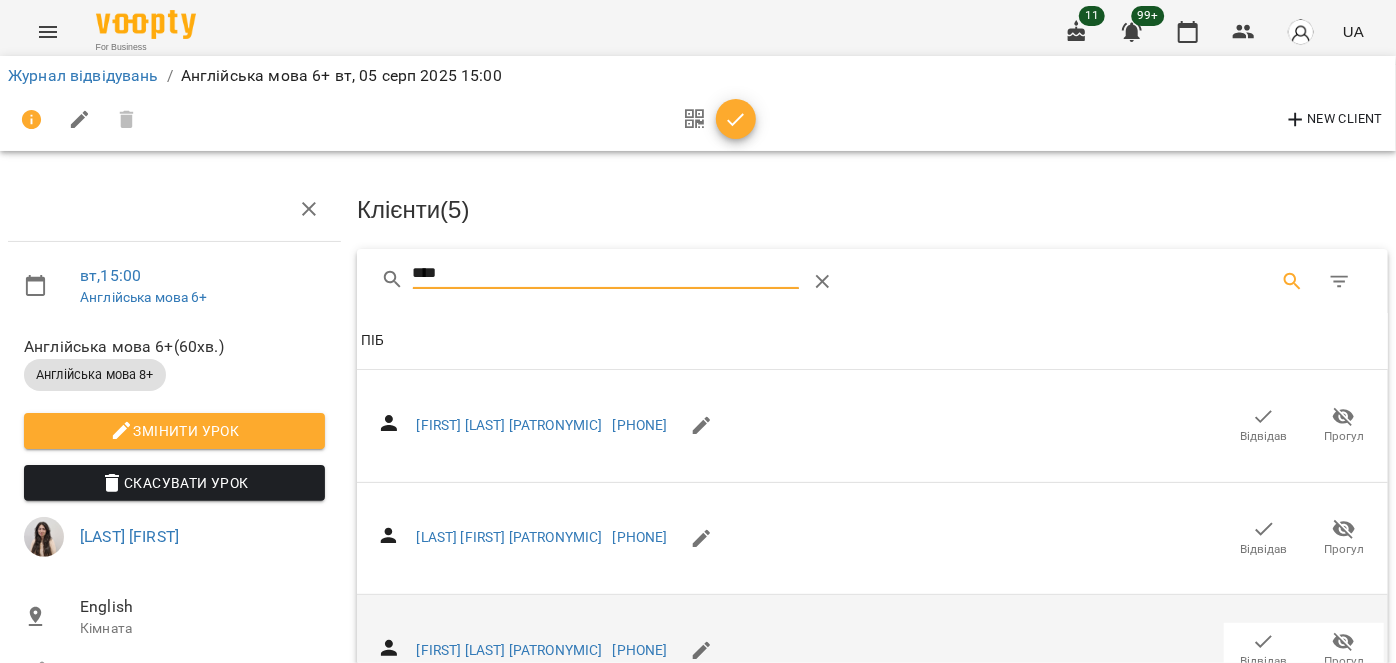 drag, startPoint x: 477, startPoint y: 264, endPoint x: 312, endPoint y: 275, distance: 165.36626 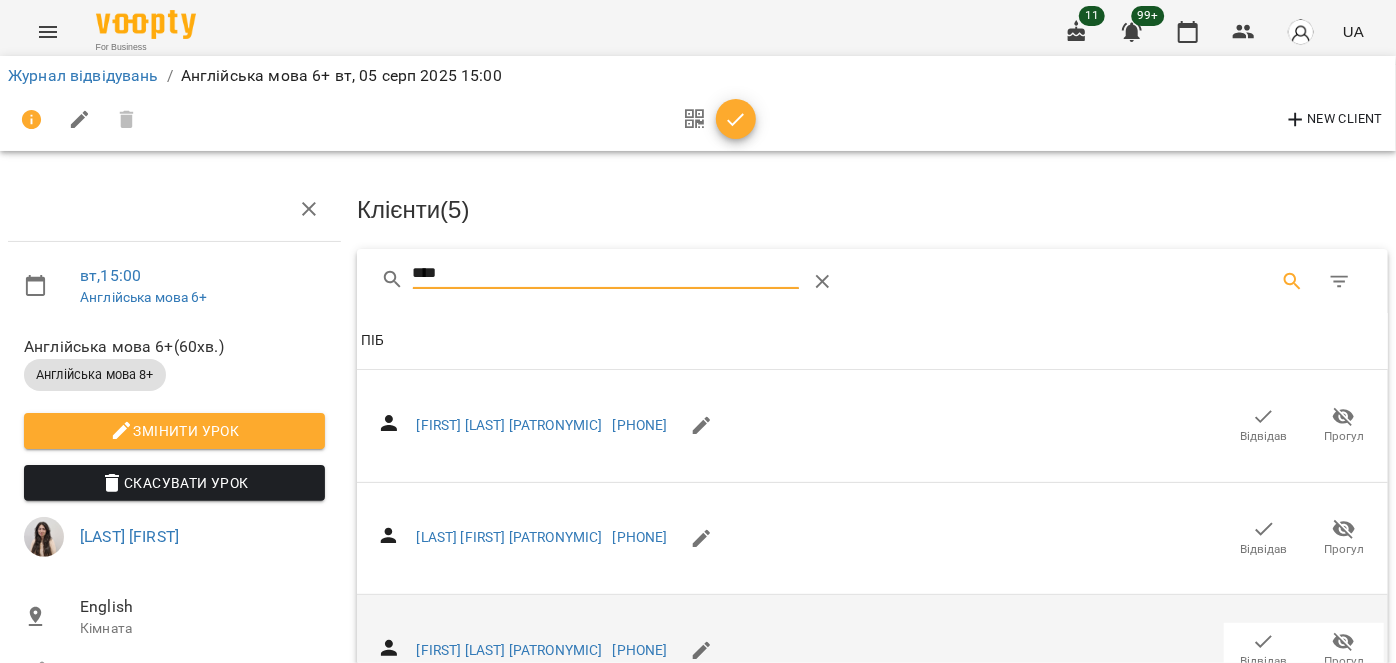 click on "вт , 15:00 Англійська мова 6+ Англійська мова 6+ ( 60 хв. ) Англійська мова 8+ Змінити урок Скасувати Урок [LAST] [FIRST] English Кімната https://www.voopty.com.ua/studio/656994d9467747b44d24522b/class/65856eceac0415997b5b6c84202508051500 Leads Воронка, в яку потрапляють нові ліди 2025-08-05 16:56:19 Створити розсилку Клієнти ( 5 ) **** Клієнти ( 5 ) ПІБ ПІБ [LAST] [FIRST] [PATRONYMIC] +[PHONE] Відвідав Прогул ПІБ [FIRST] [LAST] [PATRONYMIC] +[PHONE] Відвідав Прогул ПІБ [FIRST] [LAST] [PATRONYMIC] +[PHONE] Відвідав Прогул ПІБ [FIRST] [LAST] Прогул Скасувати Додати сплату ПІБ [FIRST] [LAST] Відвідав Прогул ПІБ [FIRST] [LAST] 100" at bounding box center (698, 766) 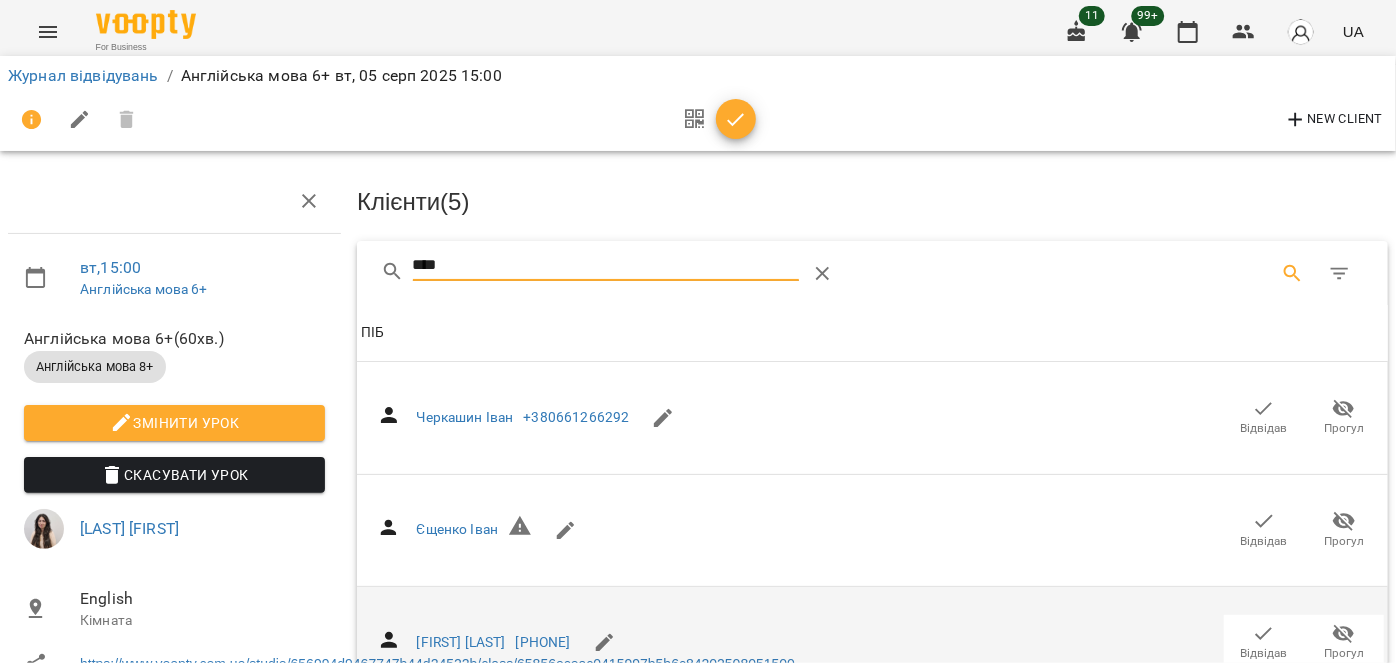 scroll, scrollTop: 0, scrollLeft: 0, axis: both 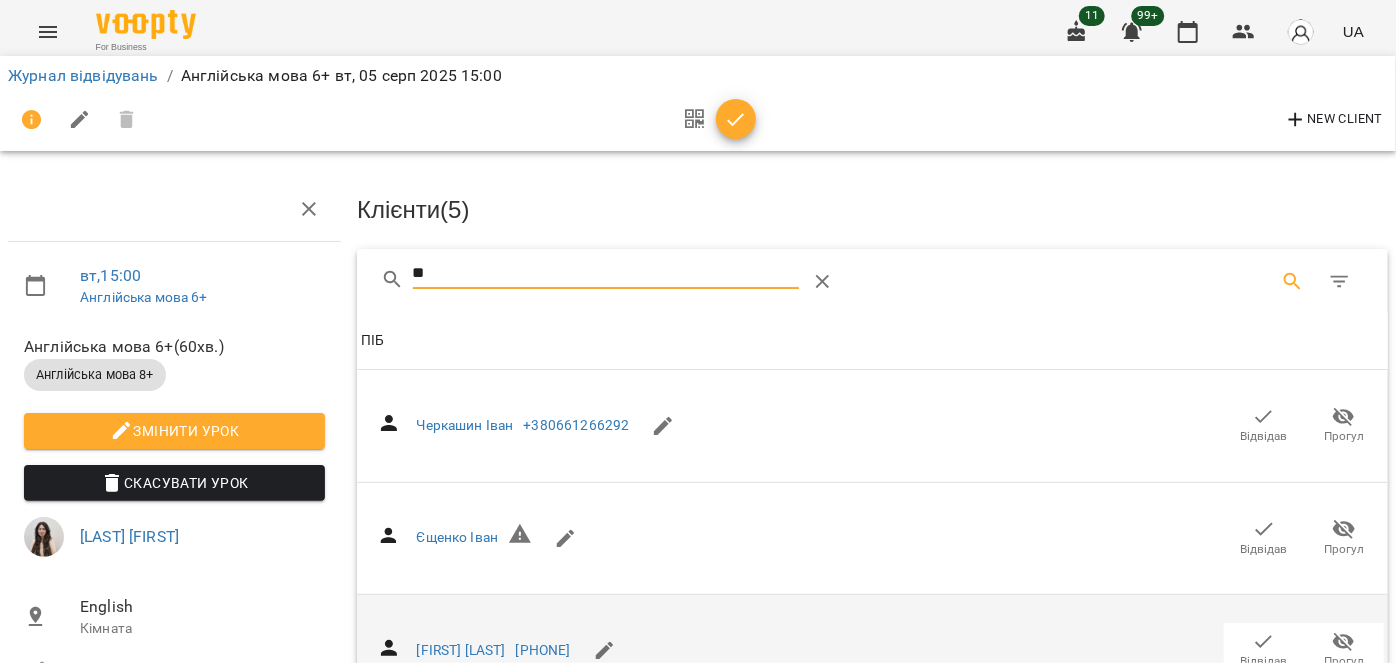 type on "*" 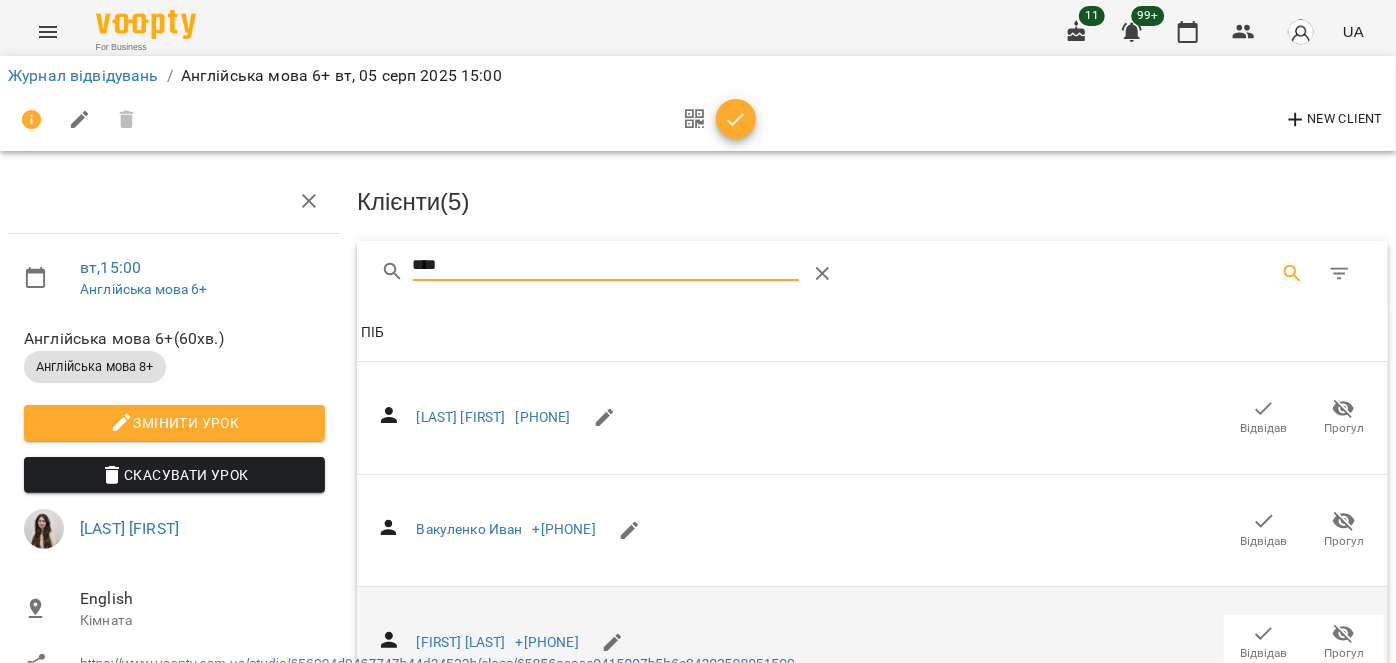 scroll, scrollTop: 909, scrollLeft: 0, axis: vertical 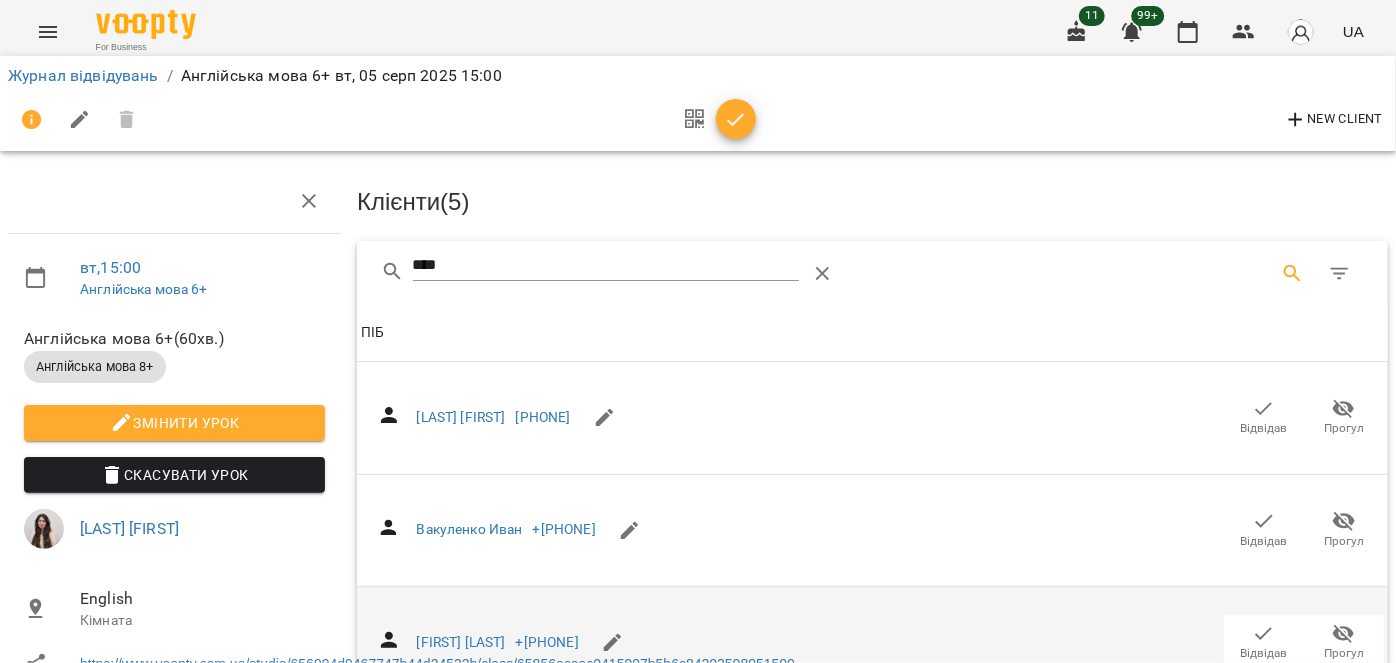 click on "Відвідав" at bounding box center [1264, 1216] 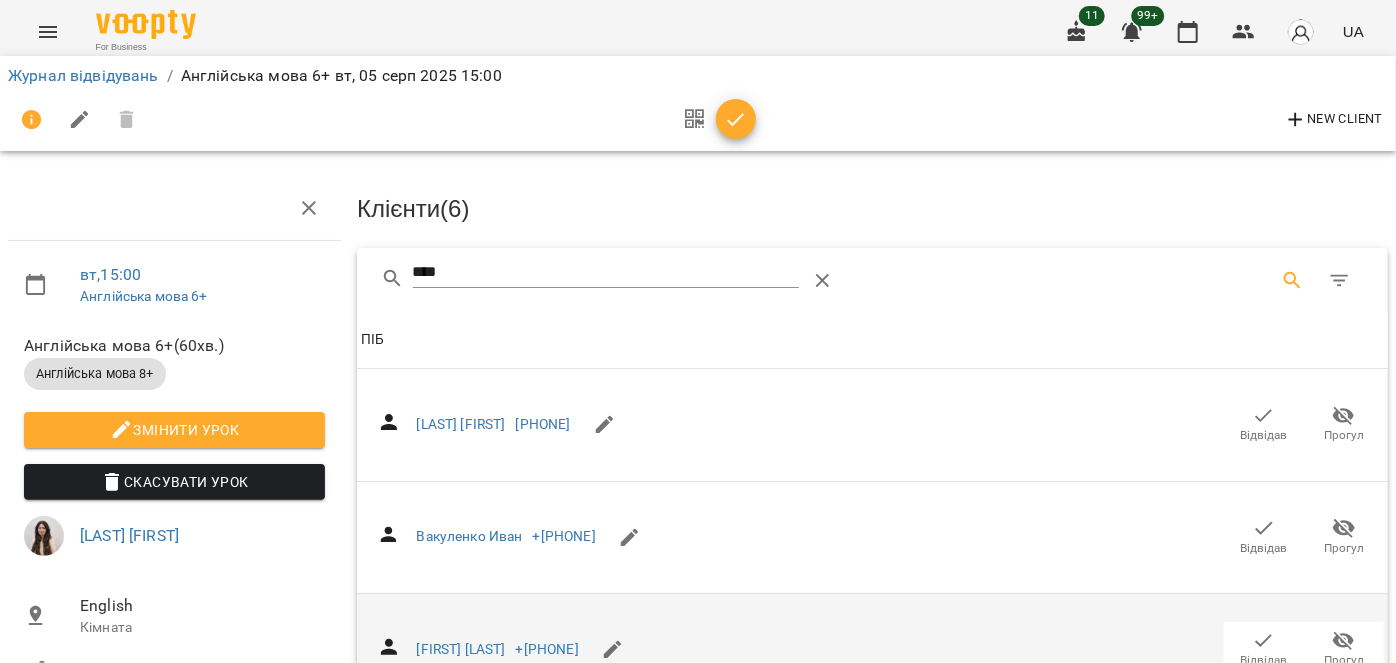 scroll, scrollTop: 0, scrollLeft: 0, axis: both 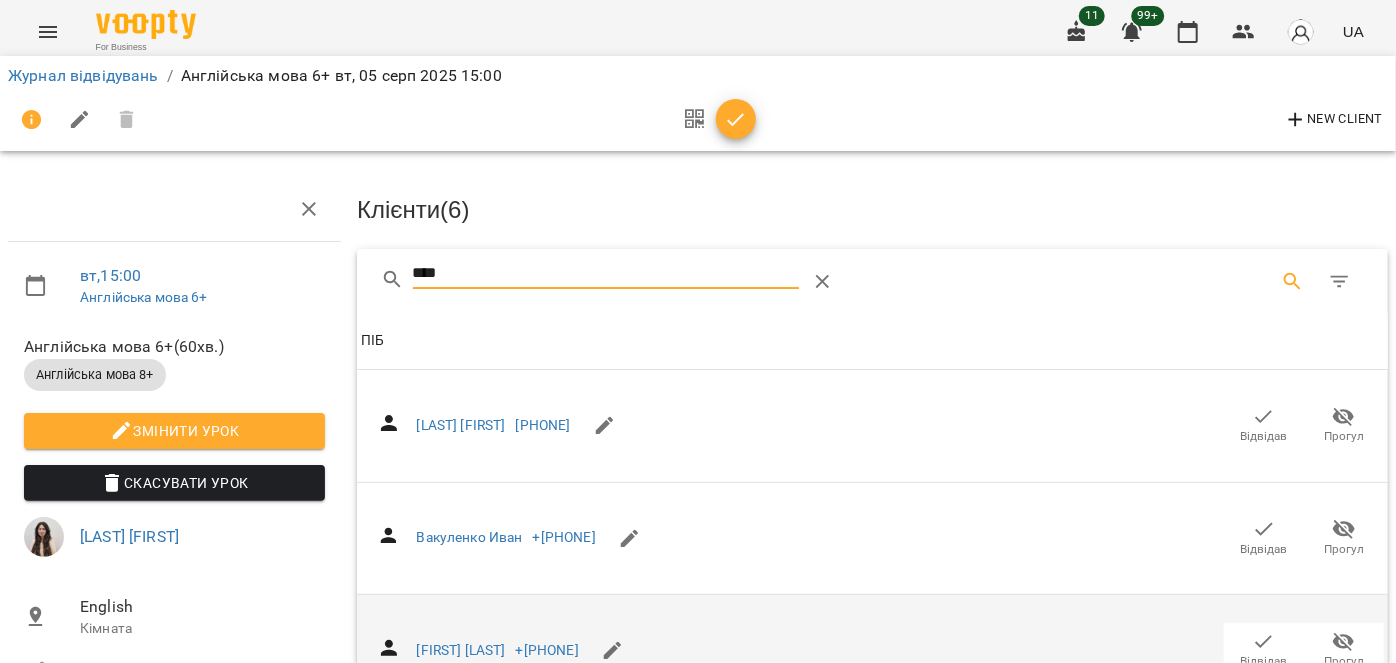drag, startPoint x: 509, startPoint y: 258, endPoint x: 389, endPoint y: 264, distance: 120.14991 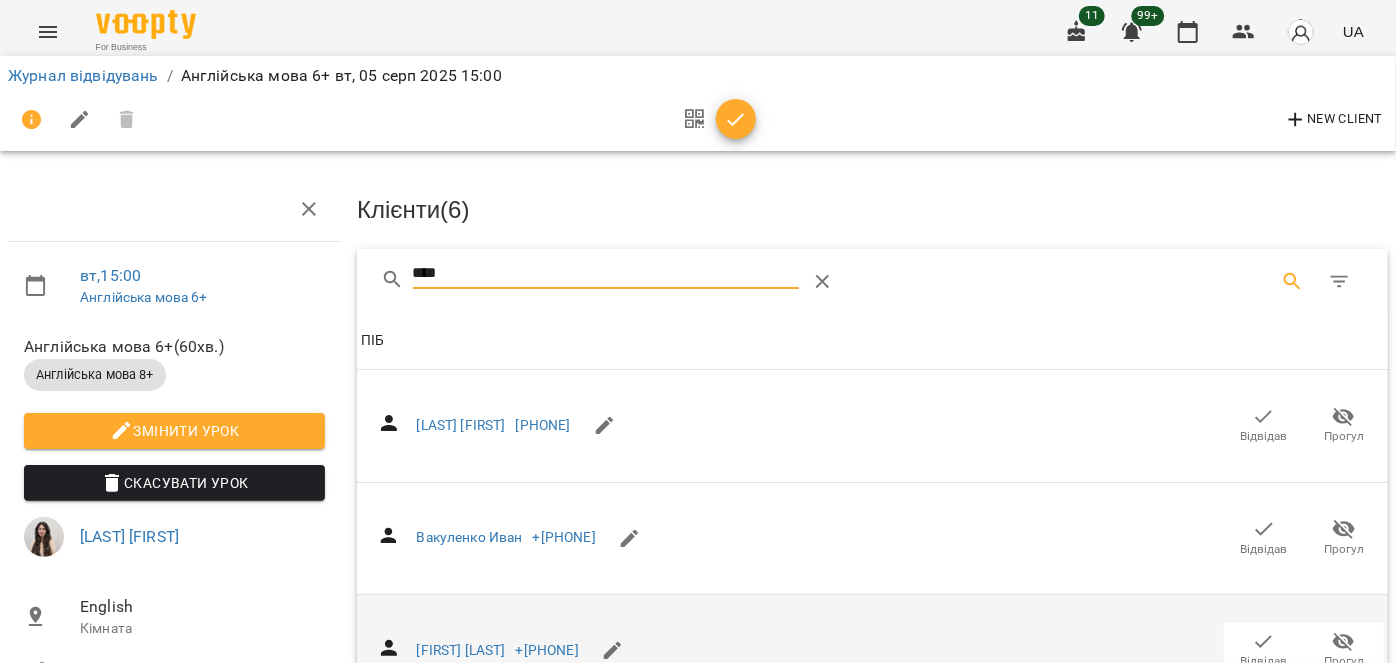 click on "****" at bounding box center (662, 282) 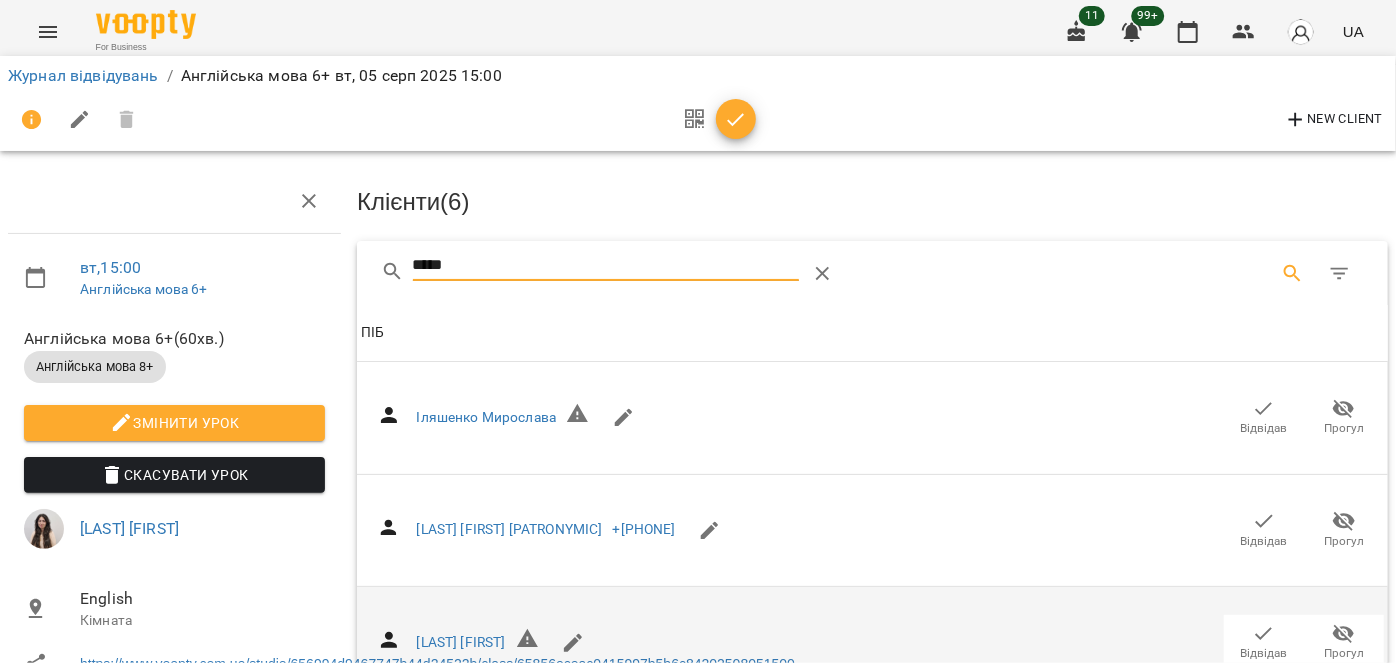 scroll, scrollTop: 272, scrollLeft: 0, axis: vertical 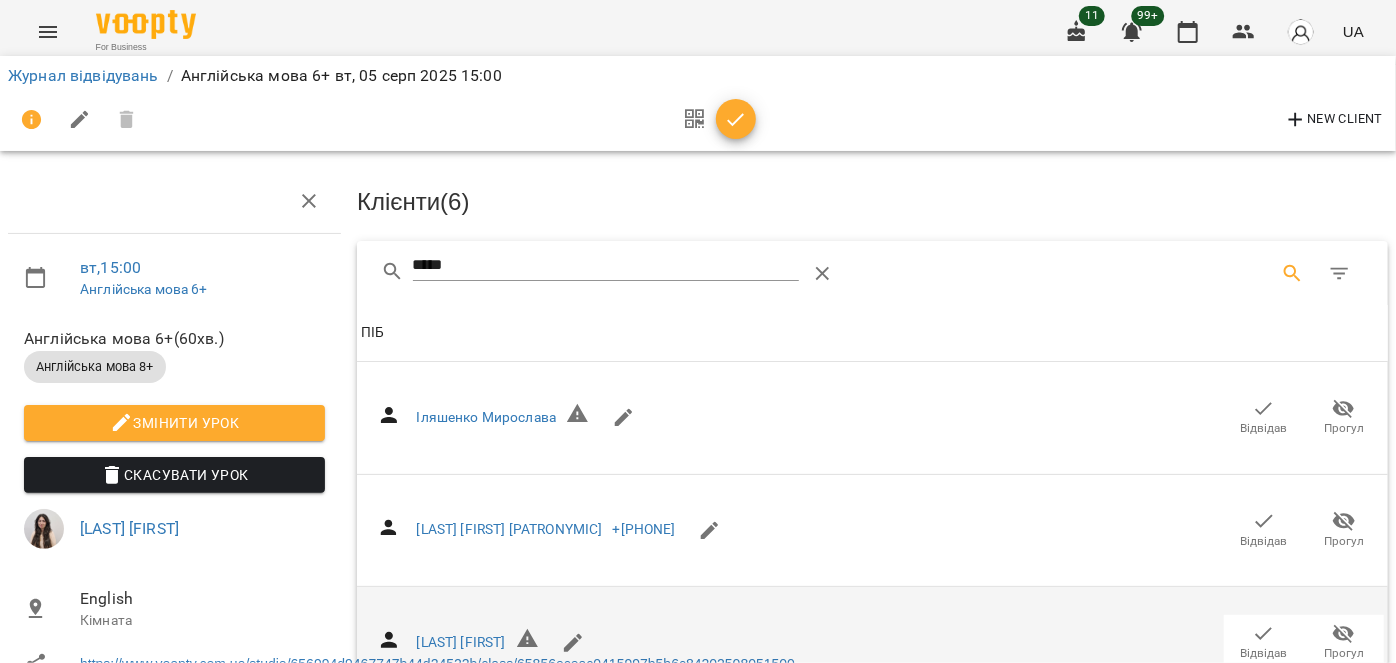 click 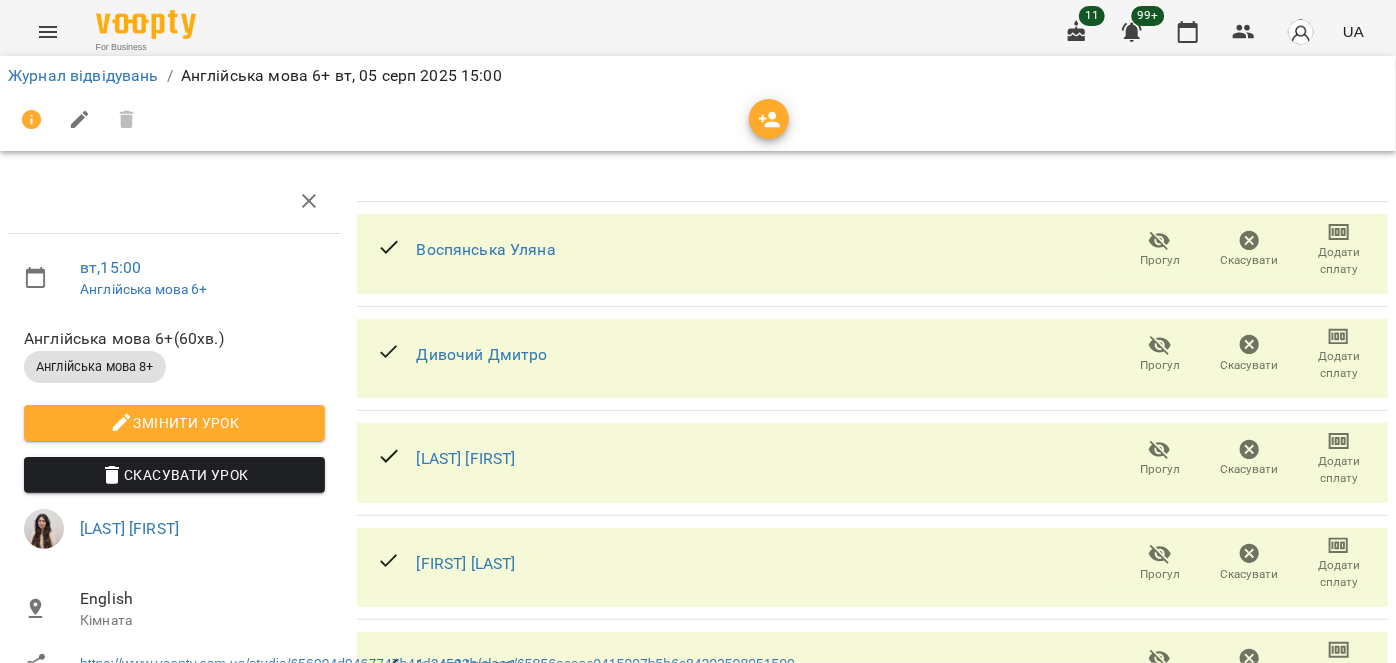 scroll, scrollTop: 0, scrollLeft: 0, axis: both 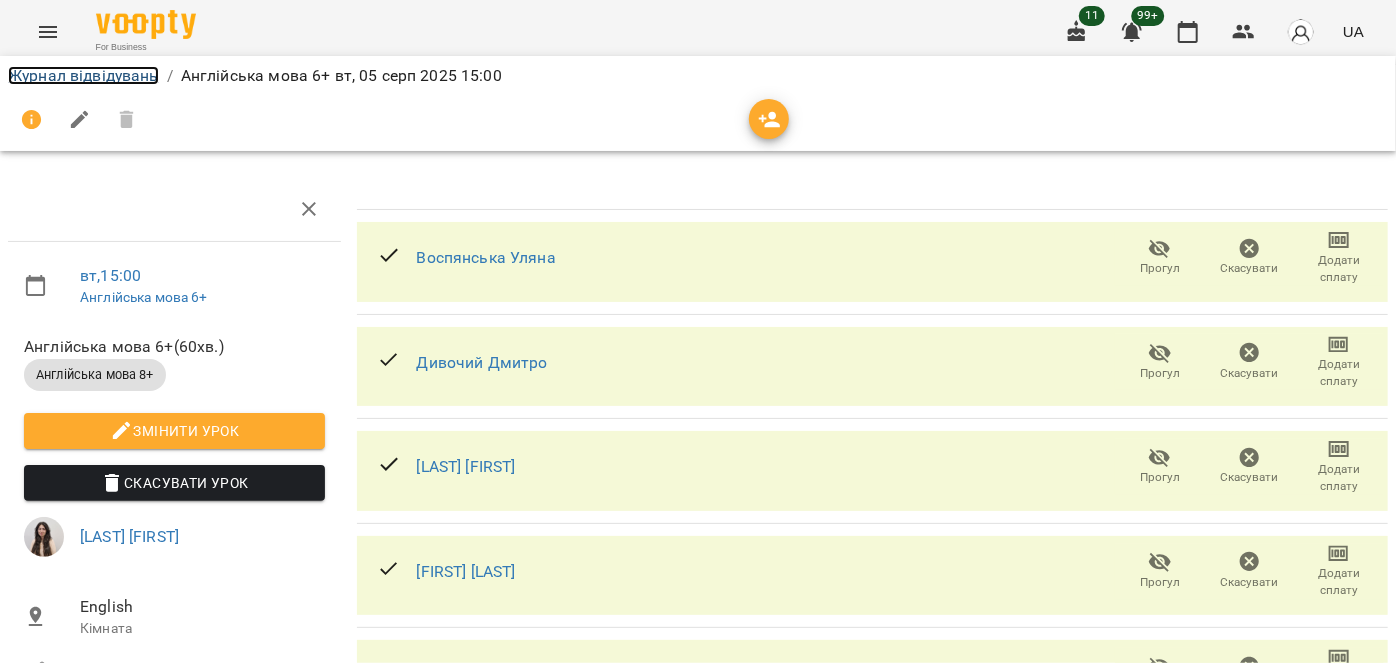 click on "Журнал відвідувань" at bounding box center [83, 75] 